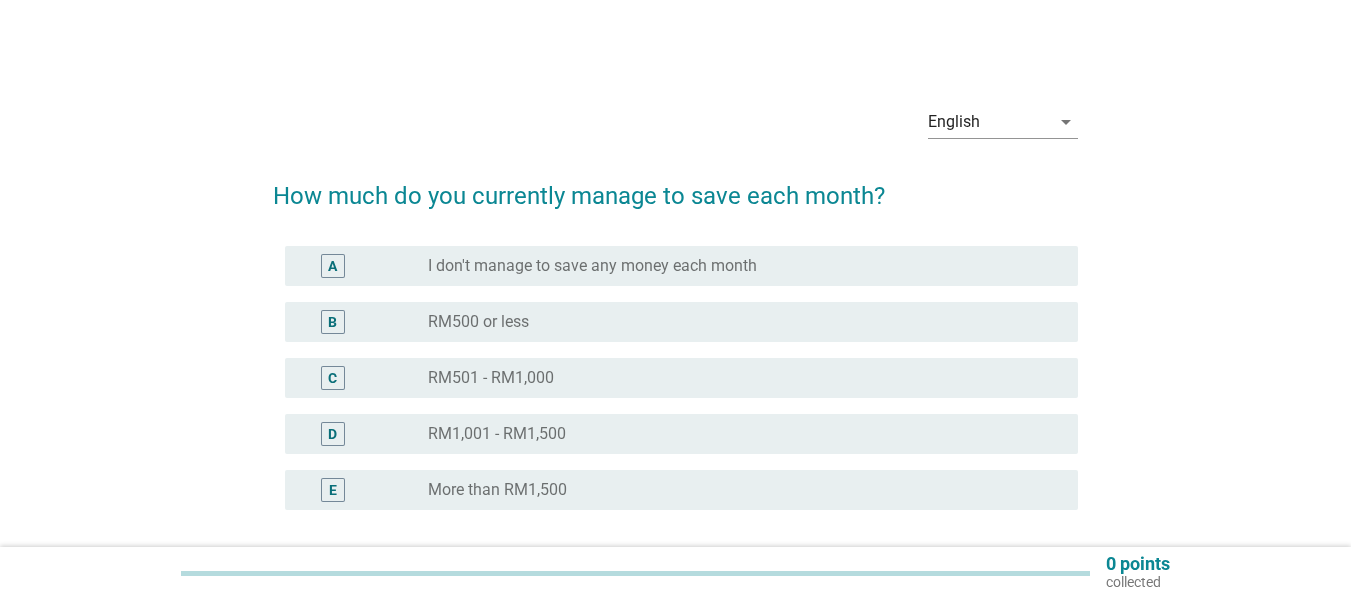 scroll, scrollTop: 0, scrollLeft: 0, axis: both 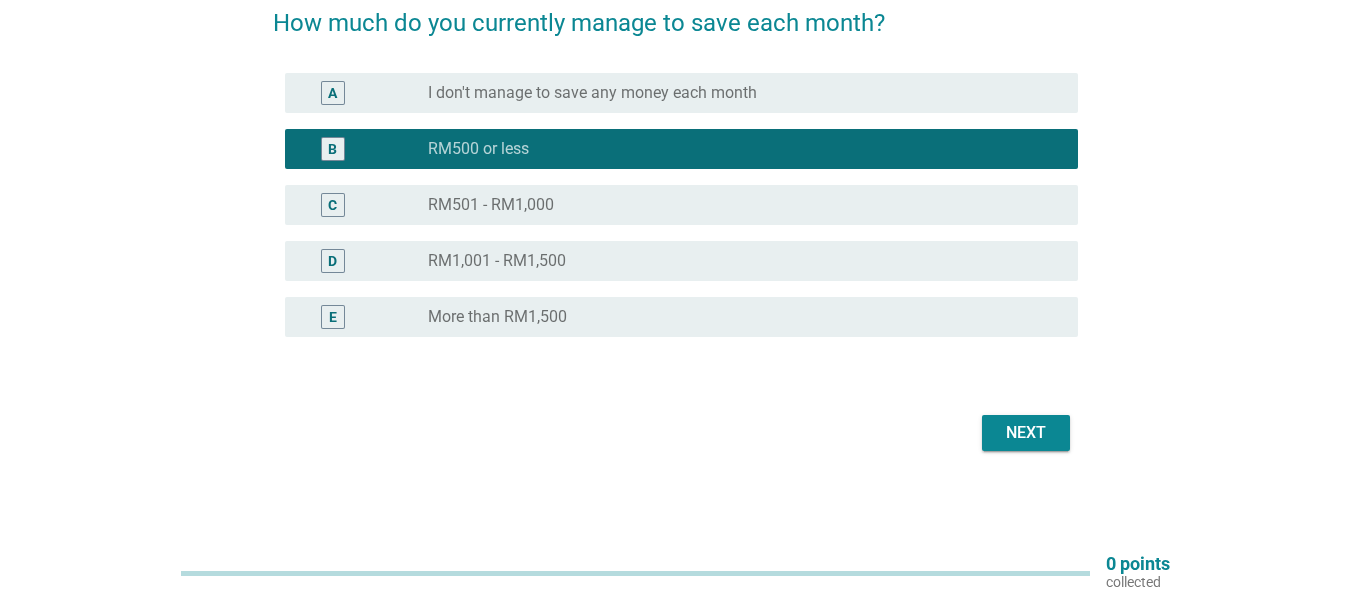 click on "Next" at bounding box center [1026, 433] 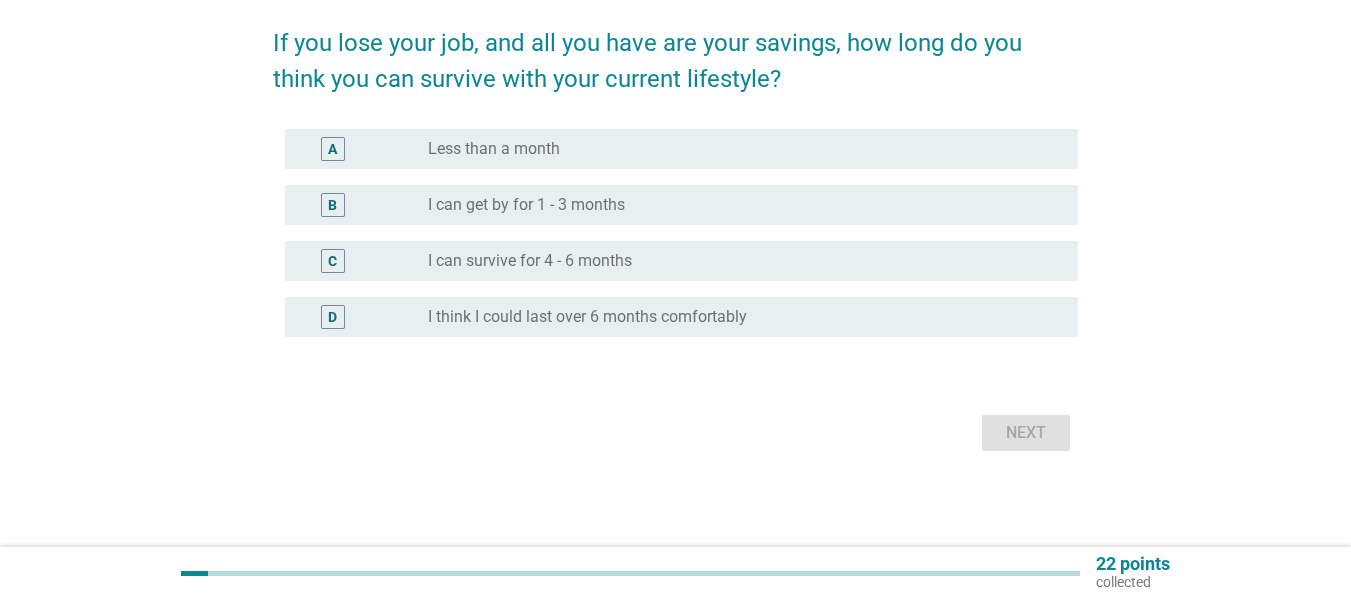 scroll, scrollTop: 0, scrollLeft: 0, axis: both 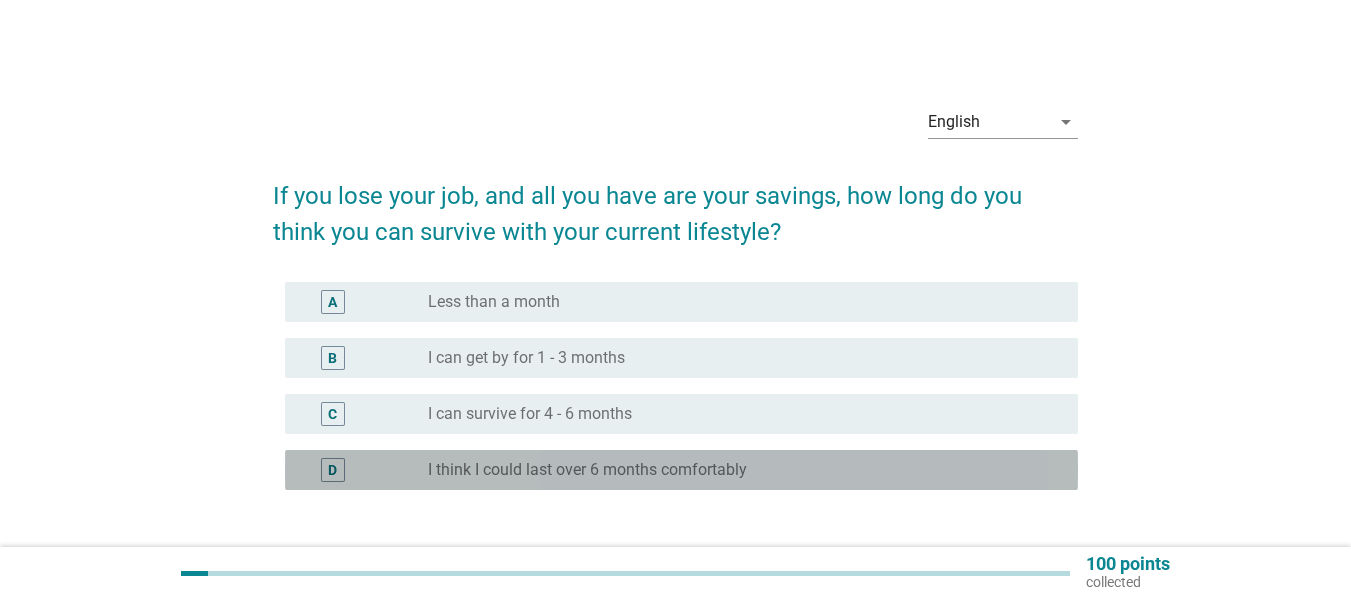 click on "I think I could last over 6 months comfortably" at bounding box center [587, 470] 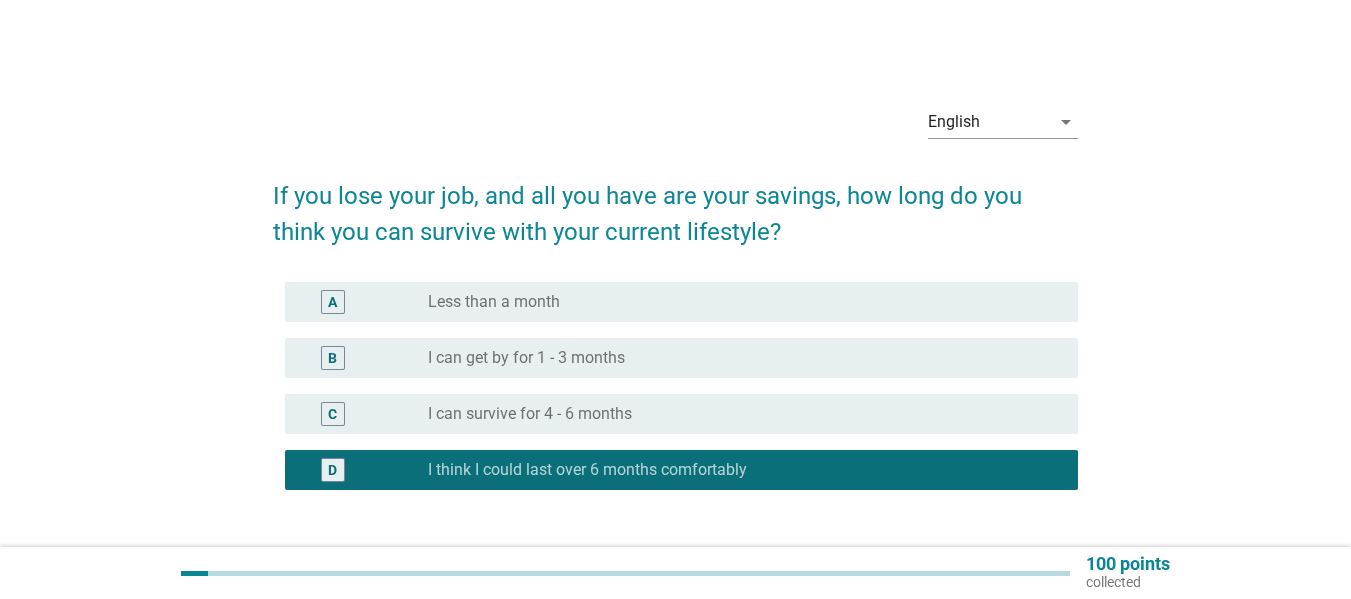 scroll, scrollTop: 153, scrollLeft: 0, axis: vertical 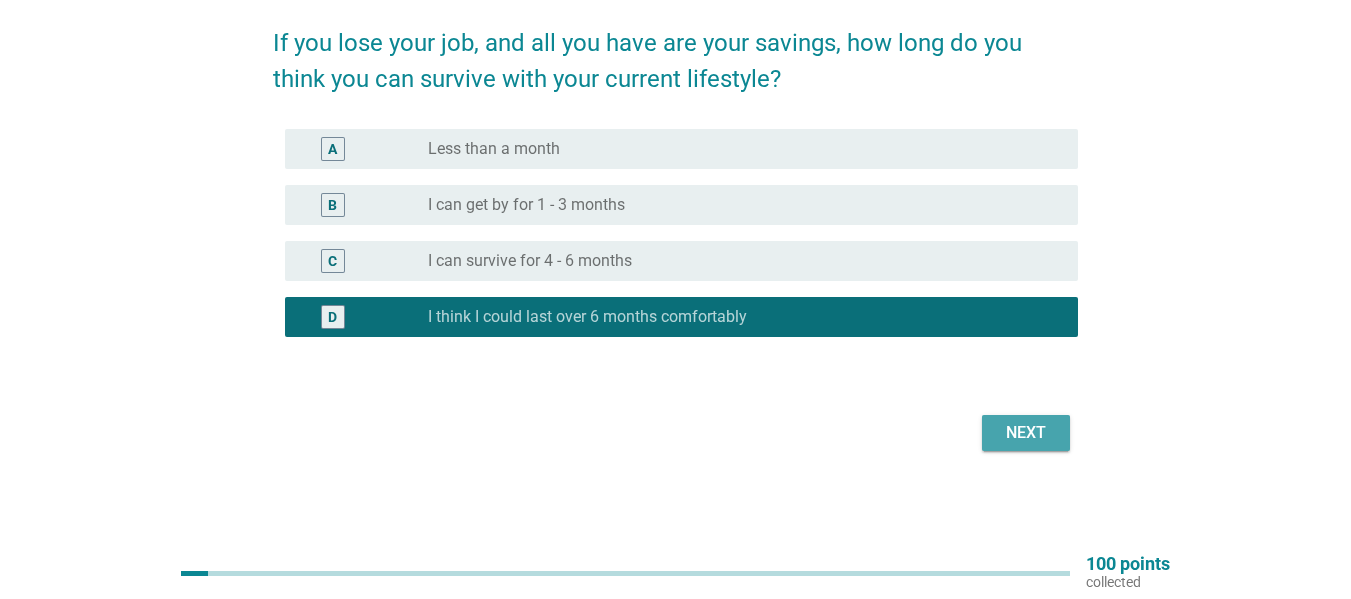 click on "Next" at bounding box center [1026, 433] 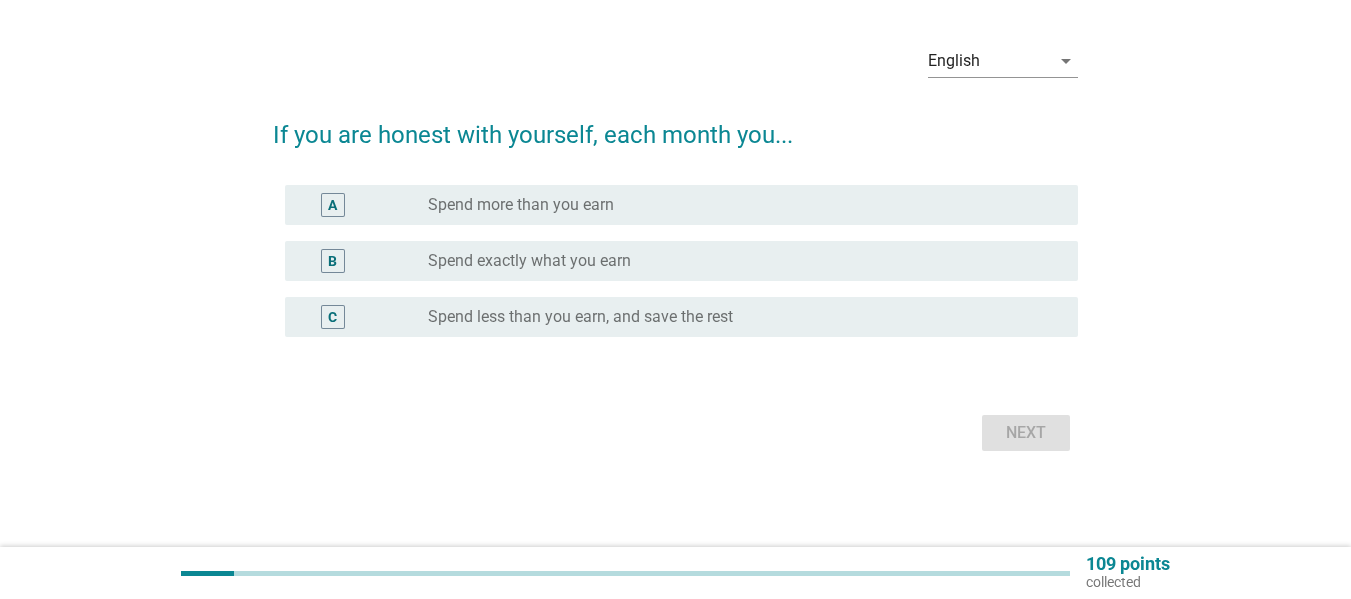 scroll, scrollTop: 0, scrollLeft: 0, axis: both 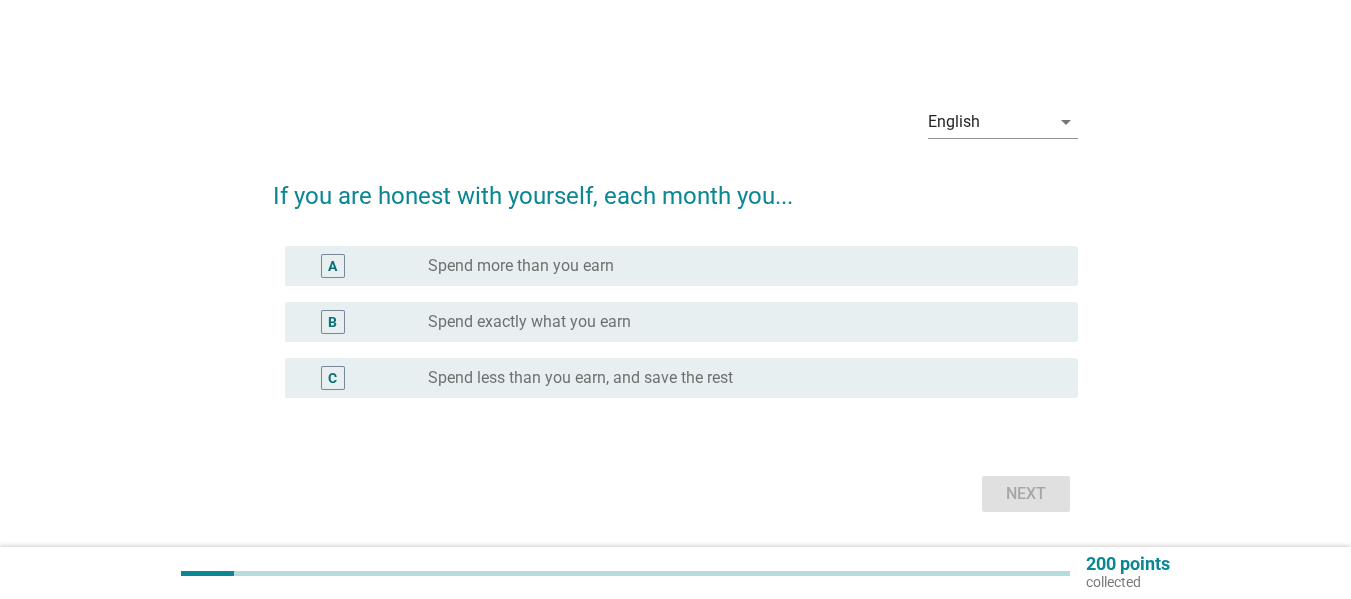 click on "radio_button_unchecked Spend more than you earn" at bounding box center (737, 266) 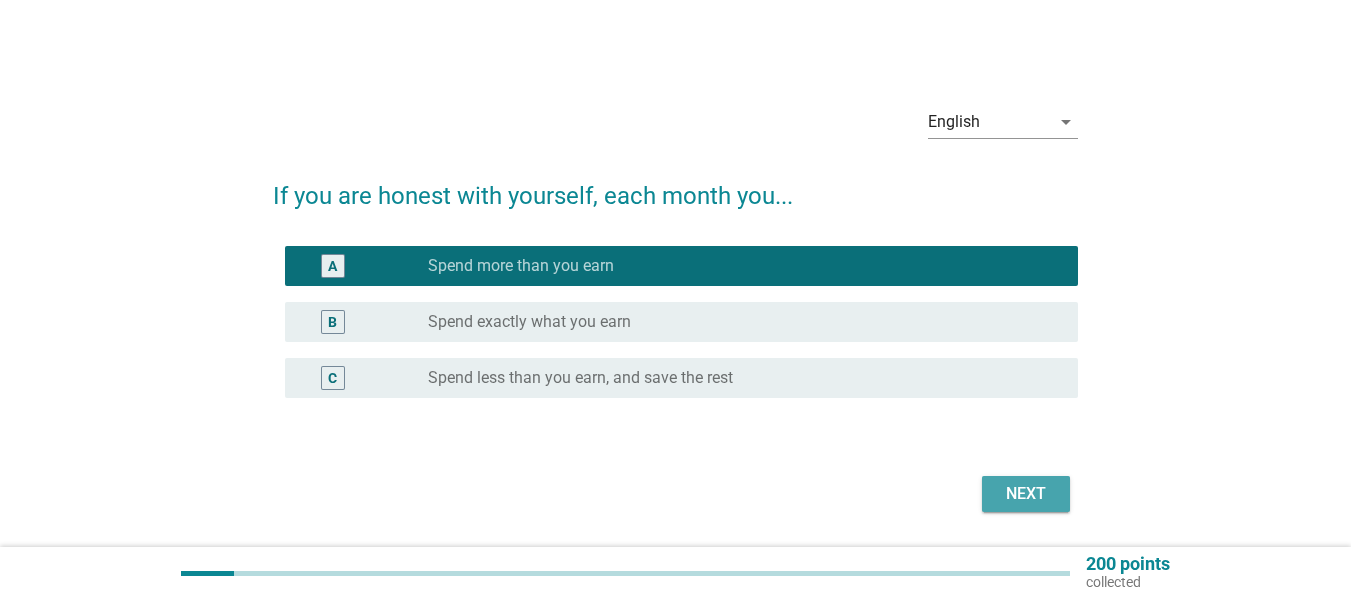 click on "Next" at bounding box center [1026, 494] 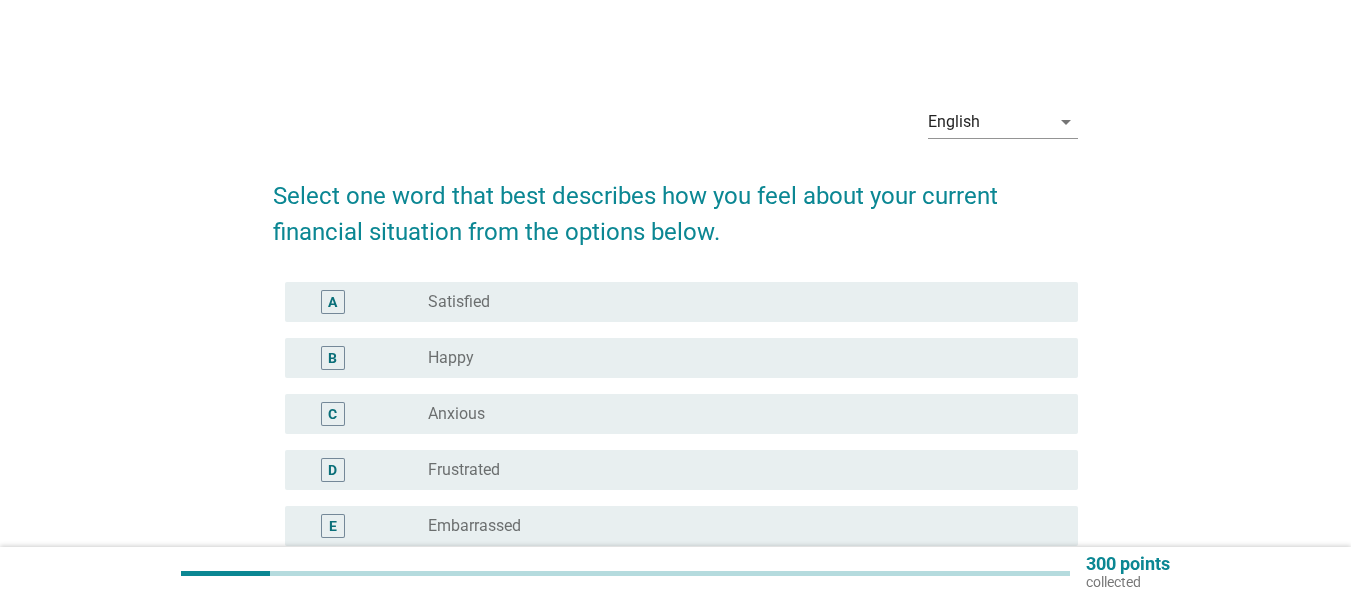 click on "radio_button_unchecked Embarrassed" at bounding box center [737, 526] 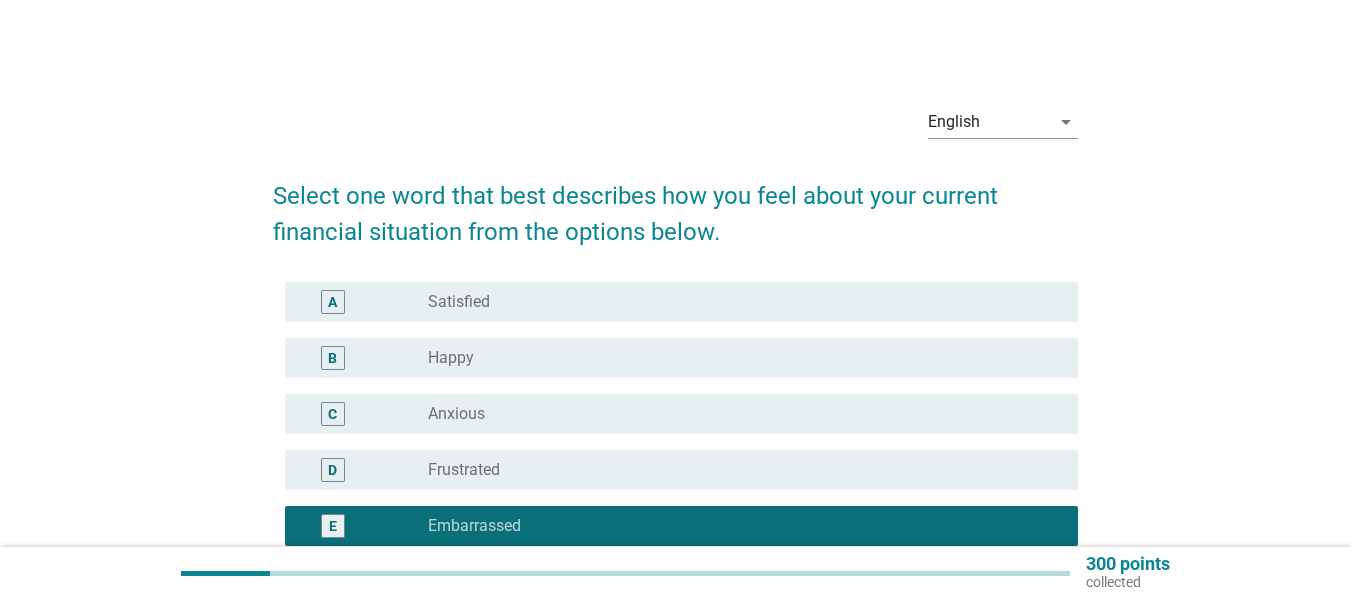 scroll, scrollTop: 265, scrollLeft: 0, axis: vertical 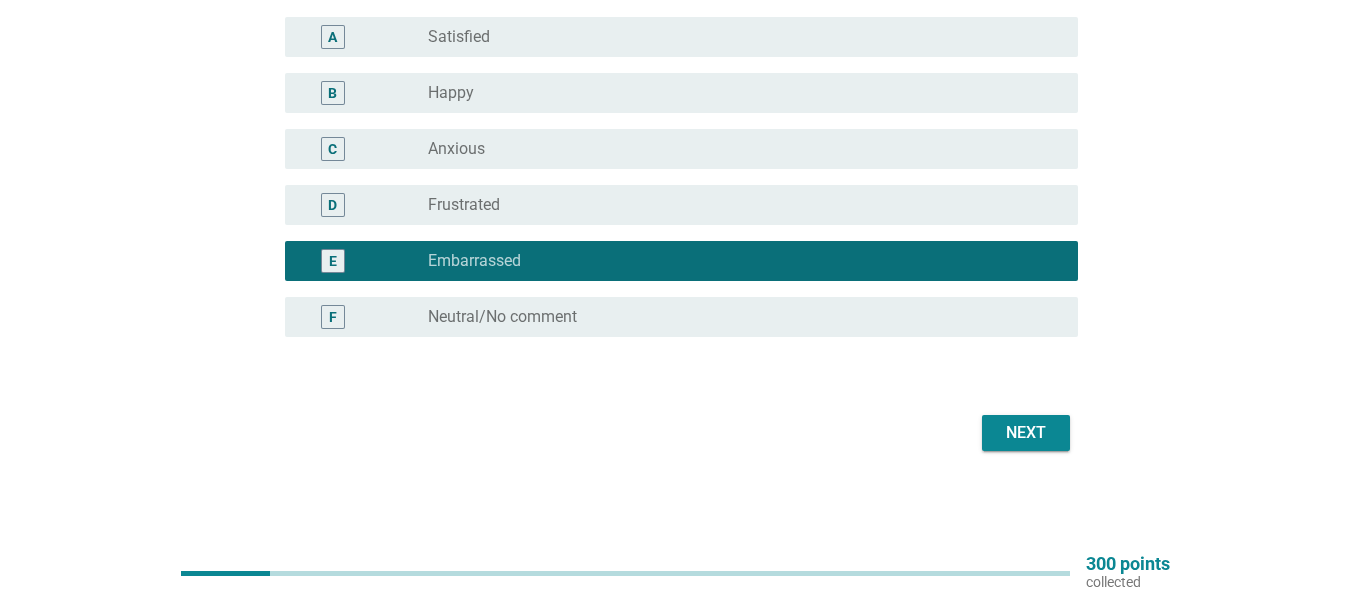 click on "Next" at bounding box center [1026, 433] 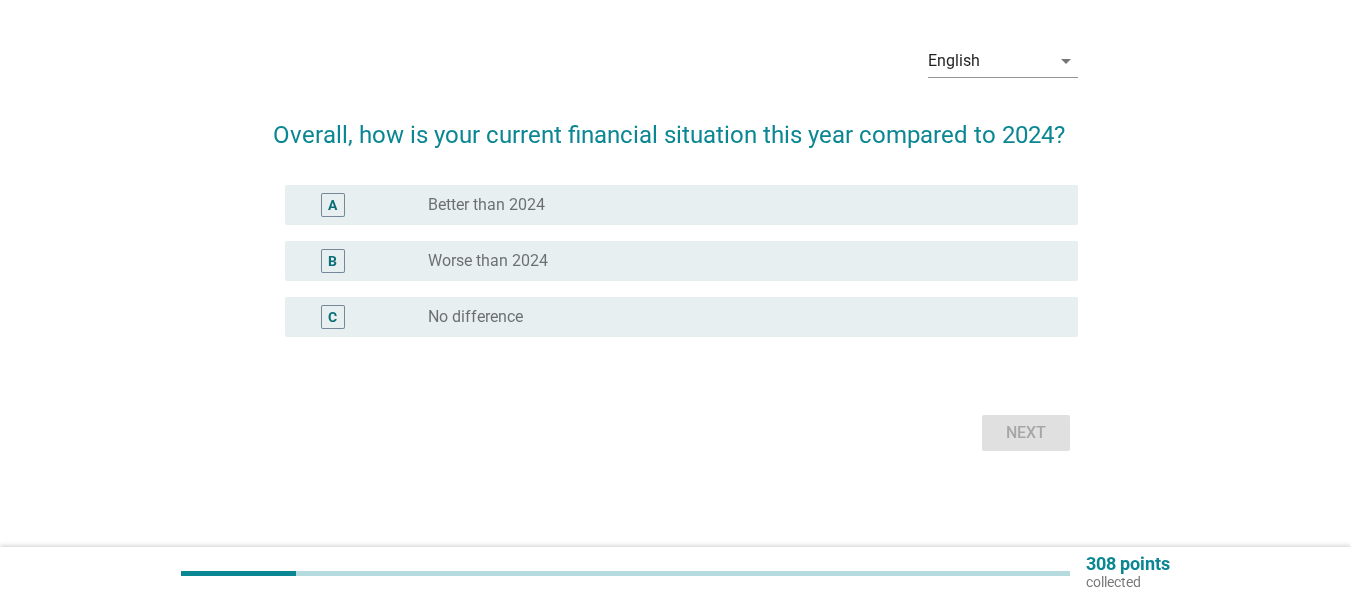 scroll, scrollTop: 0, scrollLeft: 0, axis: both 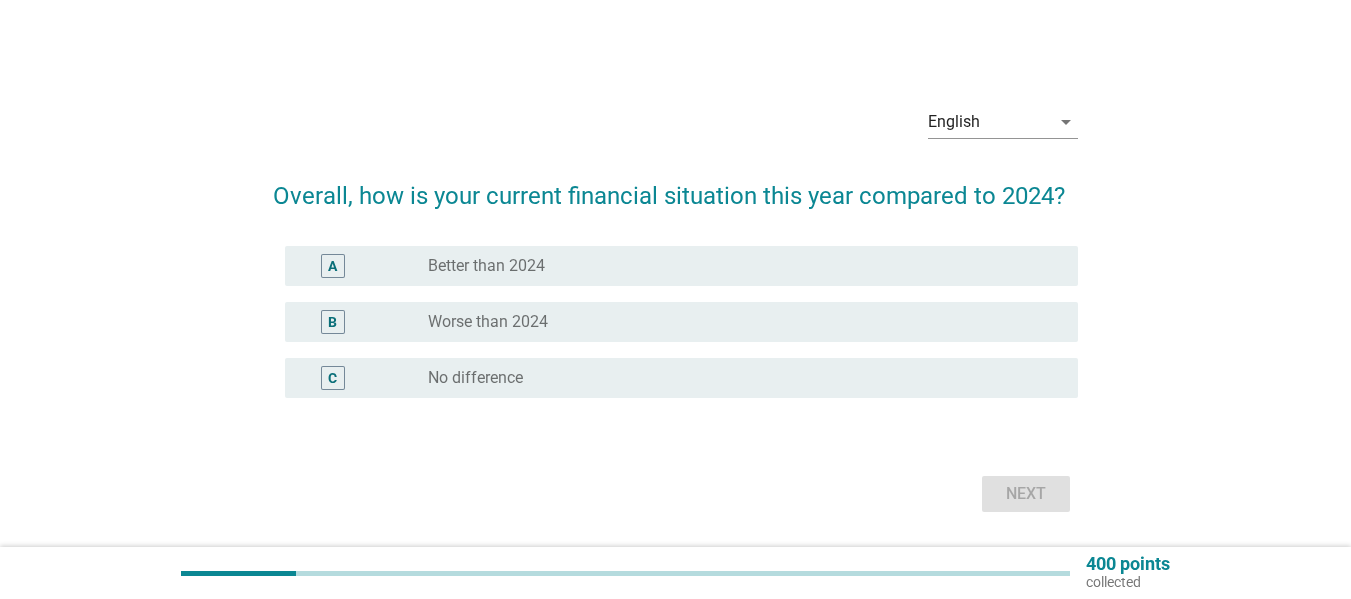 click on "A     radio_button_unchecked Better than 2024   B     radio_button_unchecked Worse than 2024   C     radio_button_unchecked No difference" at bounding box center (675, 334) 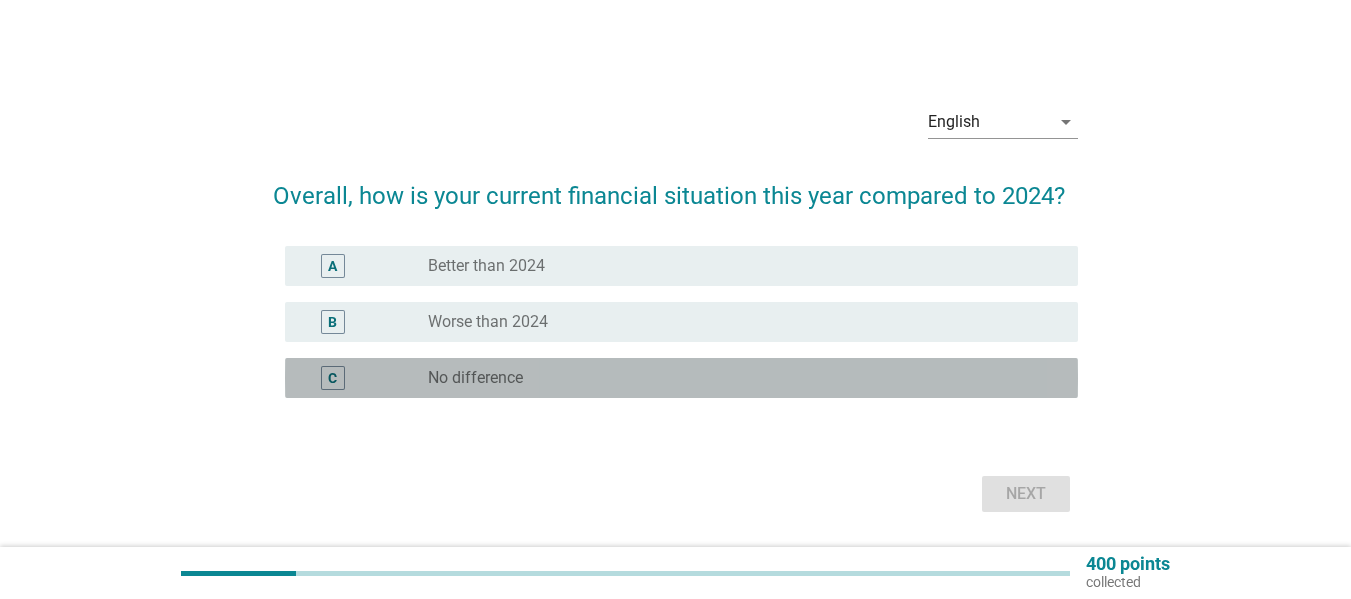 click on "C     radio_button_unchecked No difference" at bounding box center [681, 378] 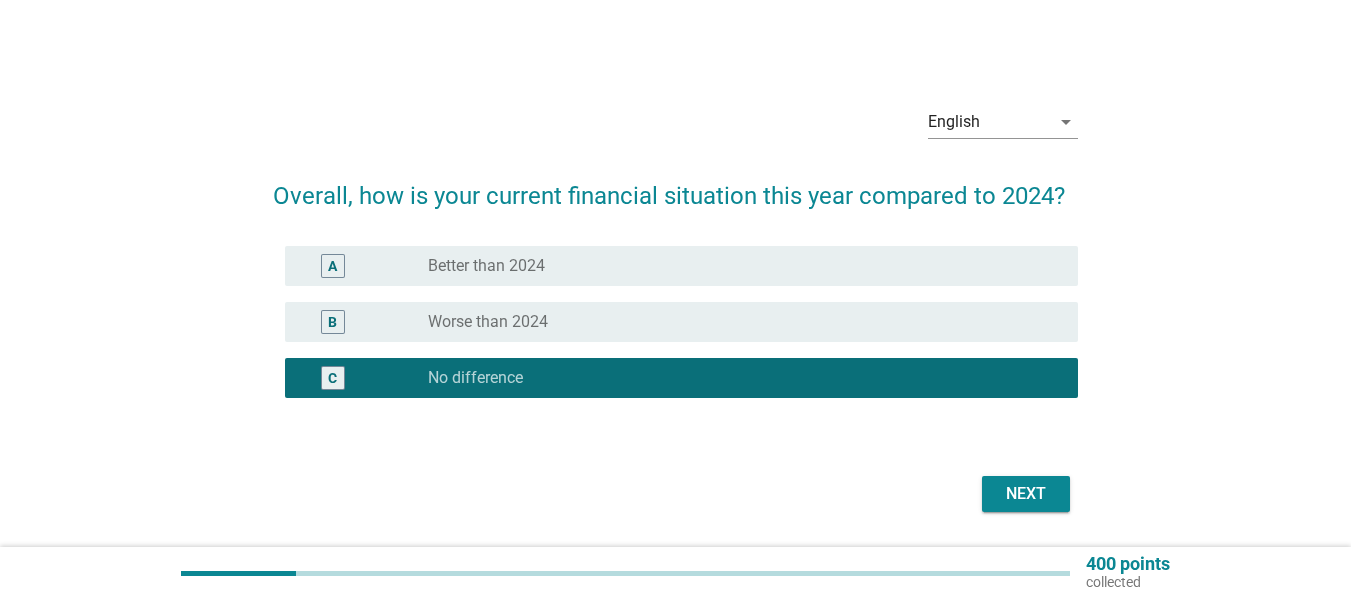 click on "Next" at bounding box center (1026, 494) 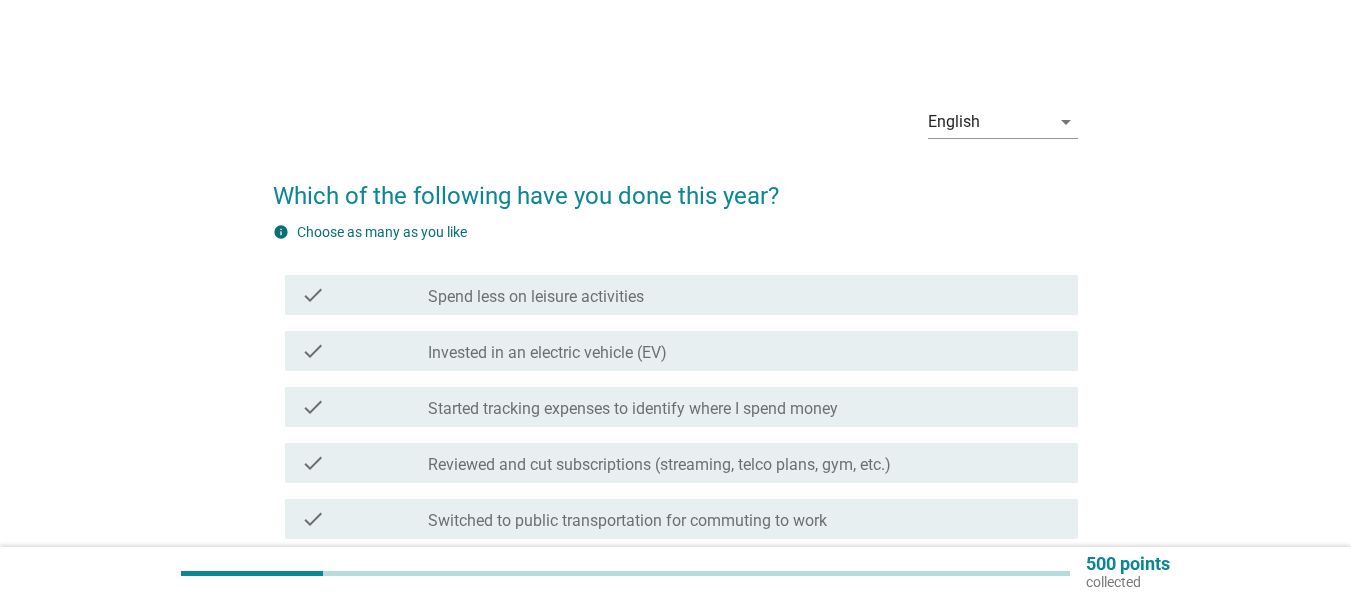 click on "check_box_outline_blank Spend less on leisure activities" at bounding box center (745, 295) 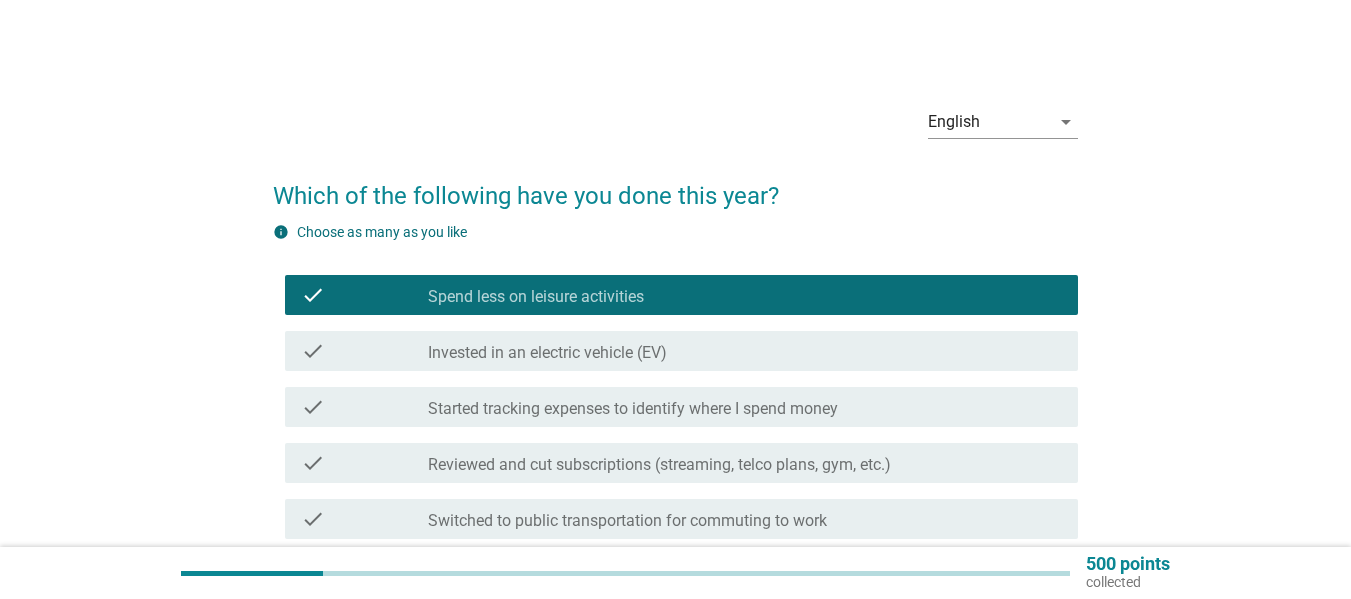 scroll, scrollTop: 200, scrollLeft: 0, axis: vertical 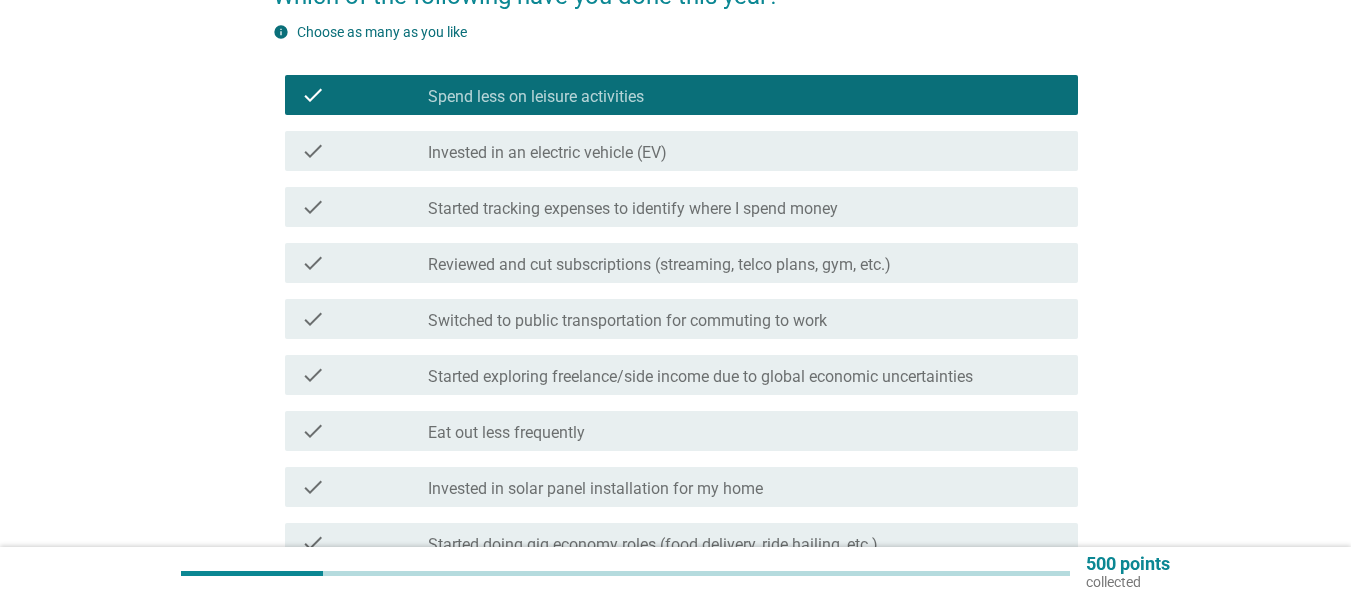 click on "check_box_outline_blank Eat out less frequently" at bounding box center [745, 431] 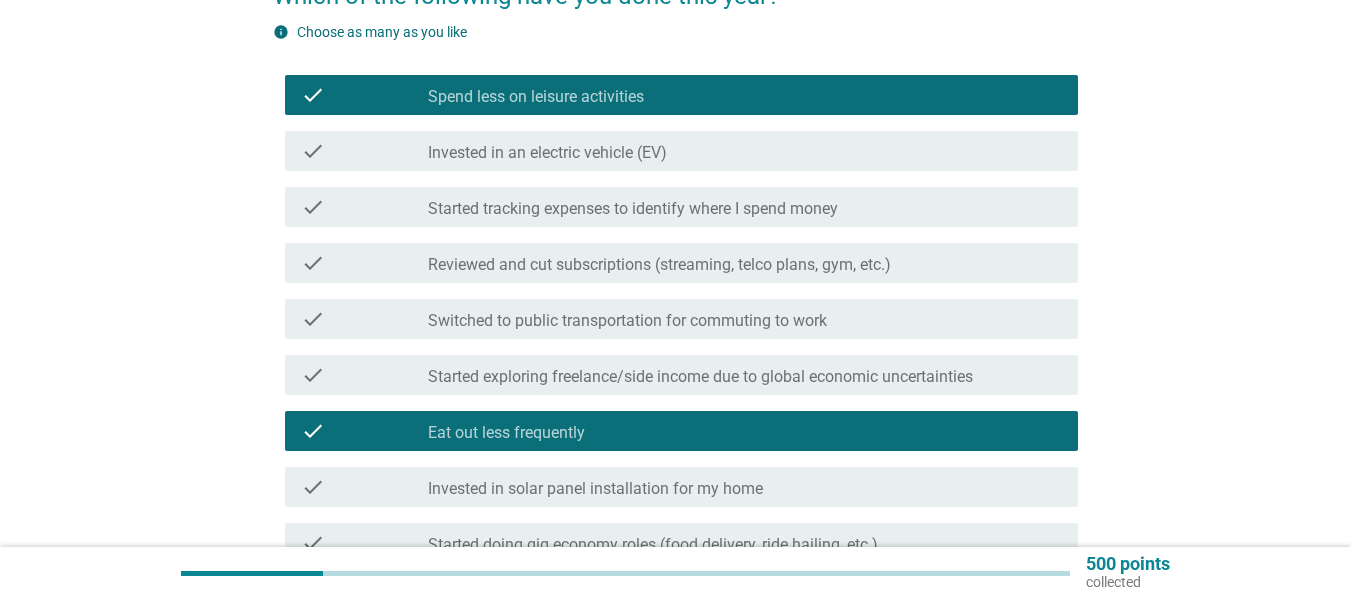 scroll, scrollTop: 300, scrollLeft: 0, axis: vertical 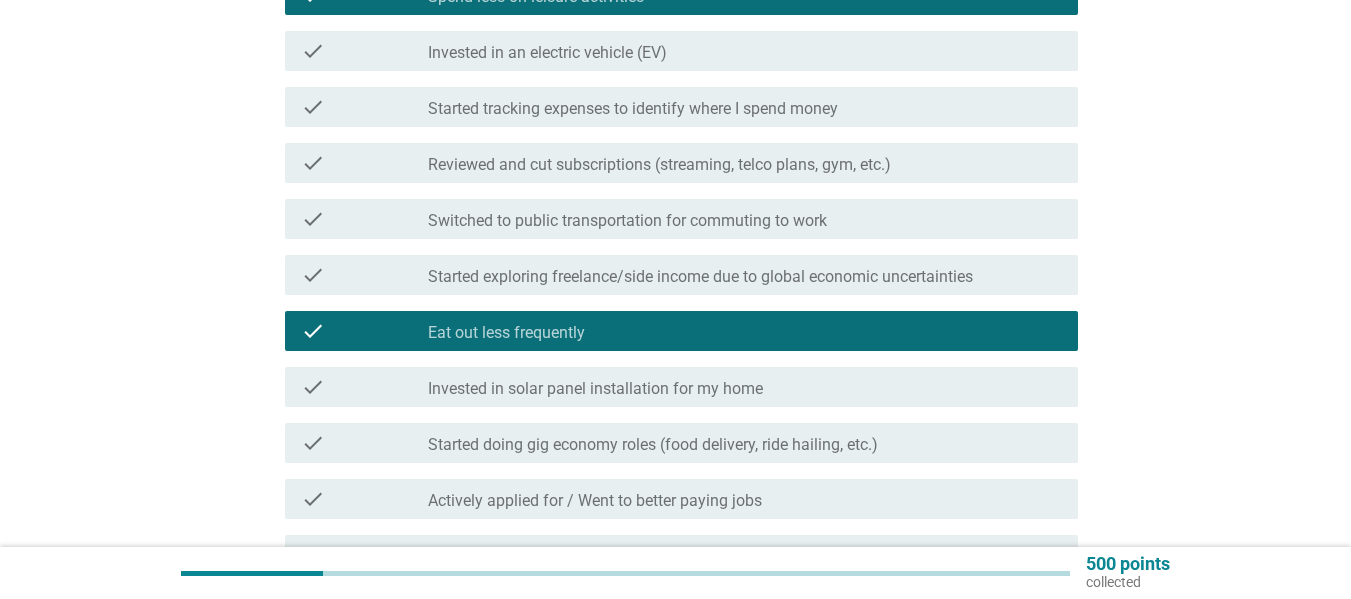 click on "check_box_outline_blank Started tracking expenses to identify where I spend money" at bounding box center (745, 107) 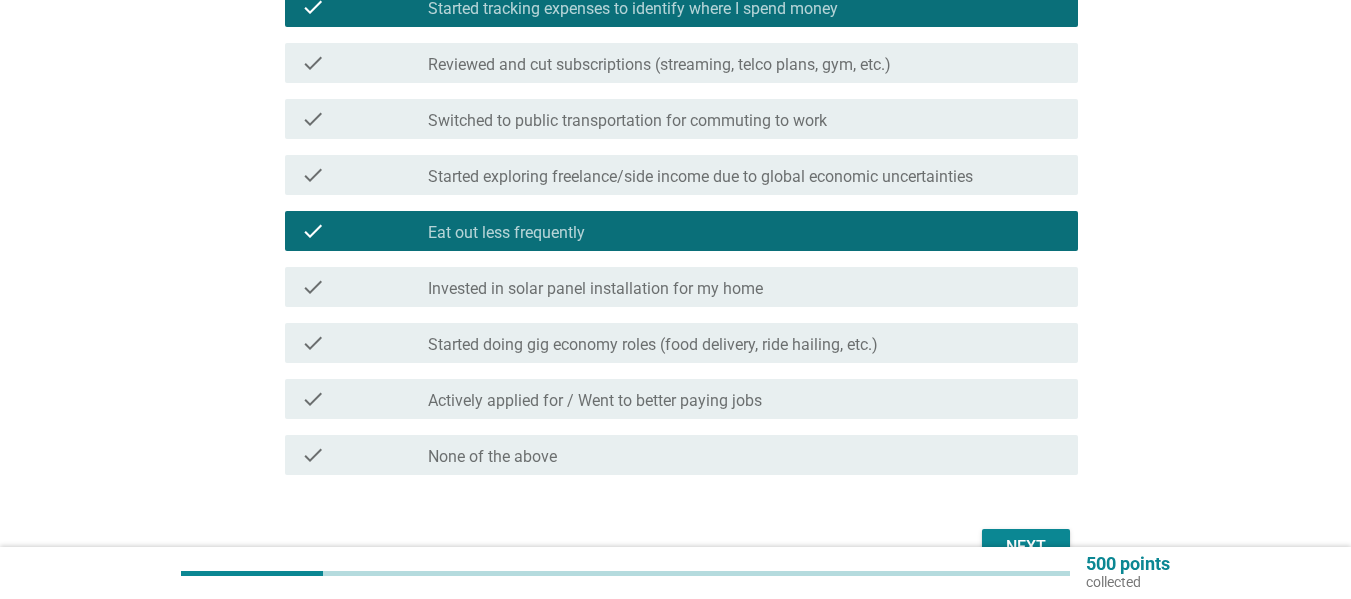 scroll, scrollTop: 514, scrollLeft: 0, axis: vertical 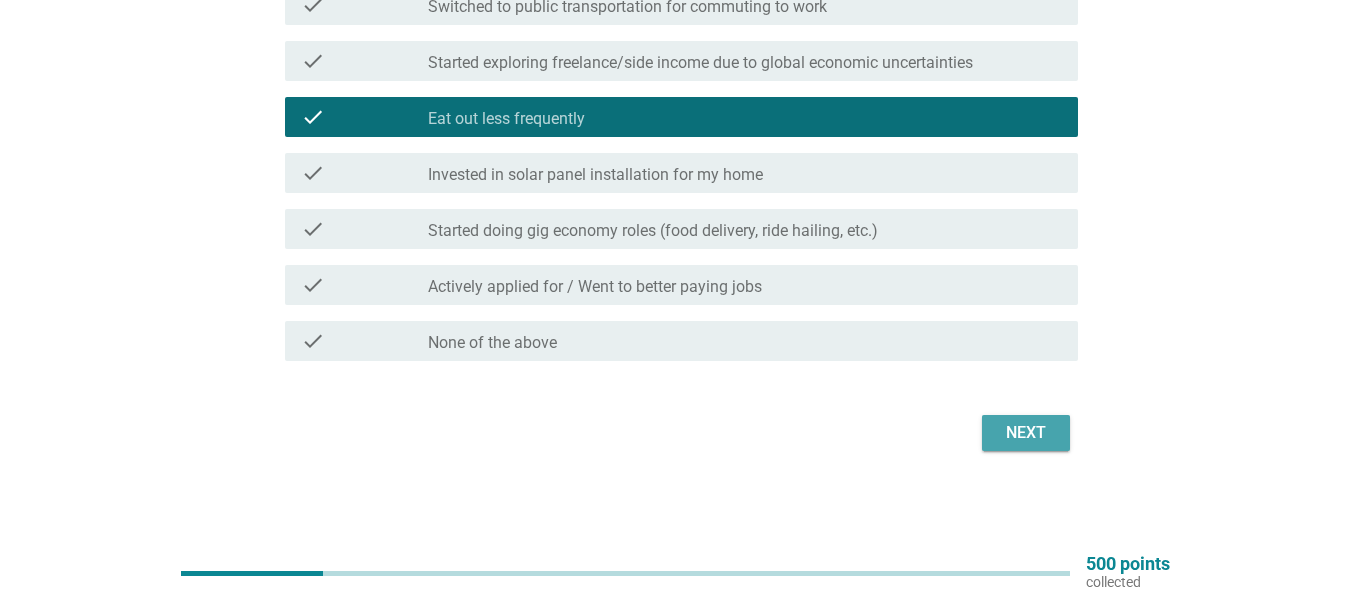 click on "Next" at bounding box center (1026, 433) 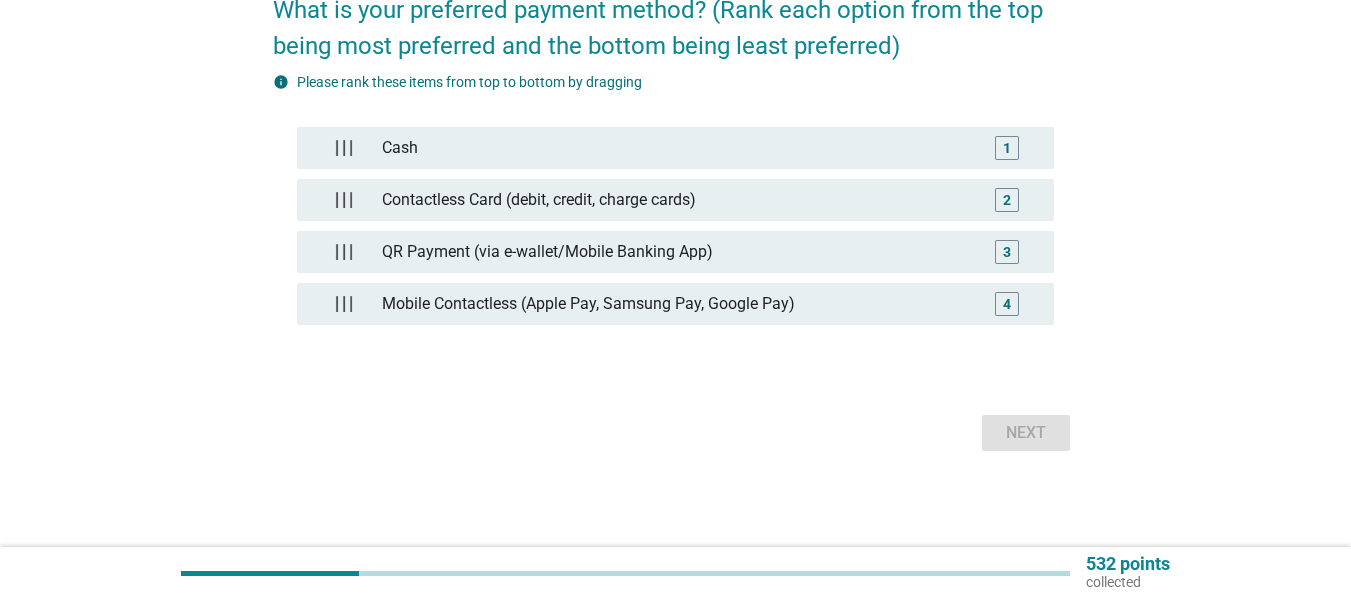 scroll, scrollTop: 0, scrollLeft: 0, axis: both 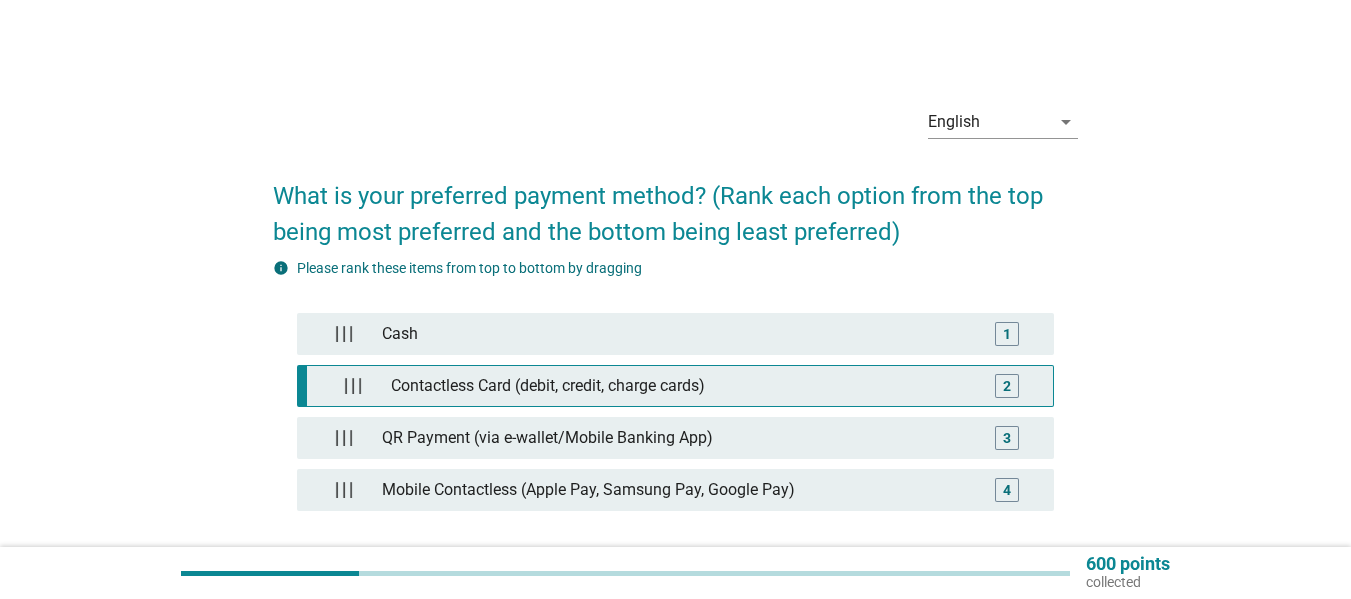 click on "2" at bounding box center [1007, 386] 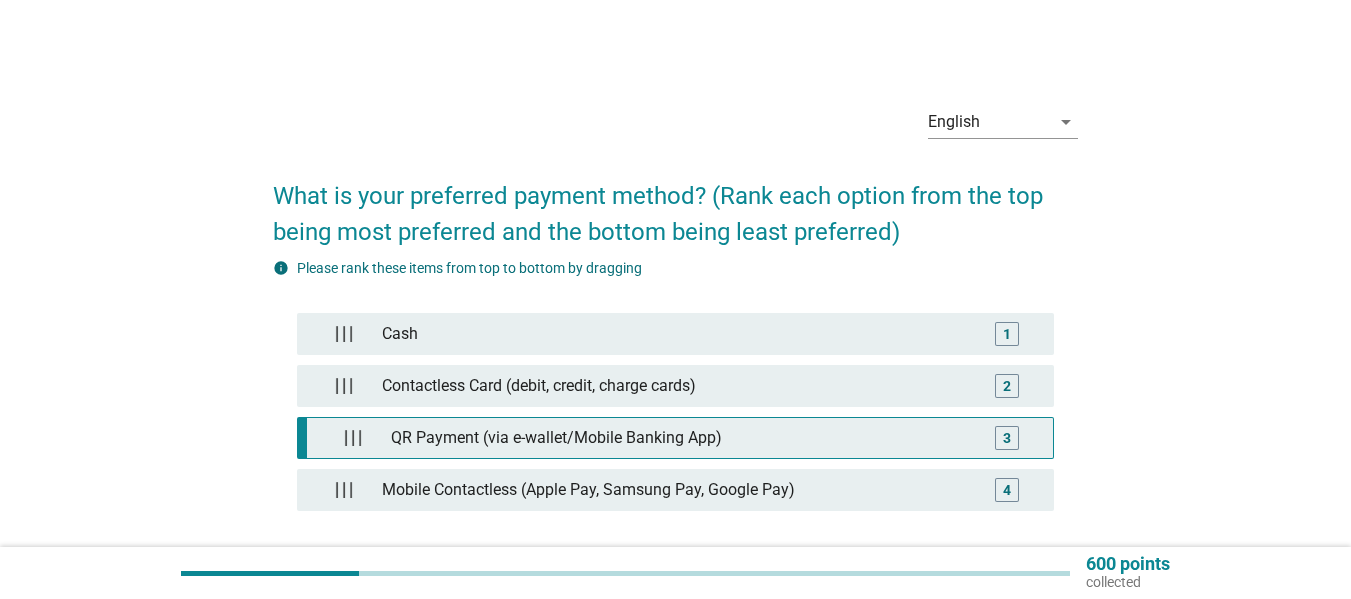 click on "3" at bounding box center [1007, 438] 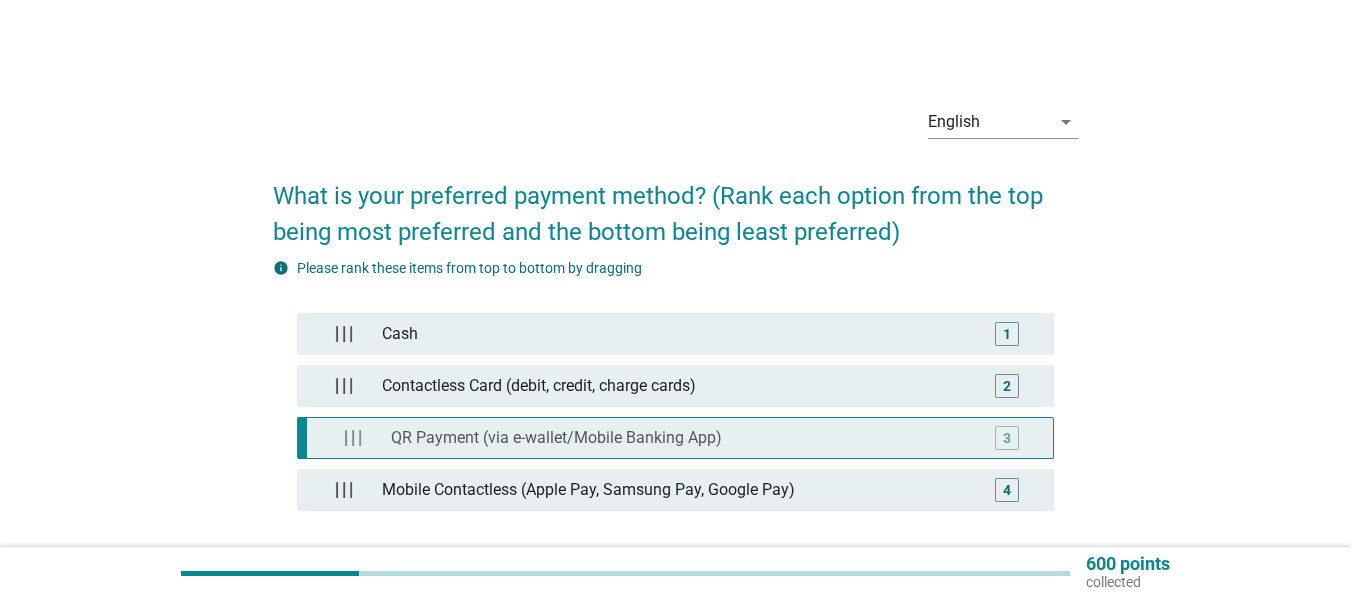 type 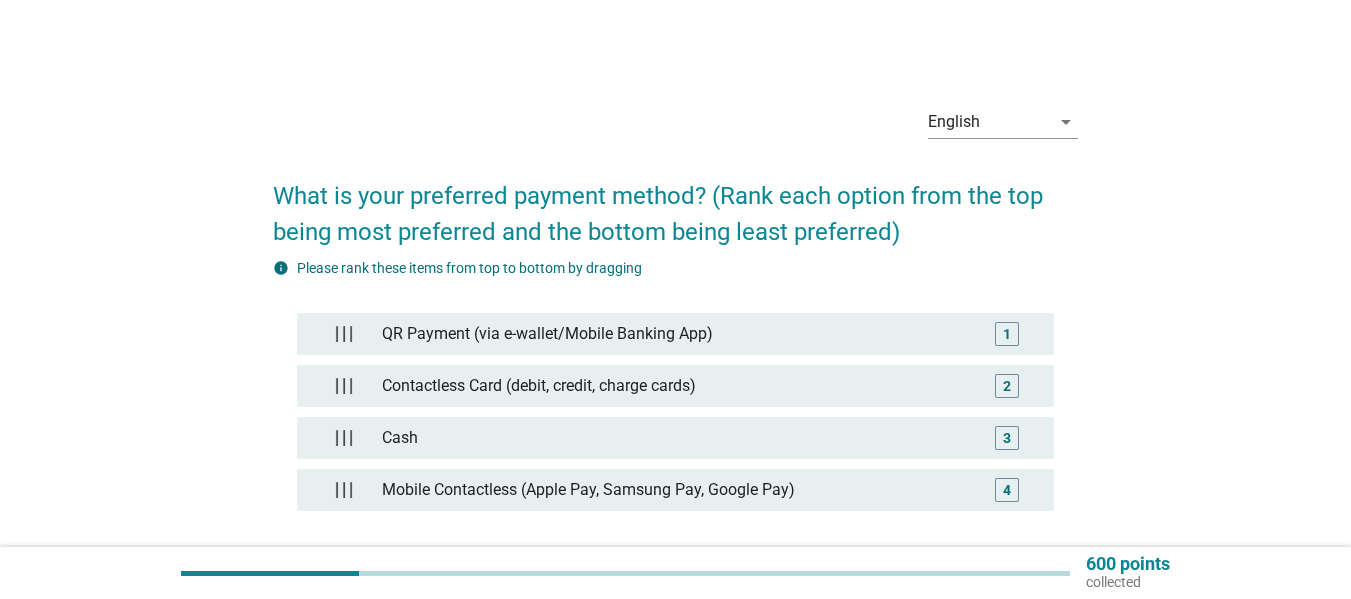 scroll, scrollTop: 186, scrollLeft: 0, axis: vertical 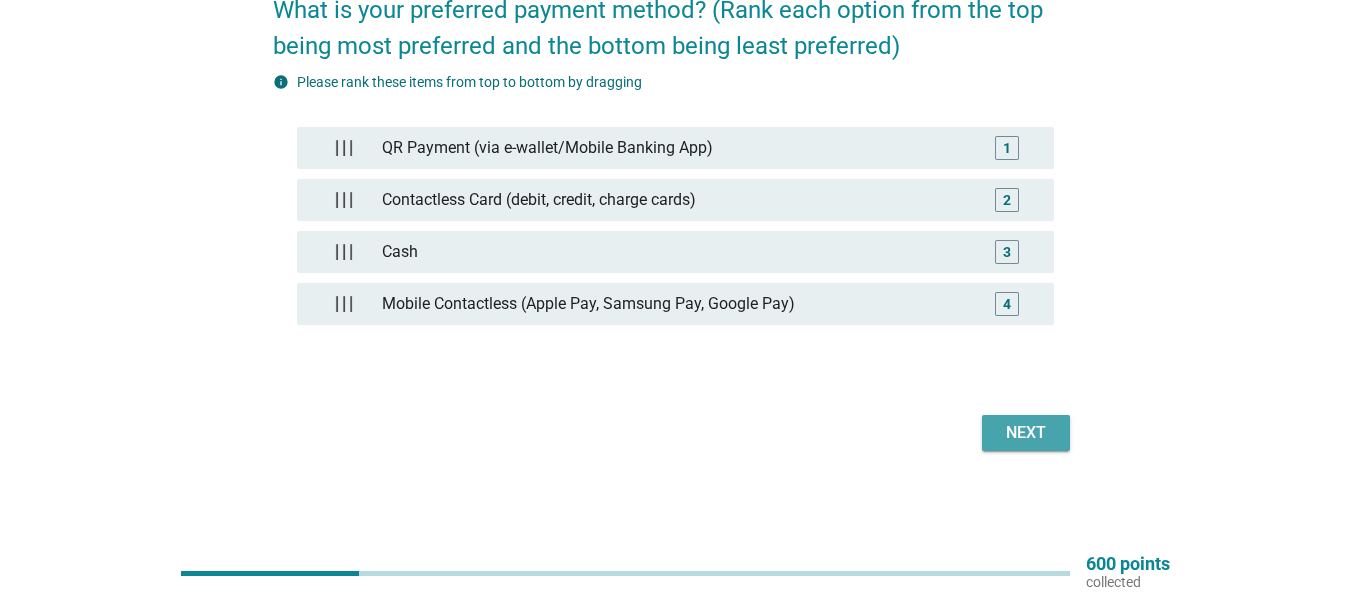 click on "Next" at bounding box center (1026, 433) 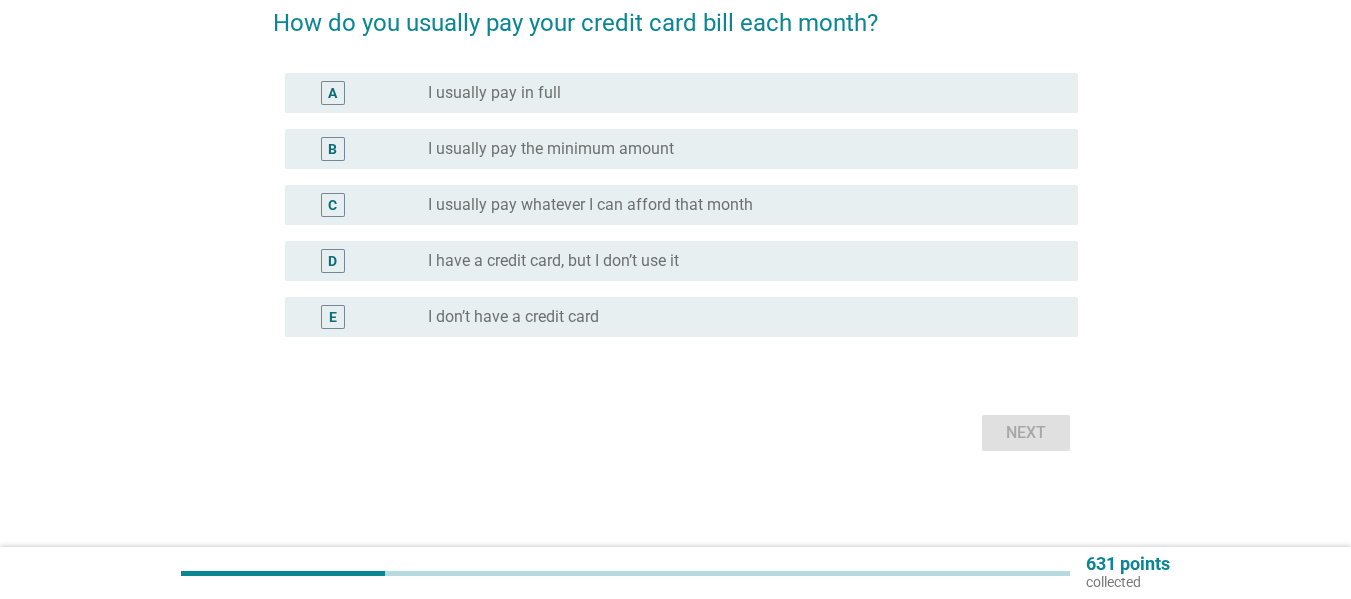 scroll, scrollTop: 0, scrollLeft: 0, axis: both 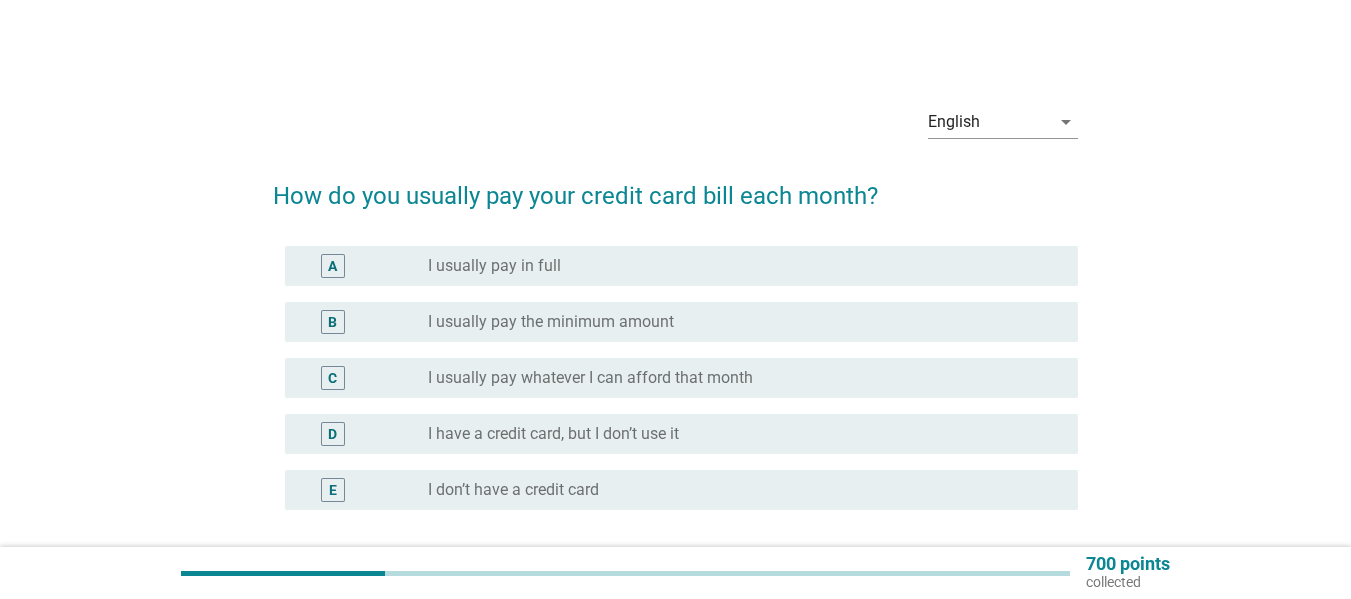 click on "radio_button_unchecked I usually pay the minimum amount" at bounding box center [737, 322] 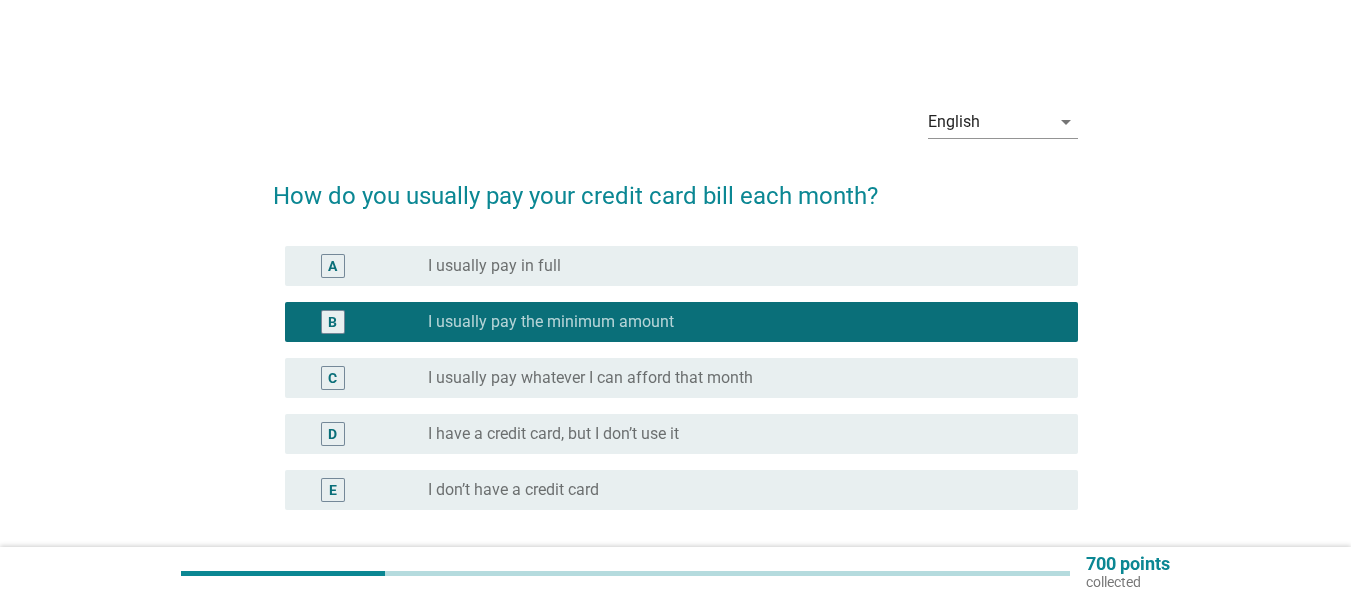 scroll, scrollTop: 173, scrollLeft: 0, axis: vertical 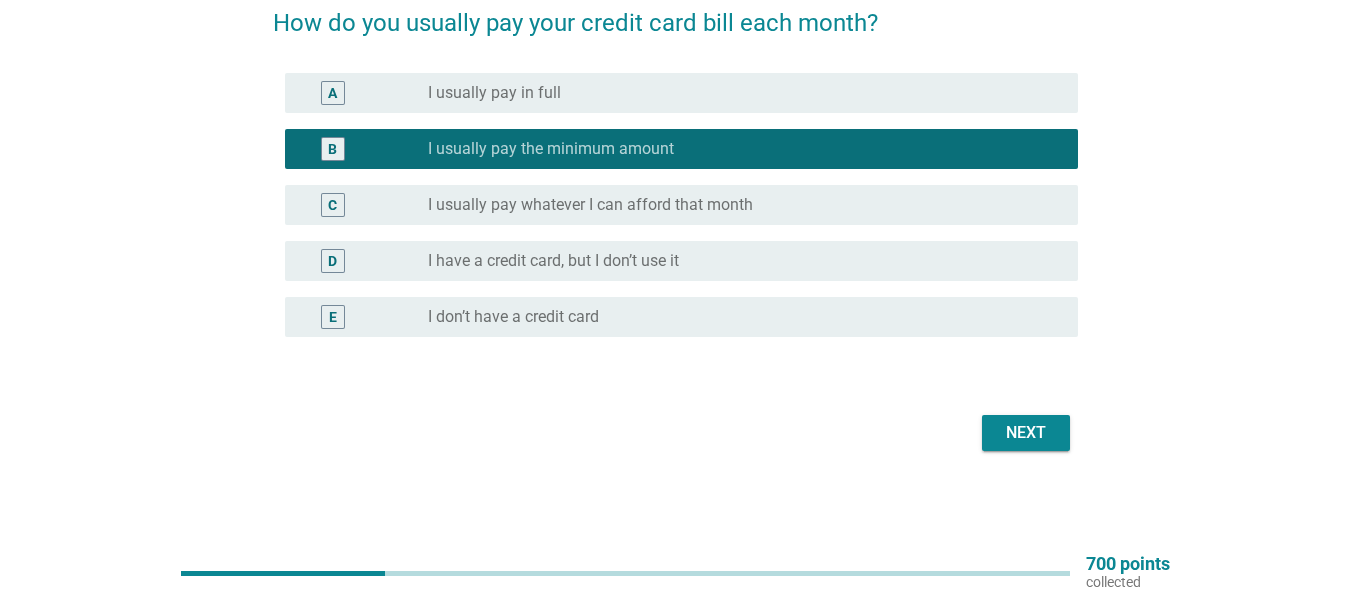 click on "Next" at bounding box center (1026, 433) 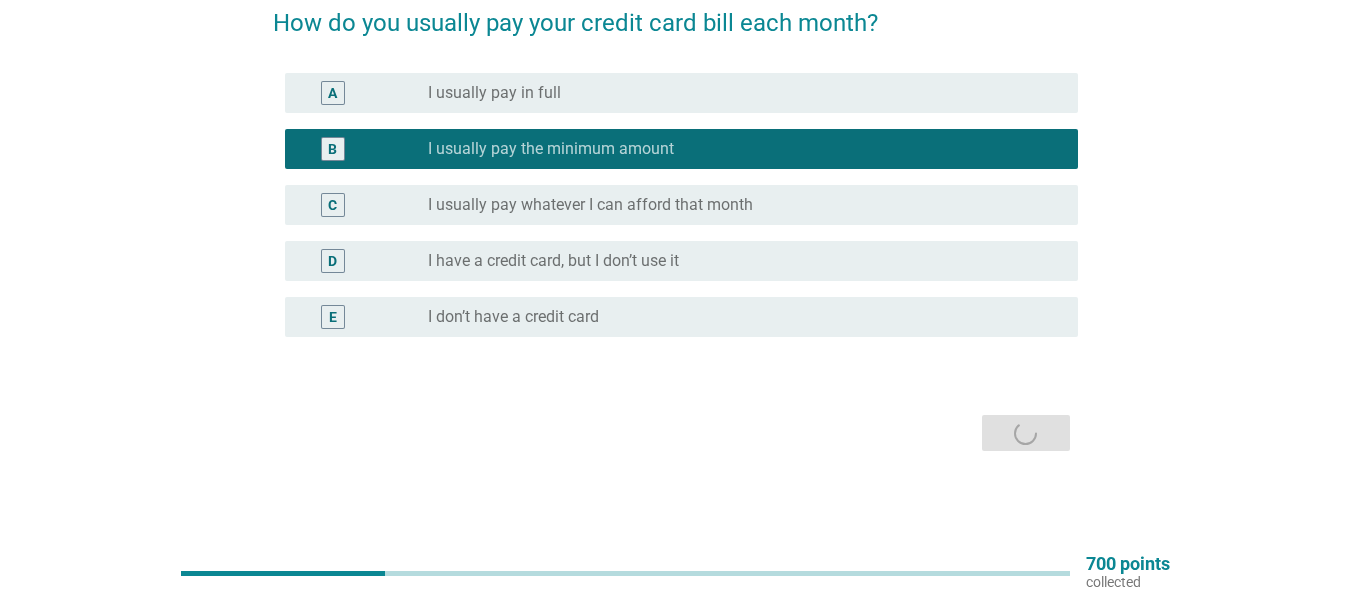 scroll, scrollTop: 0, scrollLeft: 0, axis: both 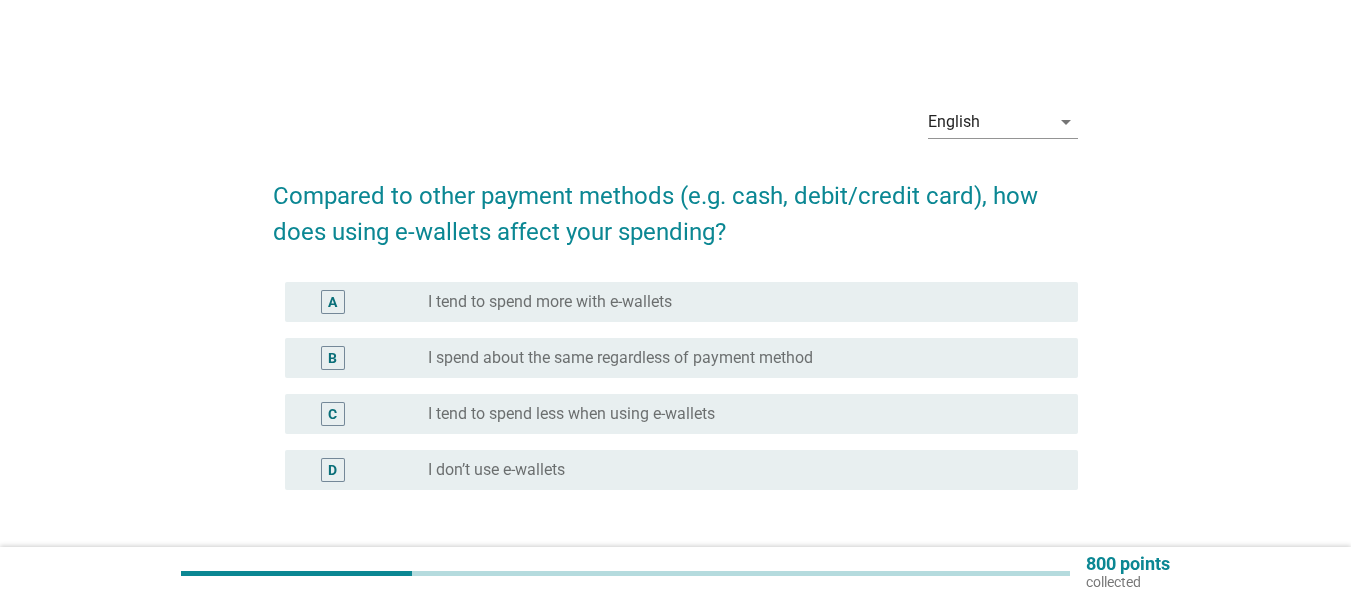 drag, startPoint x: 709, startPoint y: 291, endPoint x: 730, endPoint y: 307, distance: 26.400757 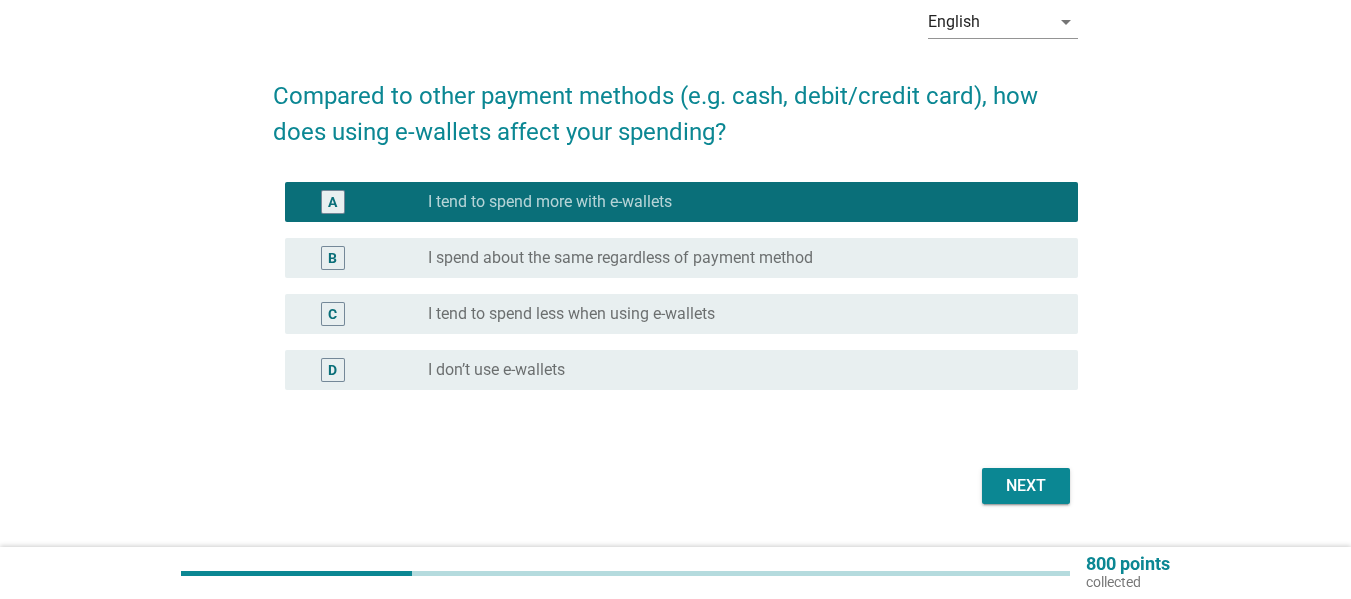 scroll, scrollTop: 153, scrollLeft: 0, axis: vertical 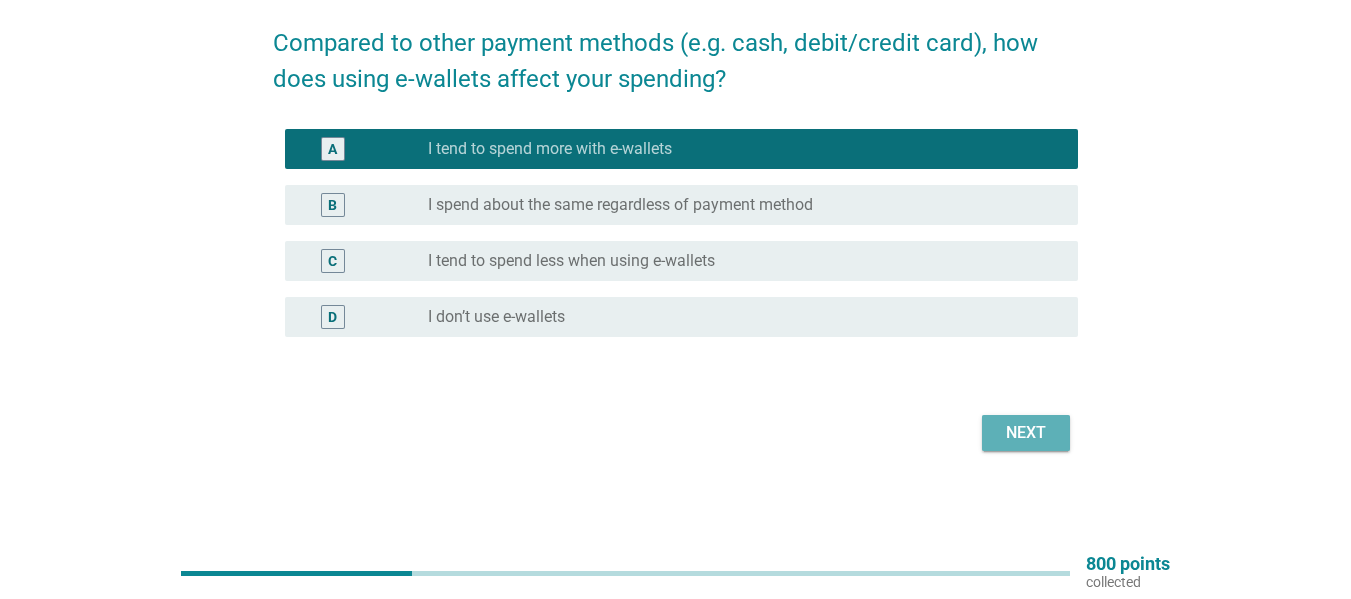 click on "Next" at bounding box center [1026, 433] 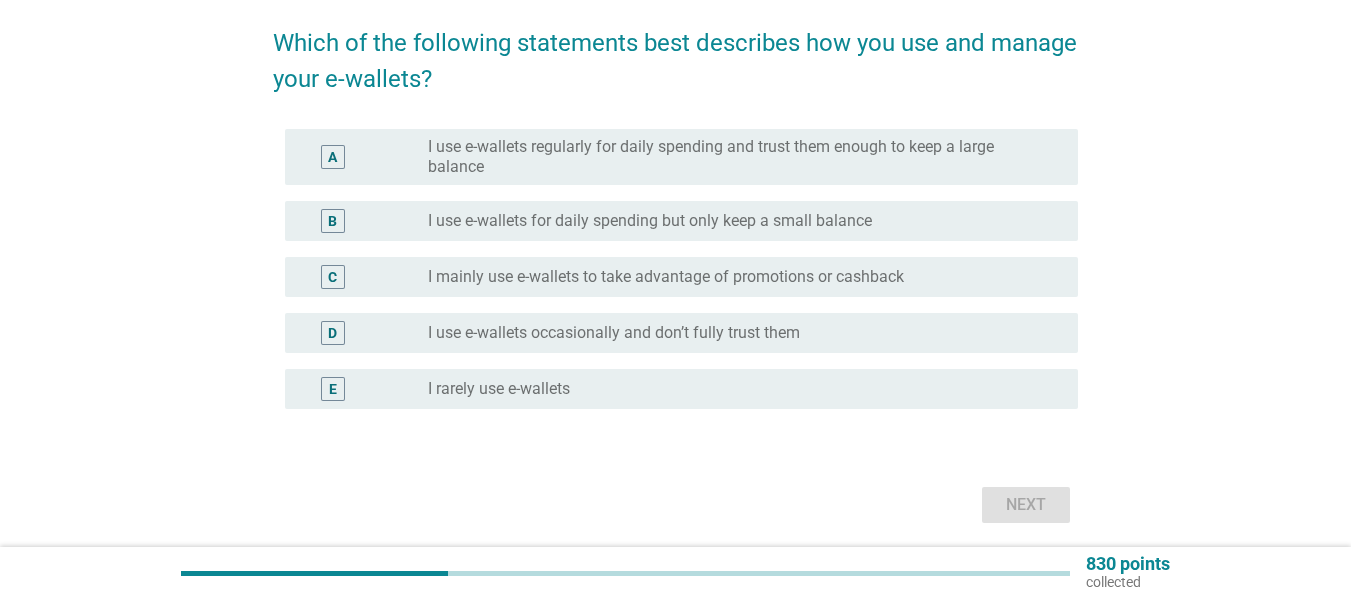 scroll, scrollTop: 0, scrollLeft: 0, axis: both 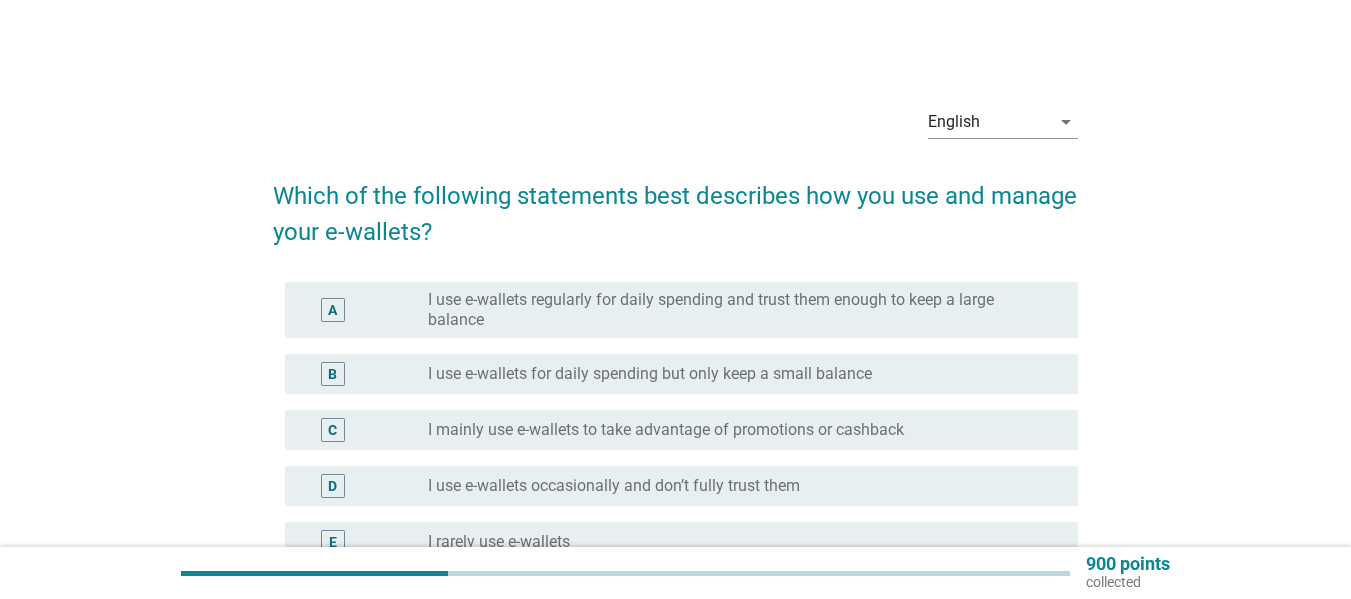 click on "I use e-wallets regularly for daily spending and trust them enough to keep a large balance" at bounding box center (737, 310) 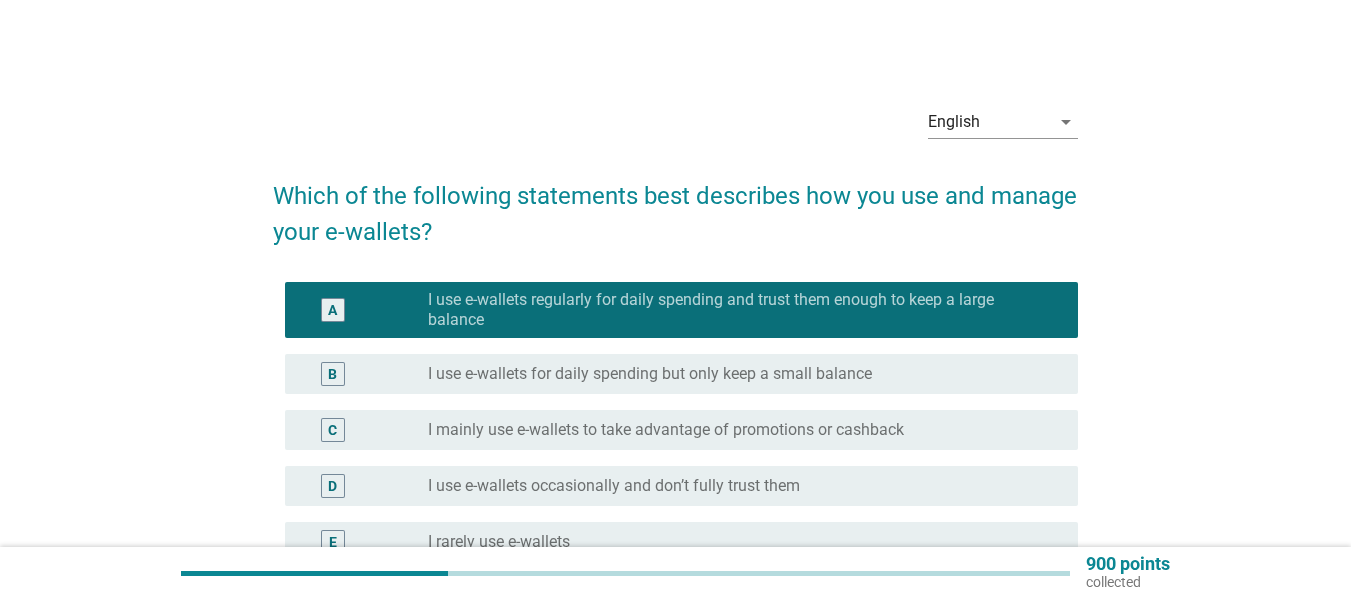 click on "radio_button_unchecked I use e-wallets for daily spending but only keep a small balance" at bounding box center [737, 374] 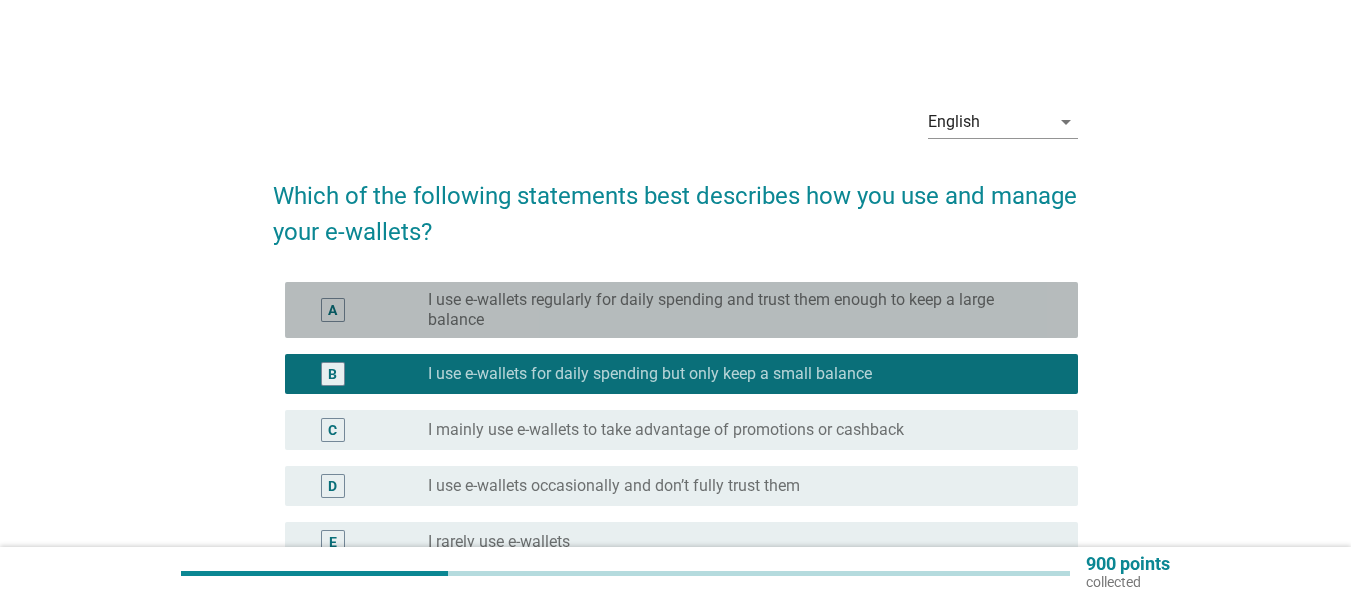 drag, startPoint x: 904, startPoint y: 327, endPoint x: 940, endPoint y: 318, distance: 37.107952 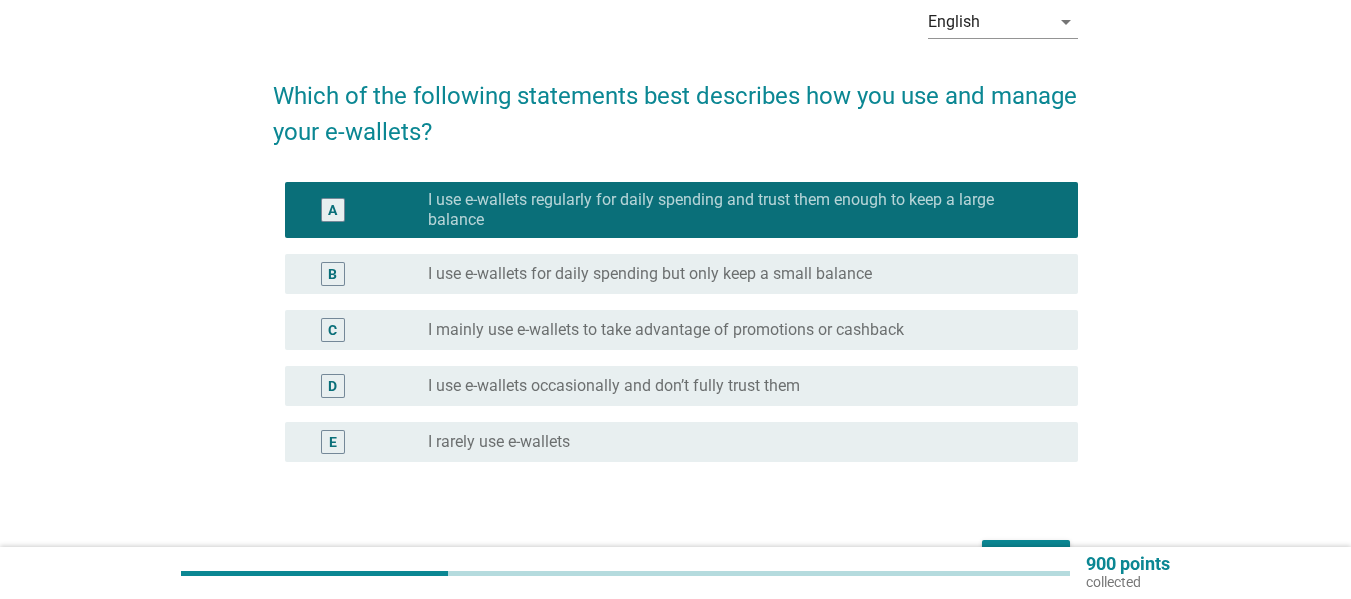 scroll, scrollTop: 225, scrollLeft: 0, axis: vertical 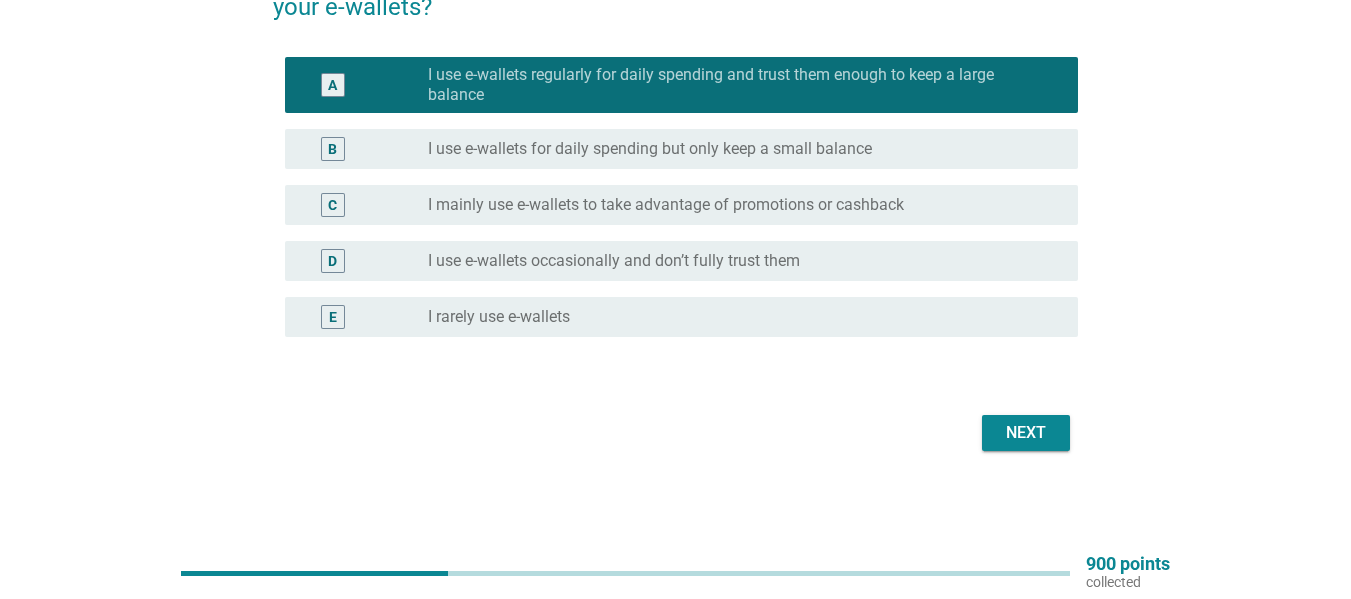 click on "Next" at bounding box center [1026, 433] 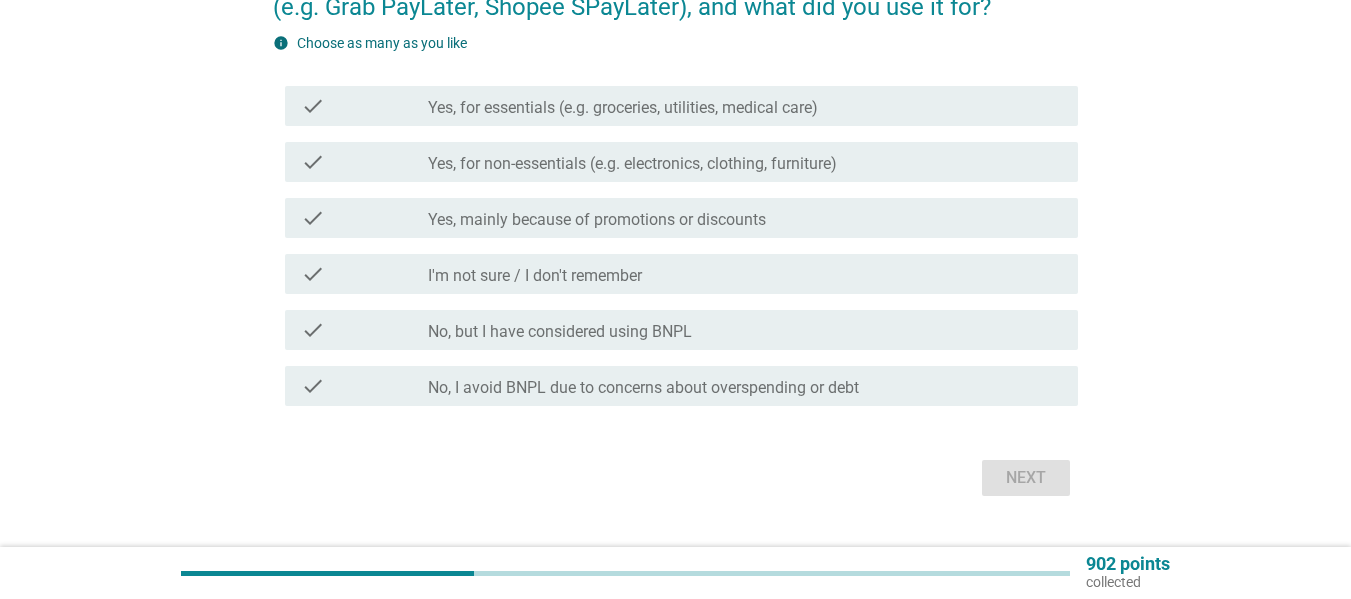 scroll, scrollTop: 0, scrollLeft: 0, axis: both 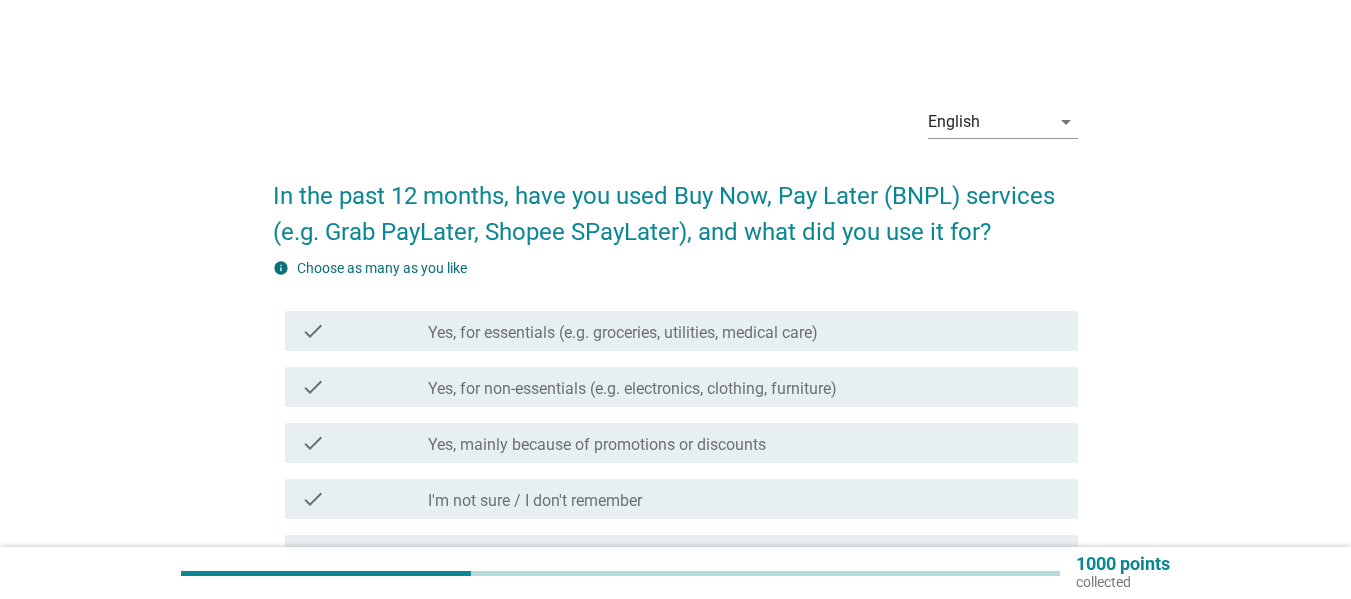 click on "check_box_outline_blank Yes, for essentials (e.g. groceries, utilities, medical care)" at bounding box center (745, 331) 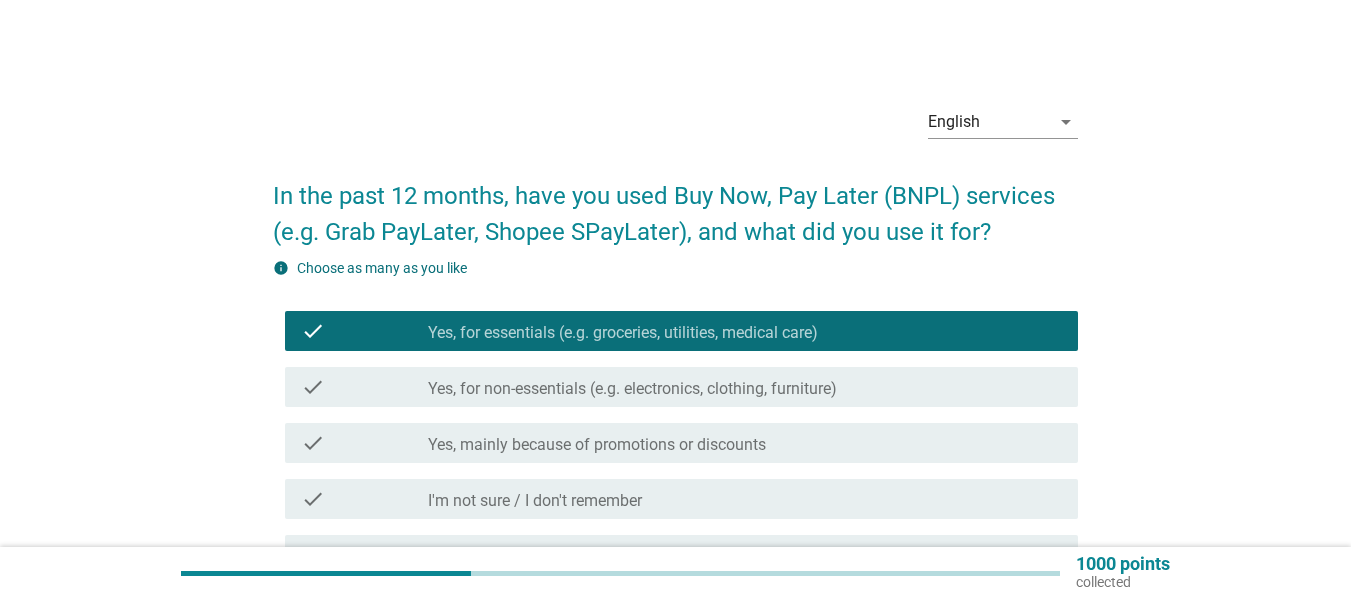 click on "Yes, mainly because of promotions or discounts" at bounding box center (597, 445) 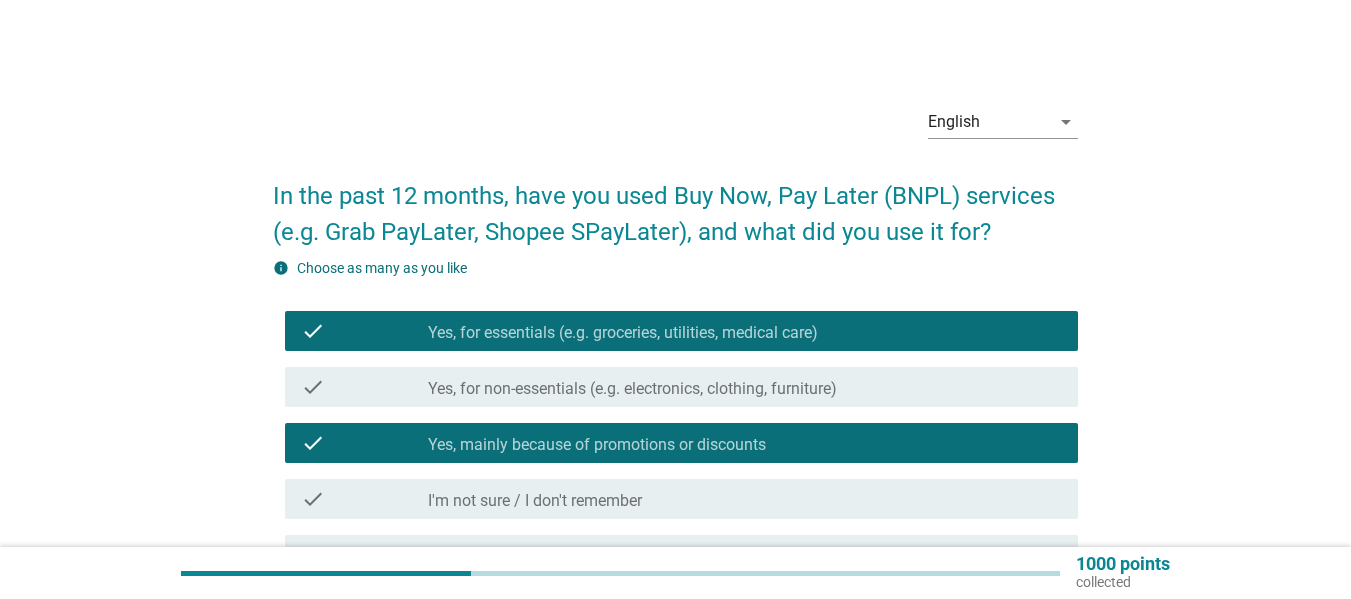 scroll, scrollTop: 270, scrollLeft: 0, axis: vertical 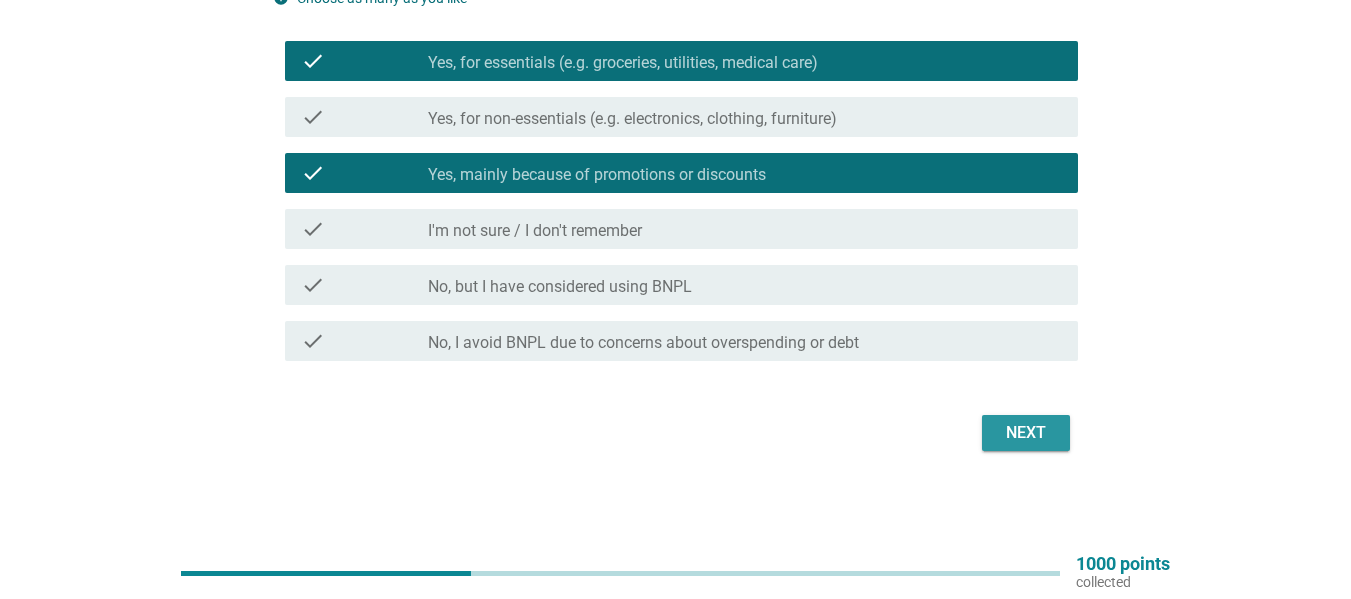 drag, startPoint x: 1033, startPoint y: 440, endPoint x: 1038, endPoint y: 430, distance: 11.18034 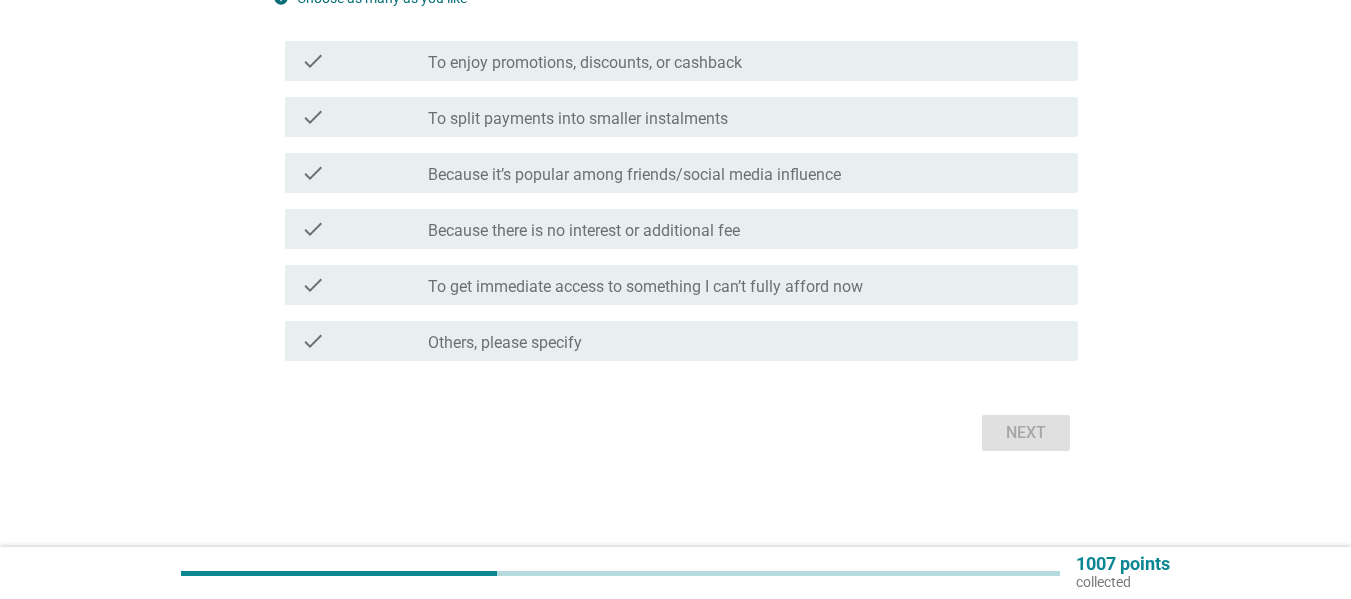 scroll, scrollTop: 0, scrollLeft: 0, axis: both 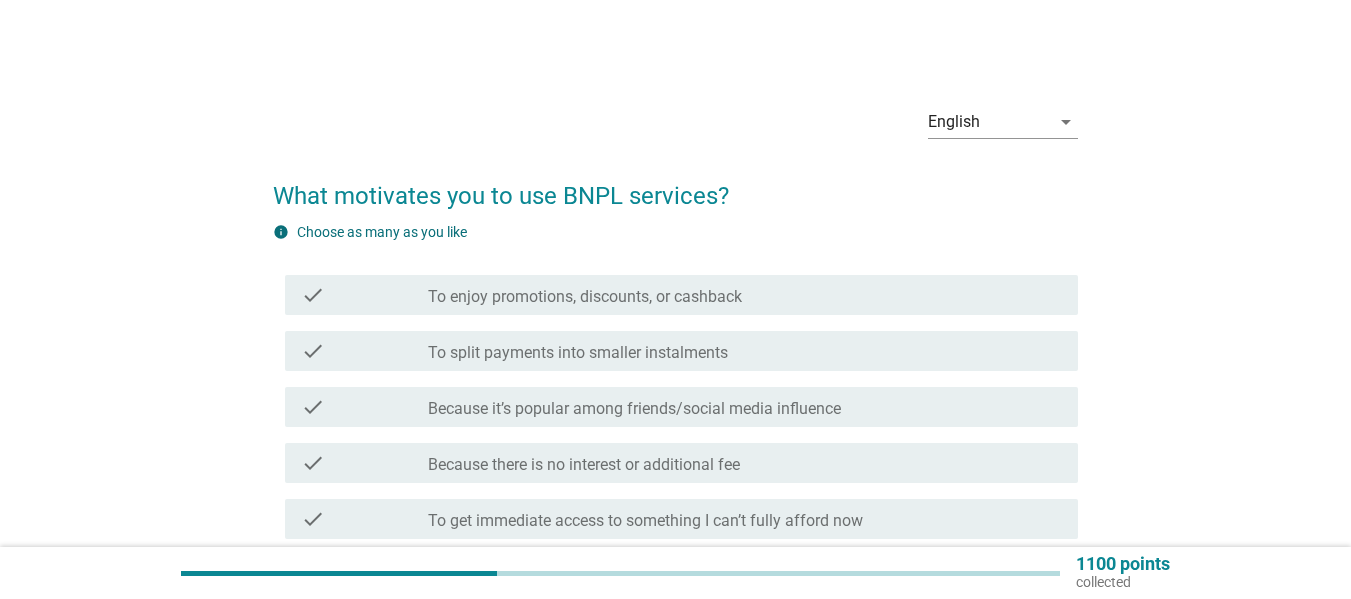 click on "To enjoy promotions, discounts, or cashback" at bounding box center [585, 297] 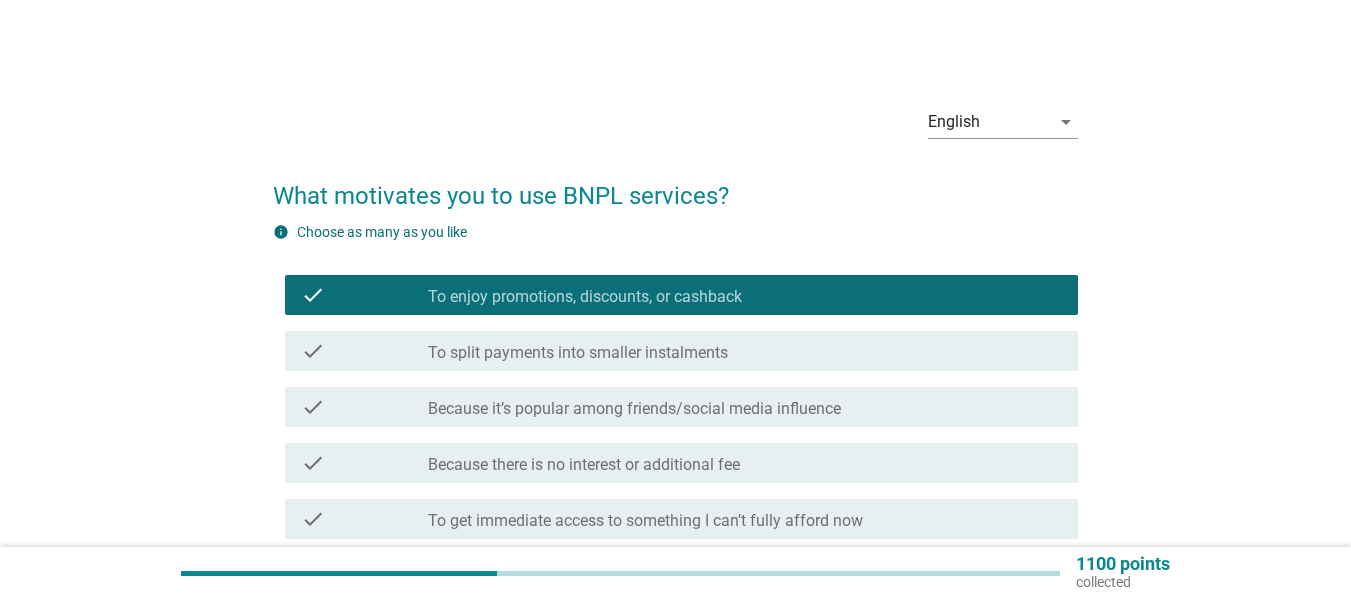 click on "check     check_box_outline_blank Because there is no interest or additional fee" at bounding box center (681, 463) 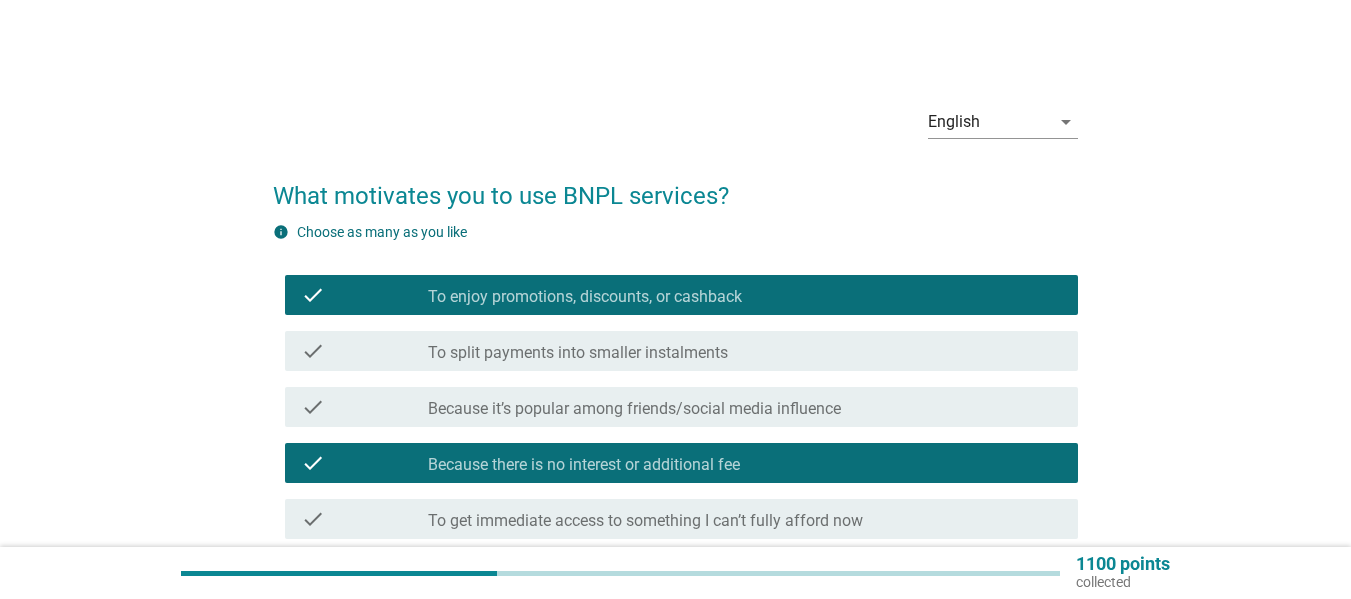 scroll, scrollTop: 234, scrollLeft: 0, axis: vertical 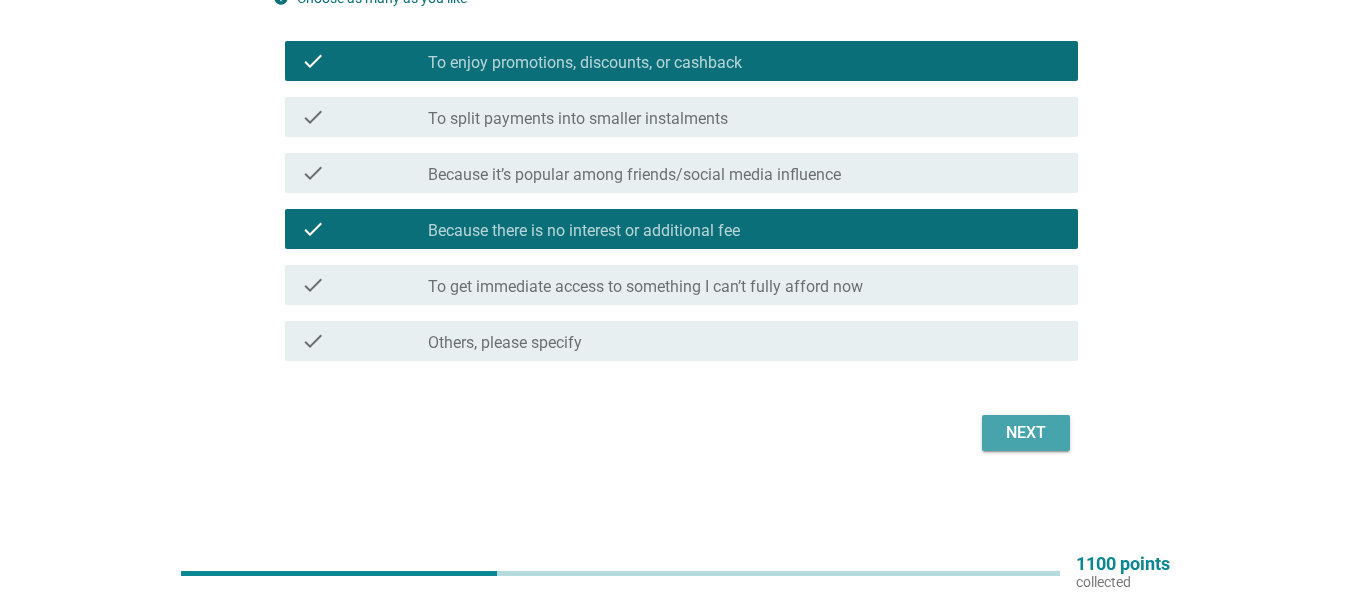click on "Next" at bounding box center [1026, 433] 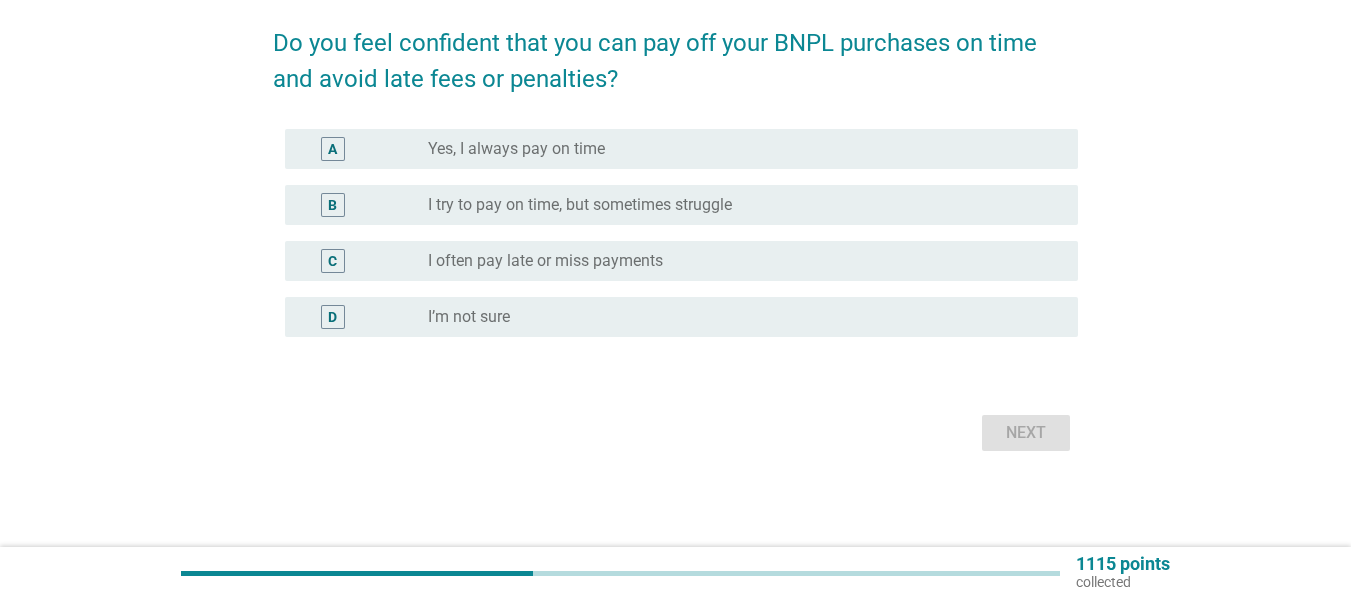 scroll, scrollTop: 0, scrollLeft: 0, axis: both 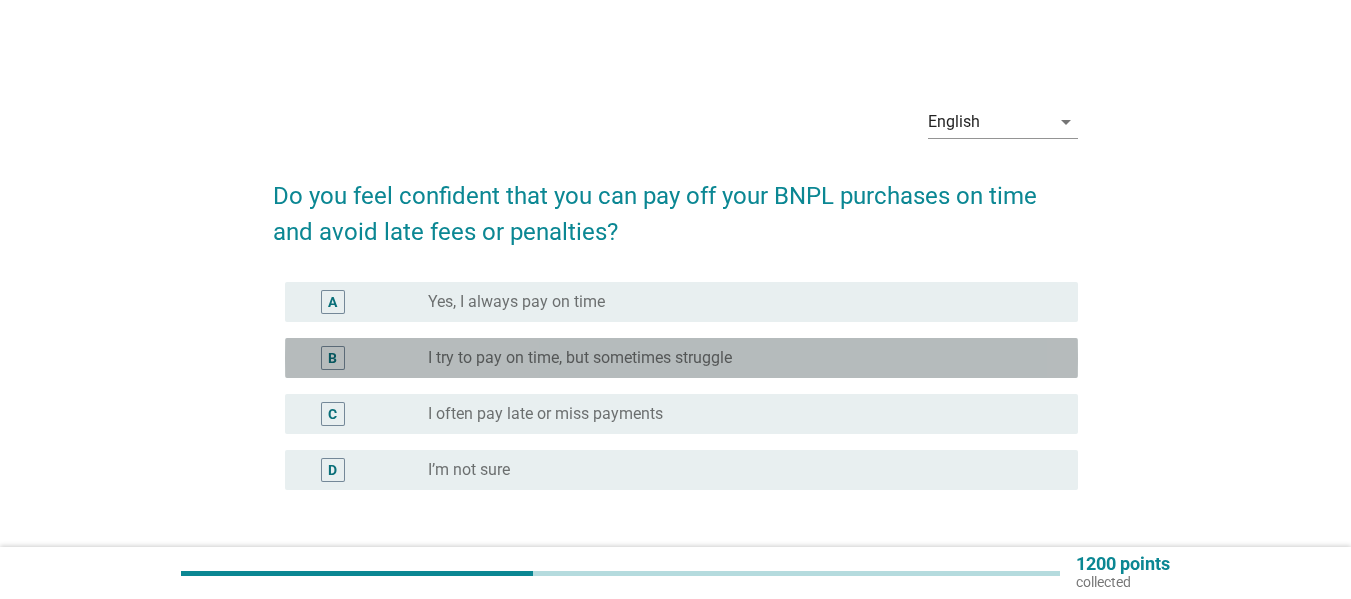 click on "radio_button_unchecked I try to pay on time, but sometimes struggle" at bounding box center [737, 358] 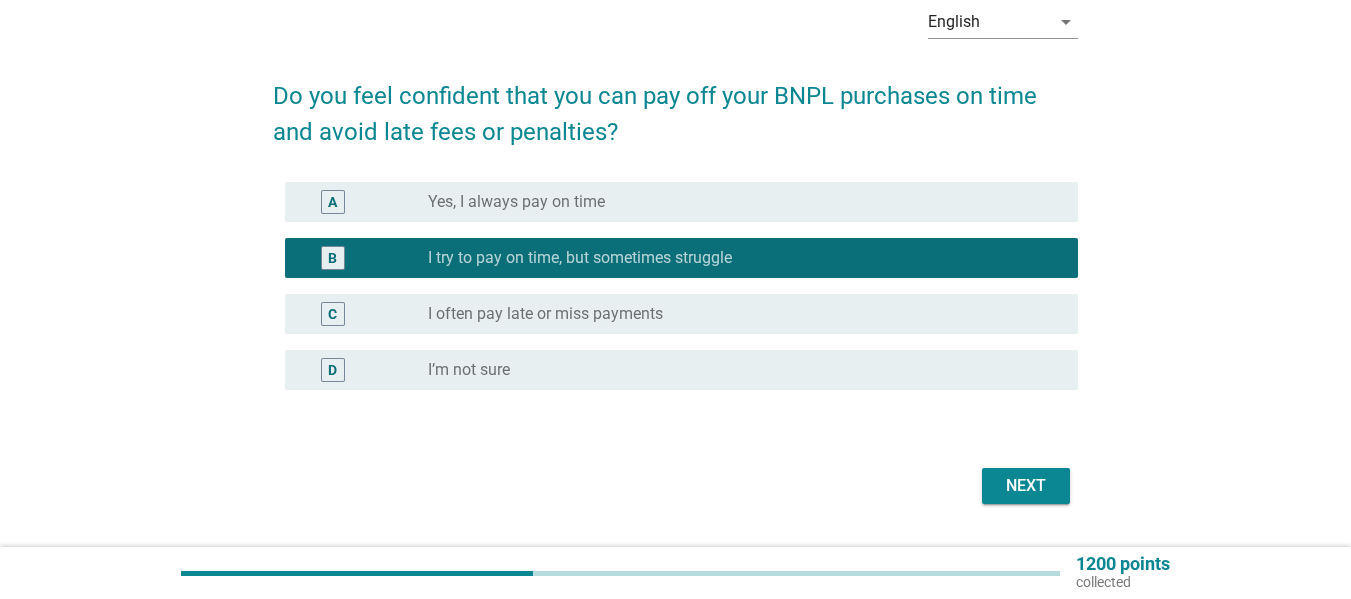 scroll, scrollTop: 153, scrollLeft: 0, axis: vertical 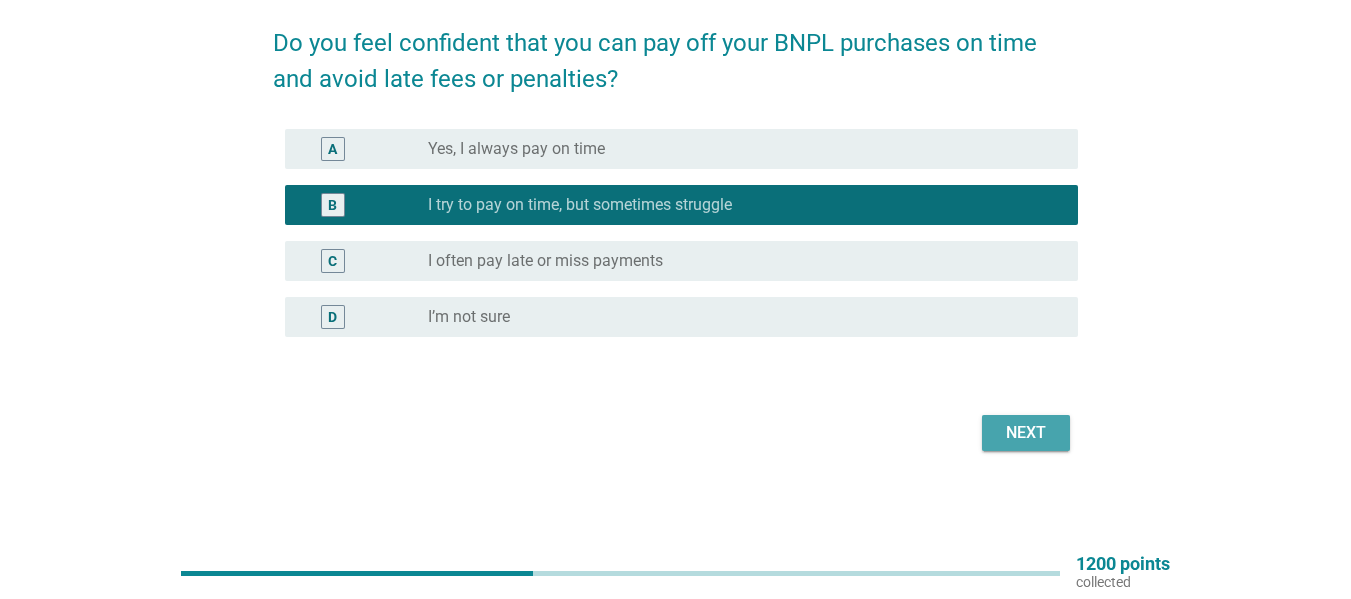 click on "Next" at bounding box center (1026, 433) 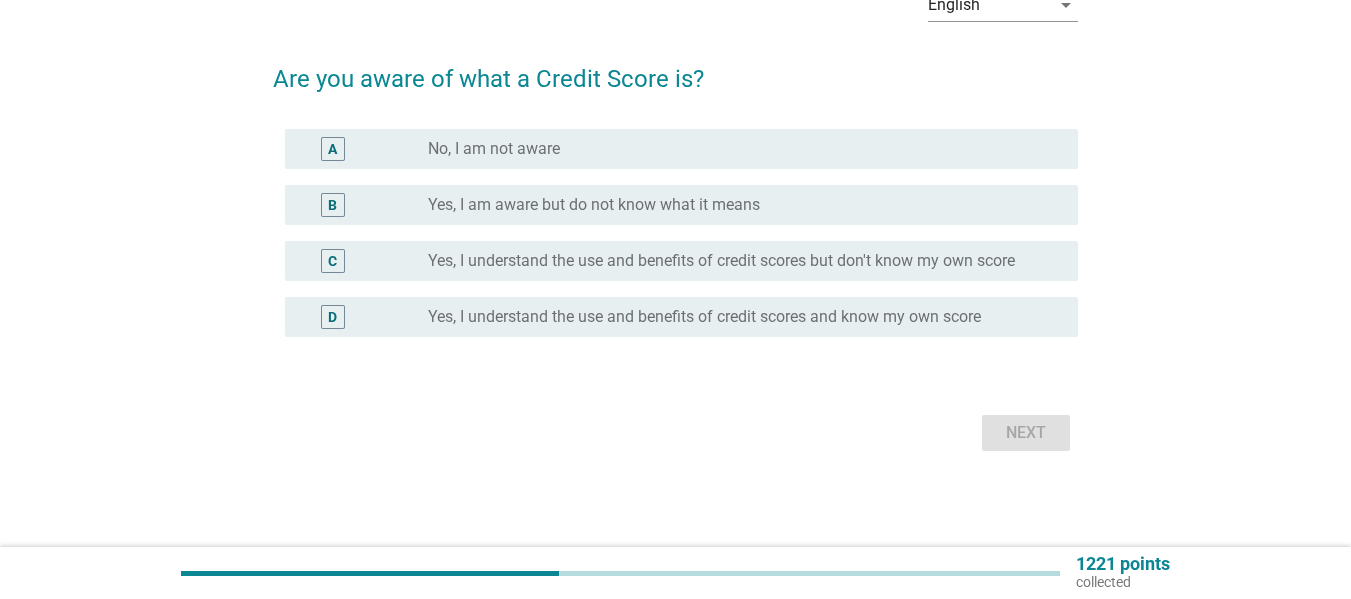 scroll, scrollTop: 0, scrollLeft: 0, axis: both 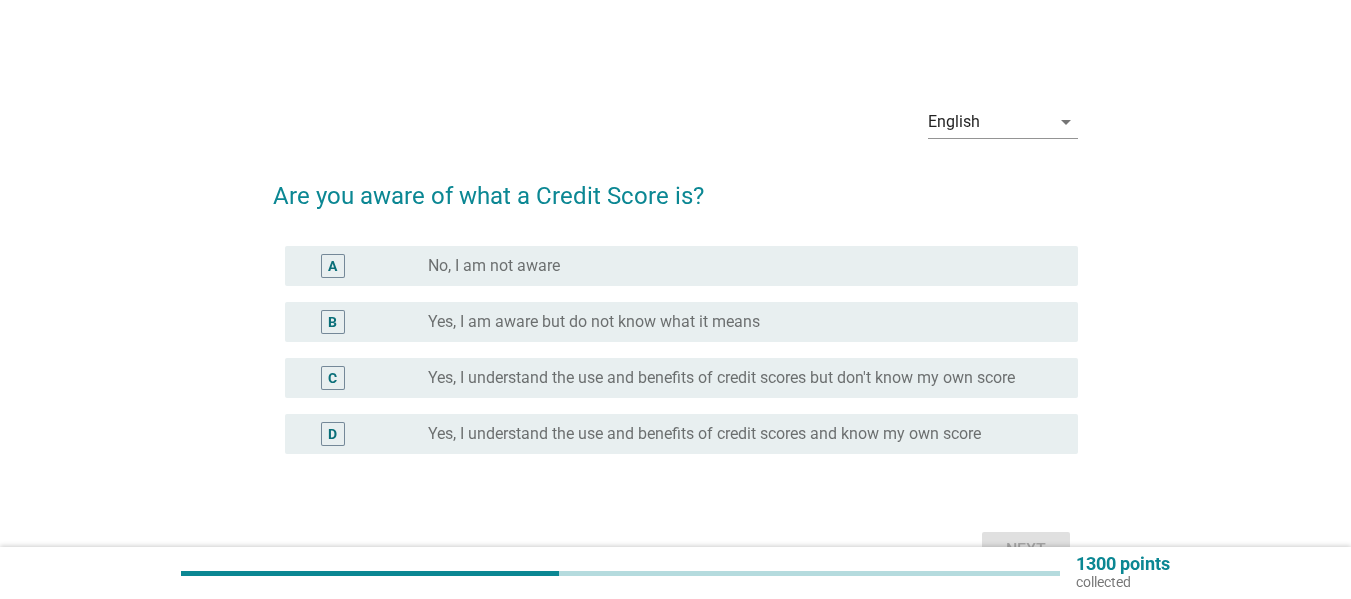 click on "Yes, I understand the use and benefits of credit scores but don't know my own score" at bounding box center [721, 378] 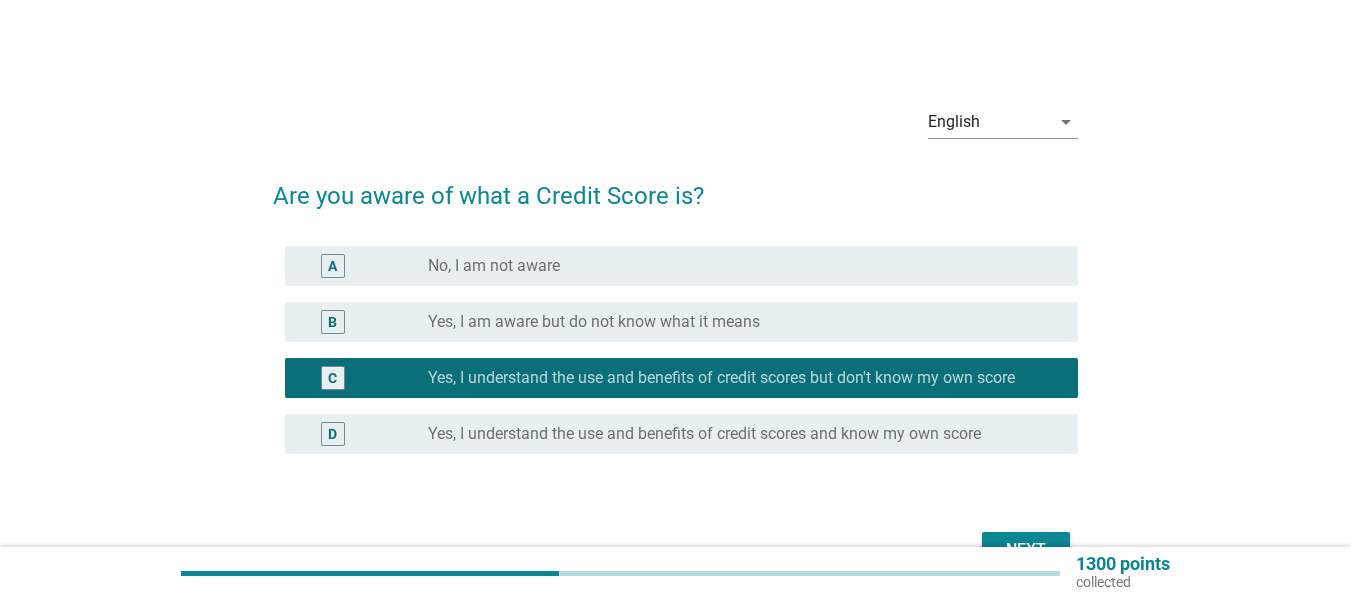 scroll, scrollTop: 117, scrollLeft: 0, axis: vertical 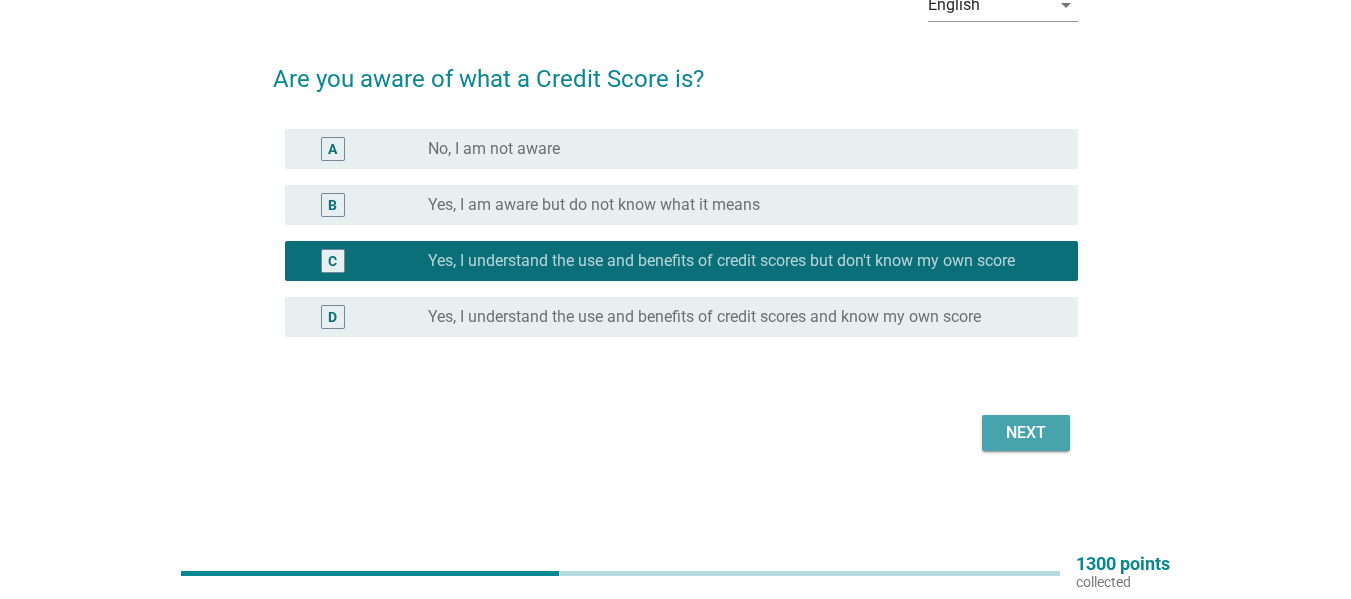 click on "Next" at bounding box center [1026, 433] 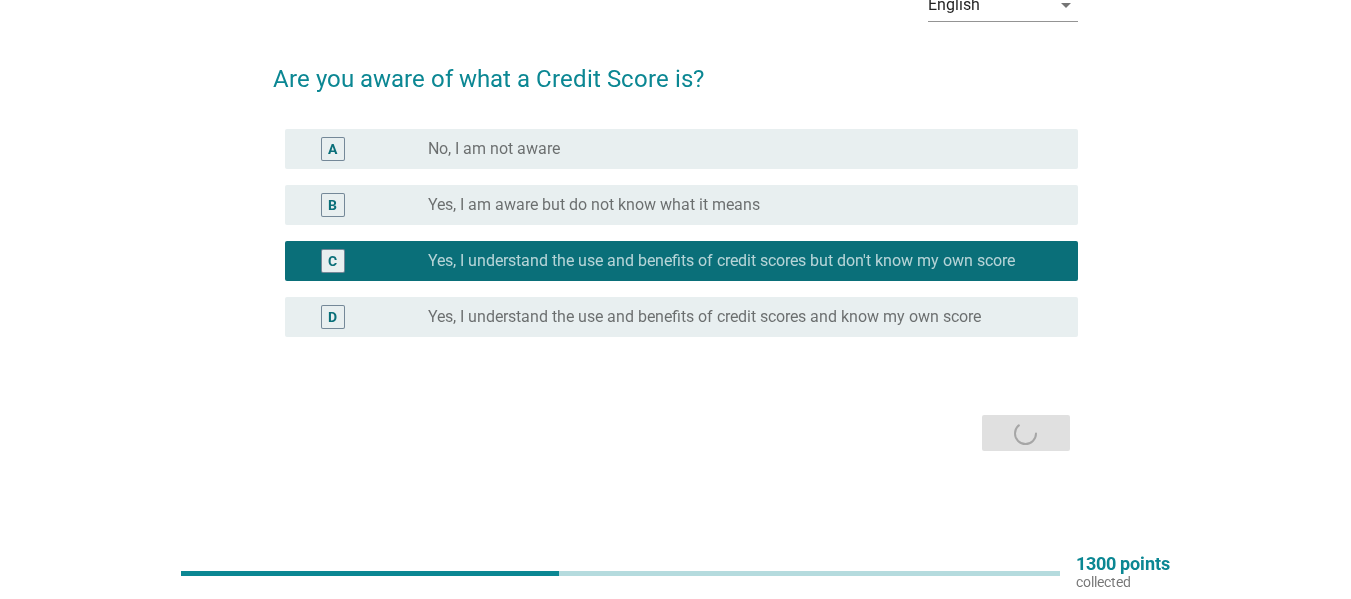 scroll, scrollTop: 0, scrollLeft: 0, axis: both 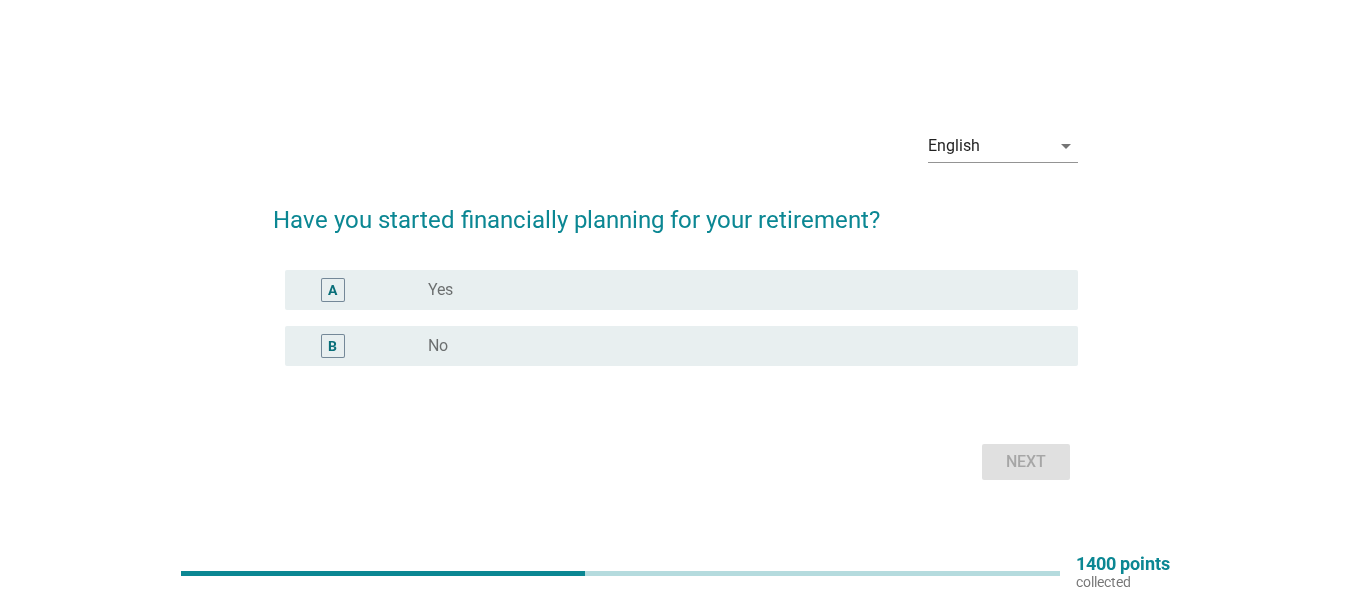 click on "radio_button_unchecked Yes" at bounding box center (737, 290) 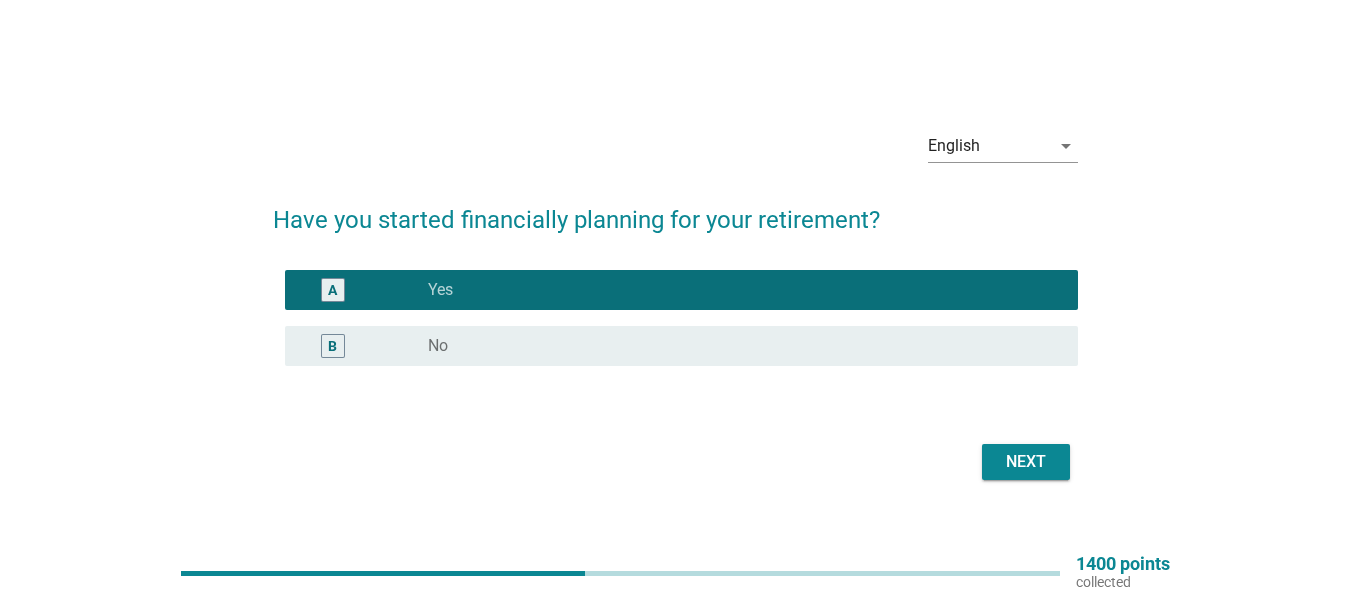 click on "Next" at bounding box center (1026, 462) 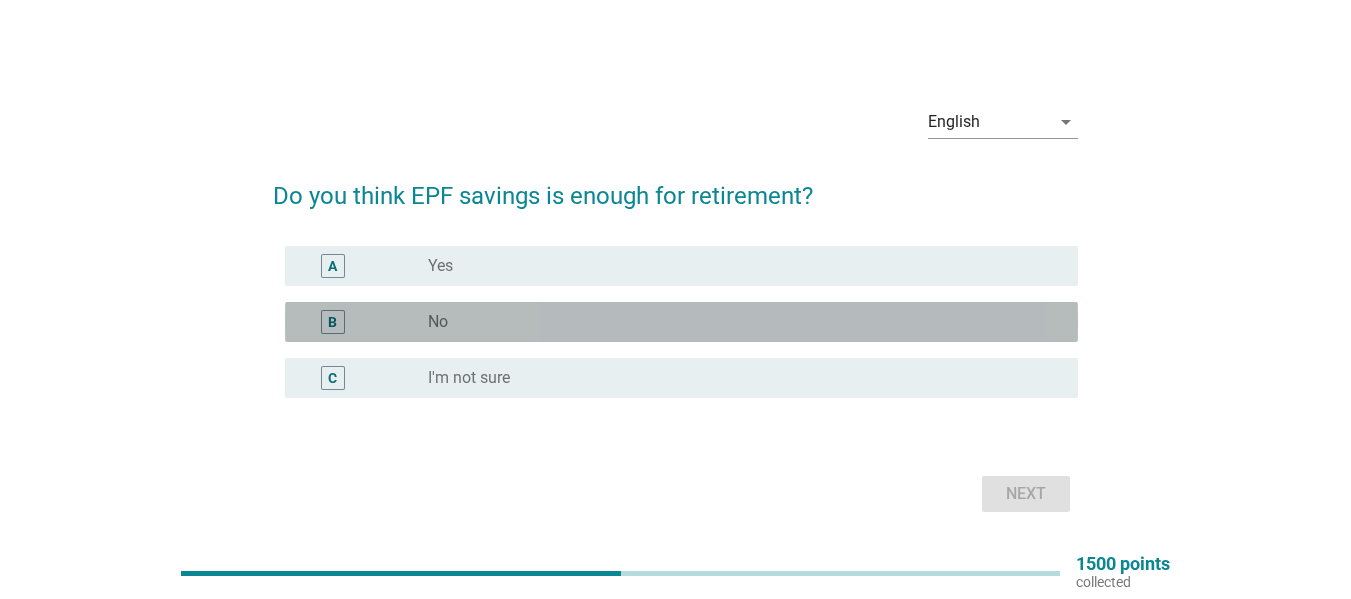 click on "radio_button_unchecked No" at bounding box center [737, 322] 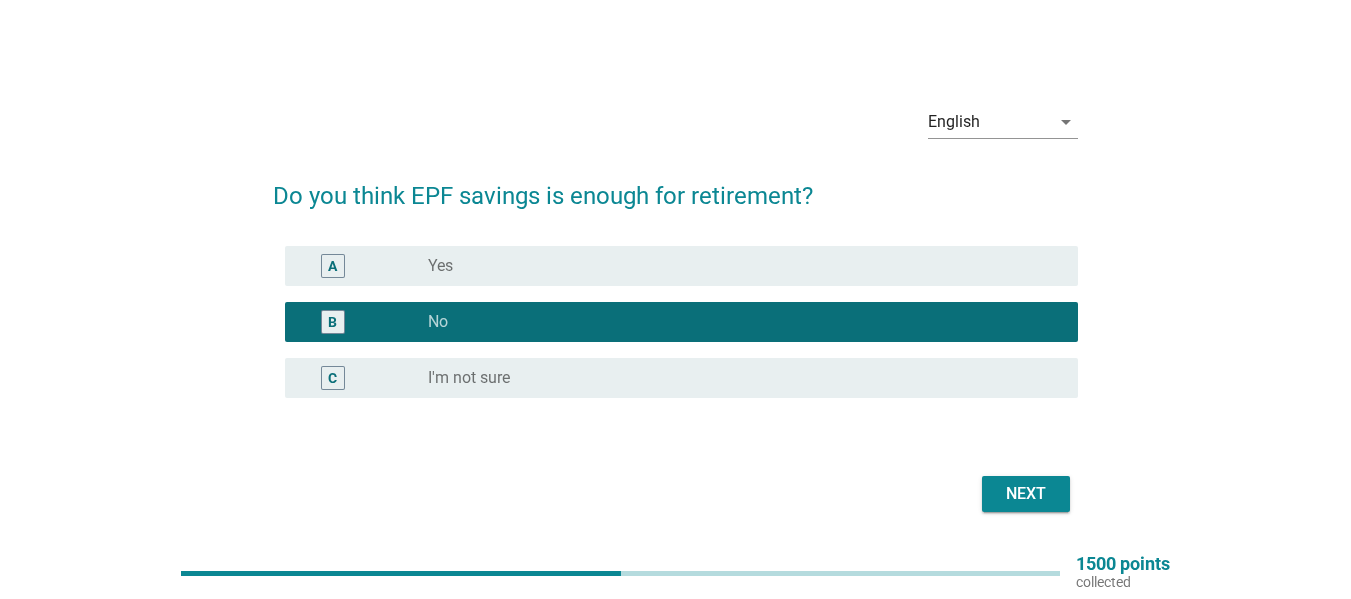 click on "Next" at bounding box center [1026, 494] 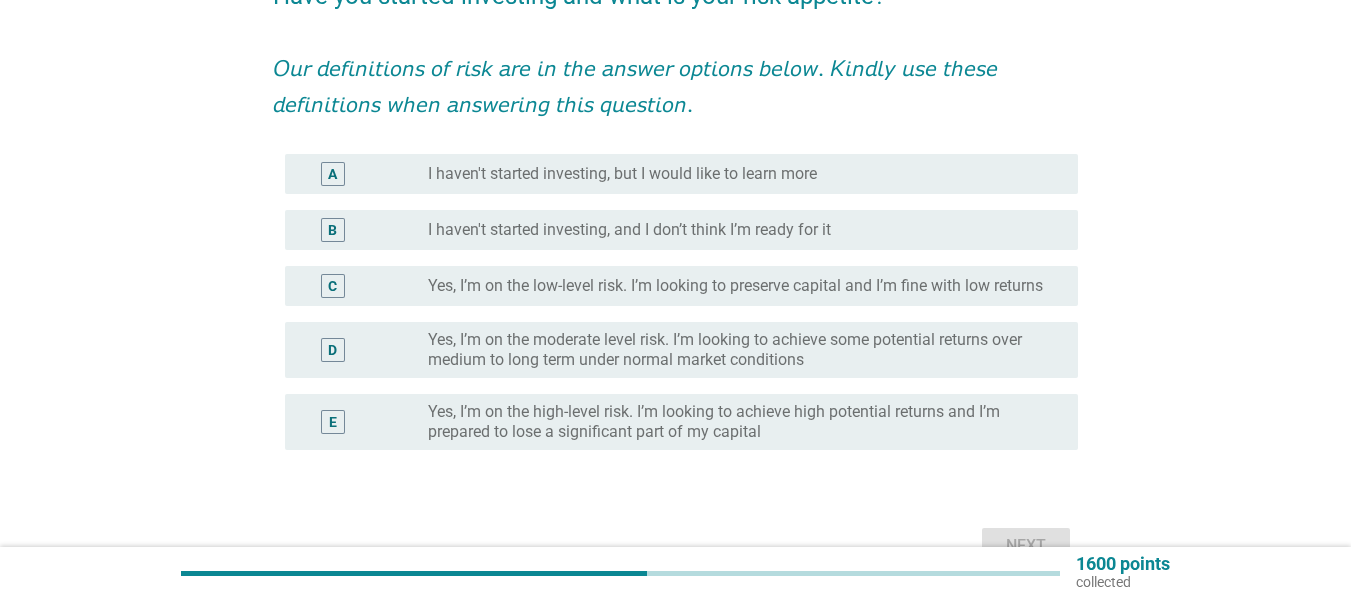 scroll, scrollTop: 300, scrollLeft: 0, axis: vertical 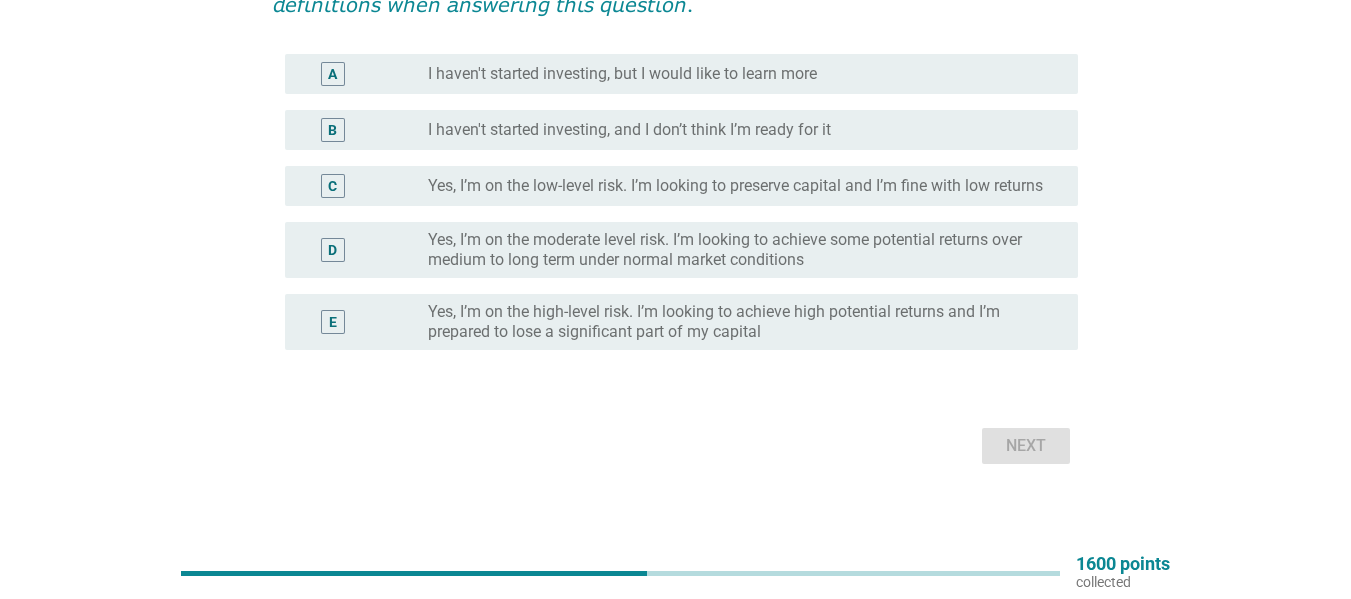 click on "radio_button_unchecked I haven't started investing, but I would like to learn more" at bounding box center [737, 74] 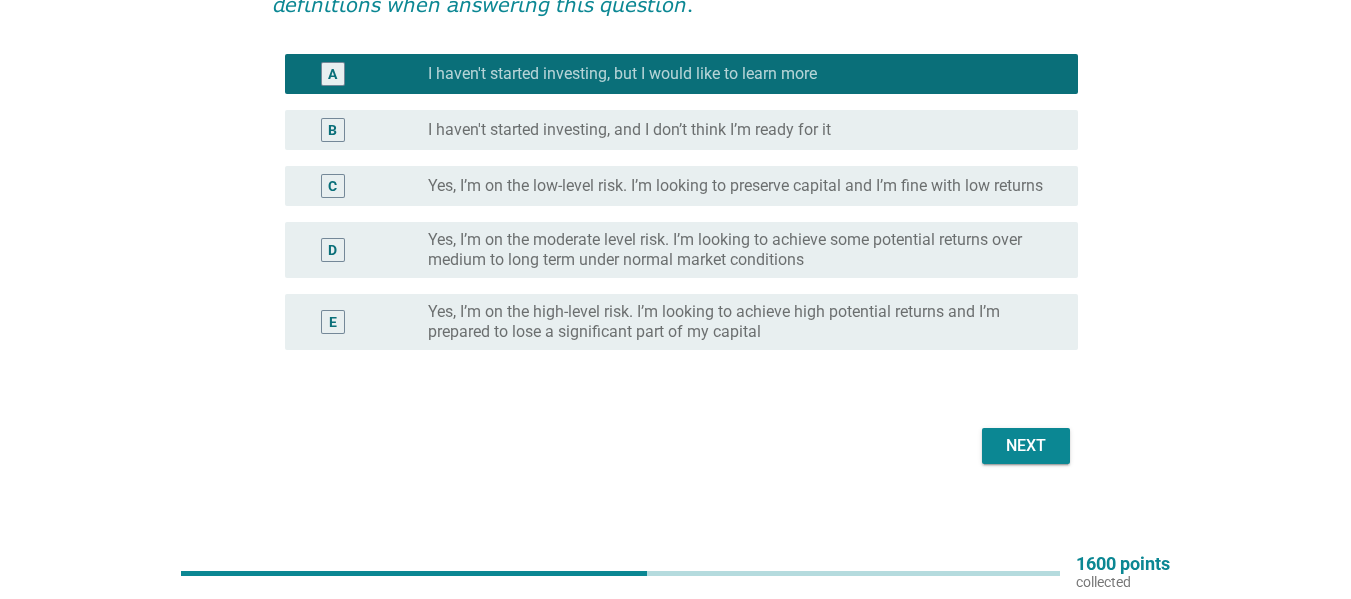click on "Yes, I’m on the moderate level risk. I’m looking to achieve some potential returns over medium to long term under normal market conditions" at bounding box center (737, 250) 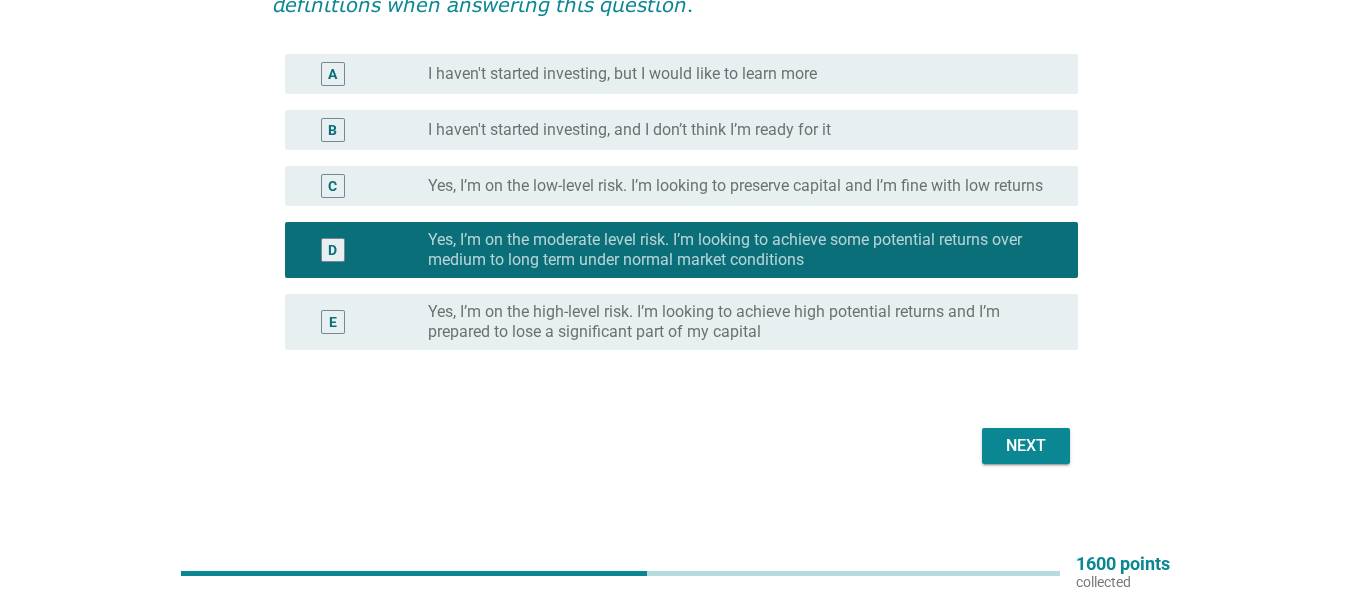 click on "Next" at bounding box center [675, 446] 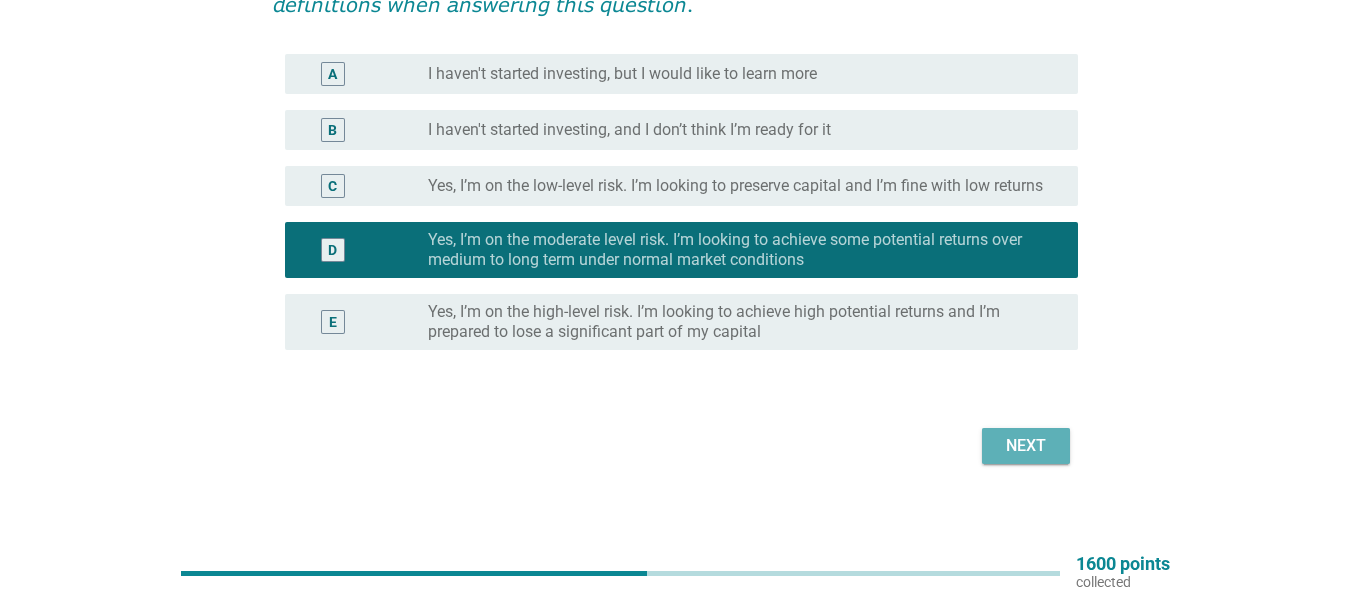 drag, startPoint x: 1010, startPoint y: 465, endPoint x: 1004, endPoint y: 446, distance: 19.924858 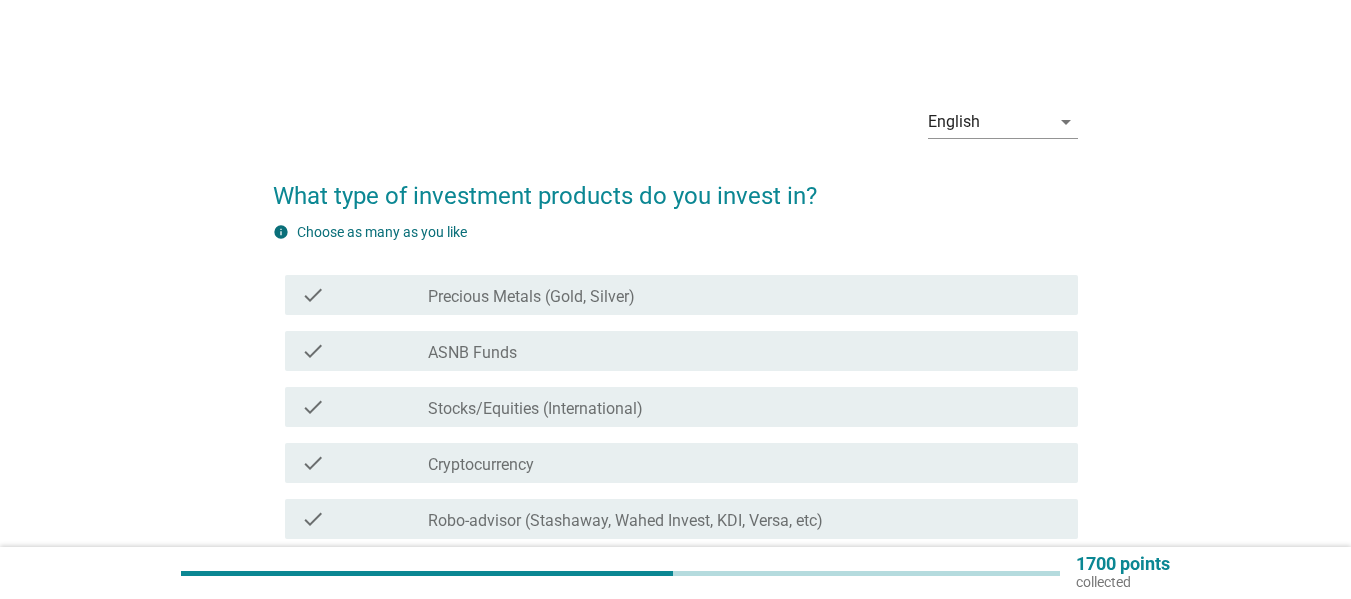 scroll, scrollTop: 200, scrollLeft: 0, axis: vertical 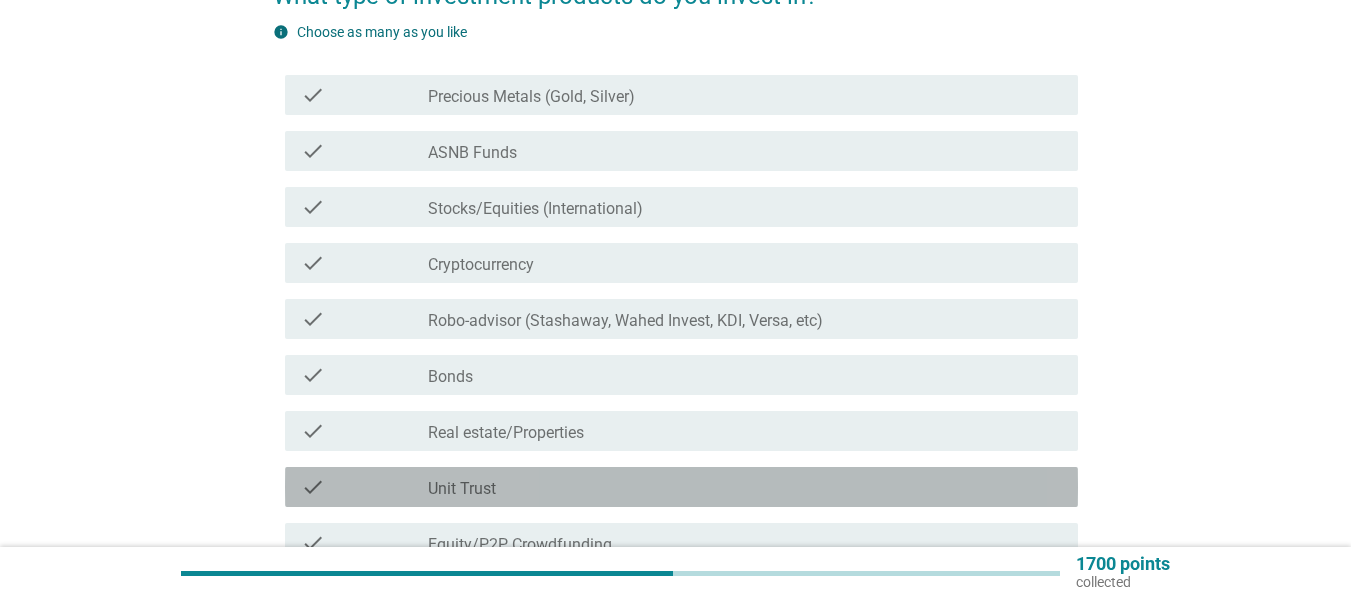 click on "check_box_outline_blank Unit Trust" at bounding box center [745, 487] 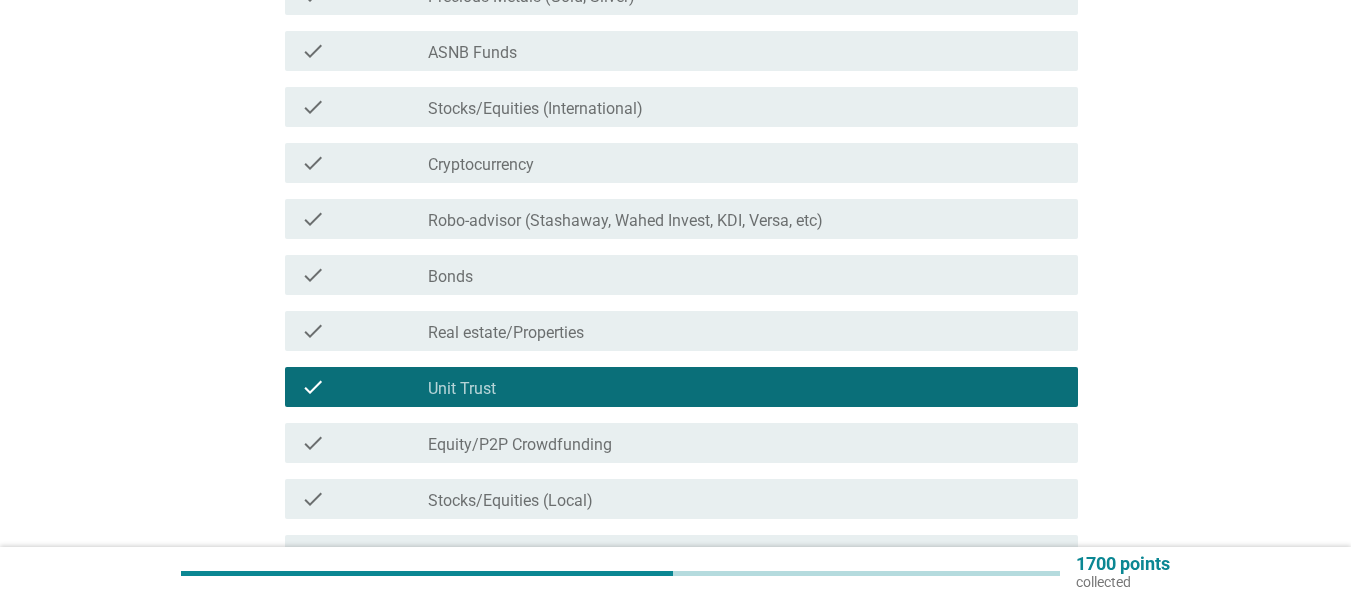 scroll, scrollTop: 400, scrollLeft: 0, axis: vertical 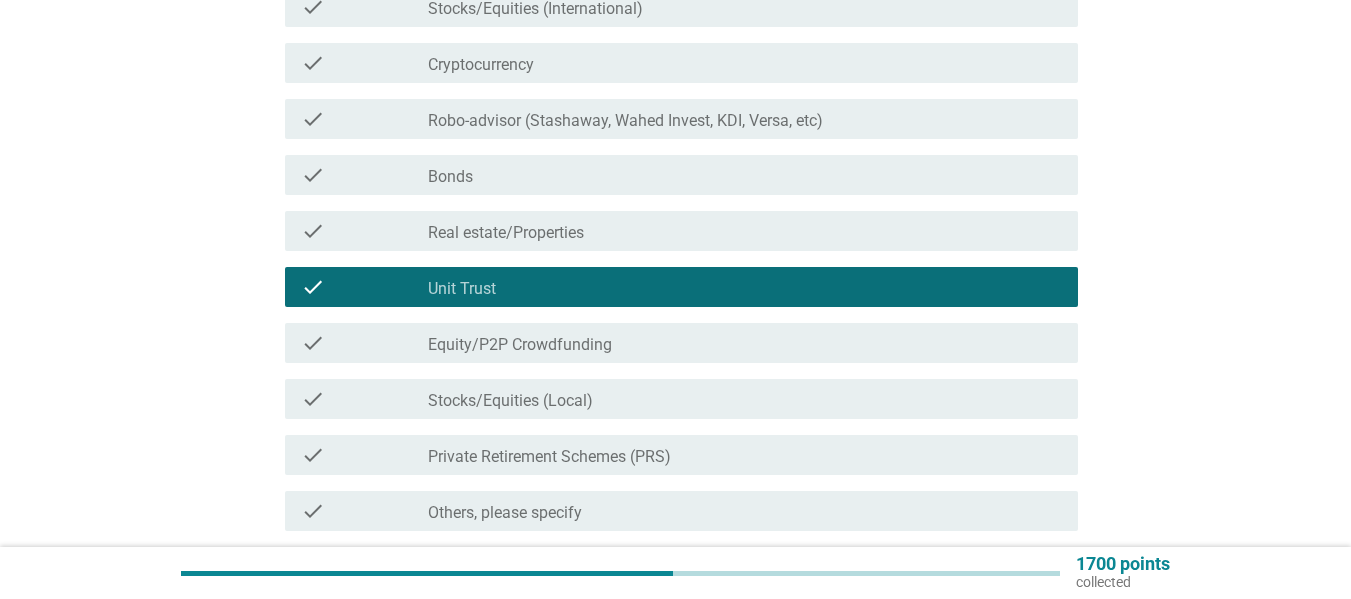 click on "check_box_outline_blank Private Retirement Schemes (PRS)" at bounding box center (745, 455) 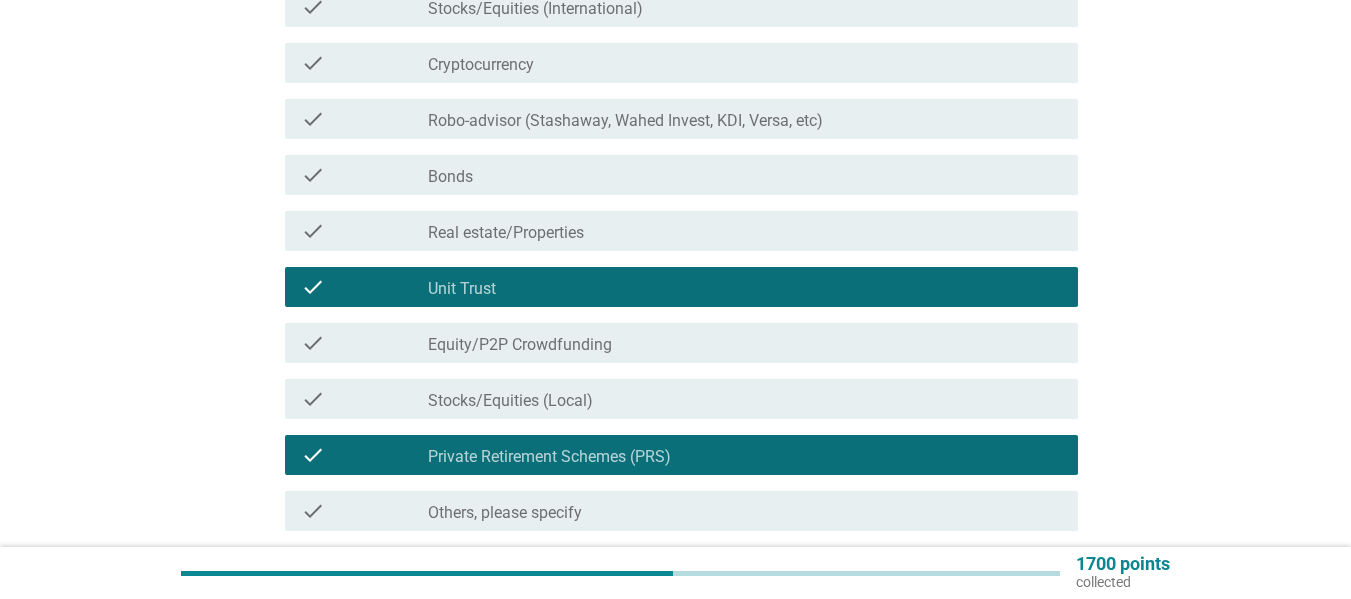 scroll, scrollTop: 570, scrollLeft: 0, axis: vertical 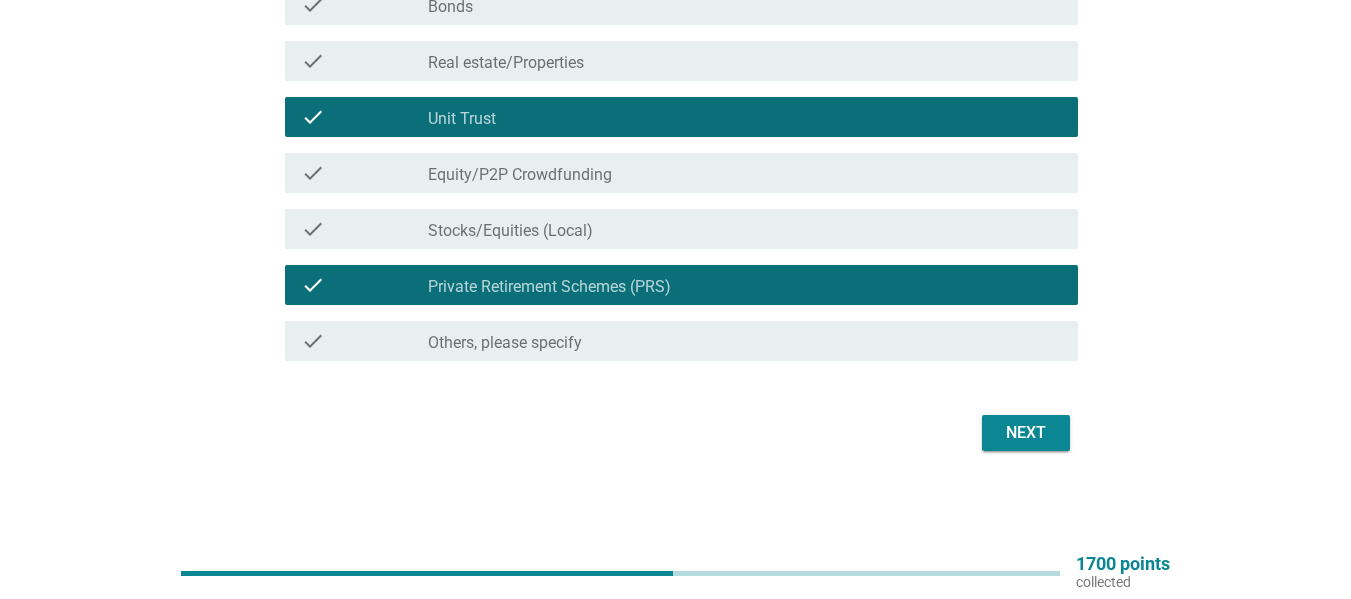 click on "Next" at bounding box center (1026, 433) 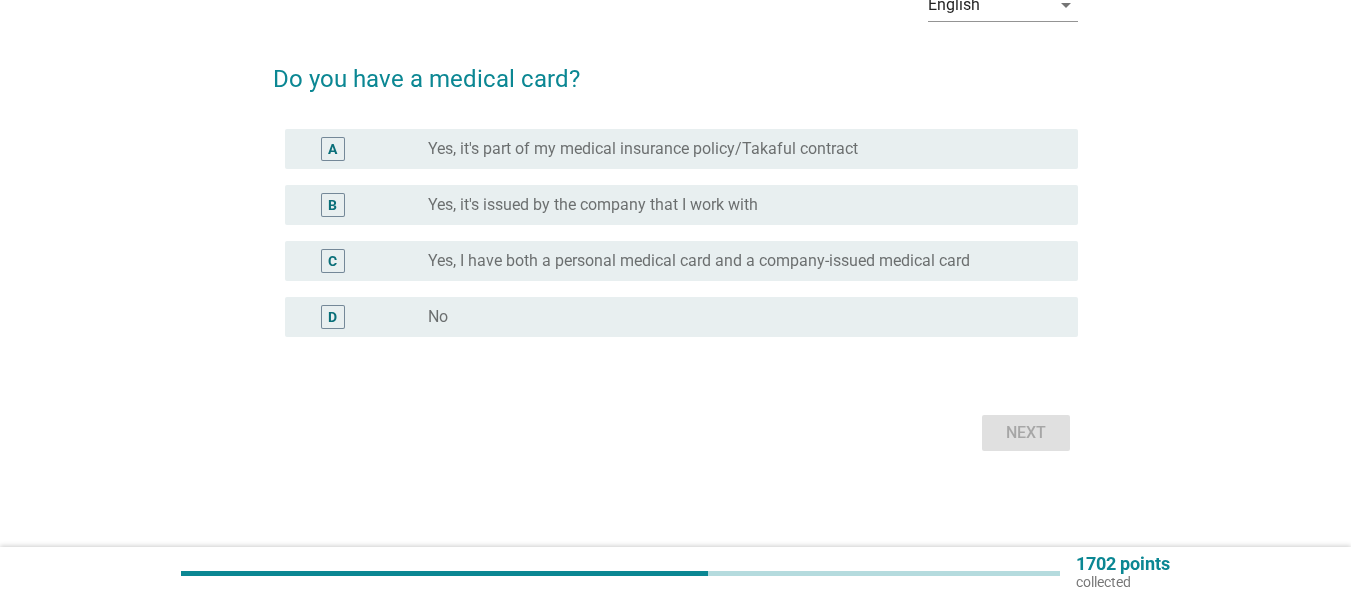 scroll, scrollTop: 0, scrollLeft: 0, axis: both 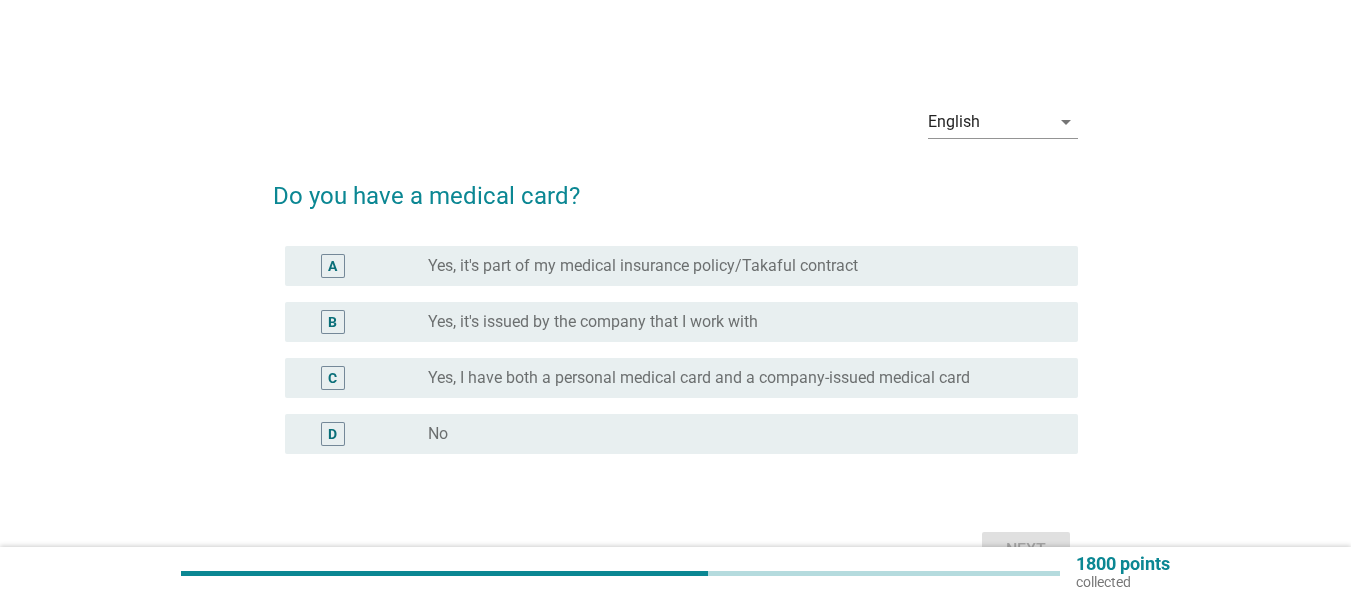 click on "Yes, it's part of my medical insurance policy/Takaful contract" at bounding box center [643, 266] 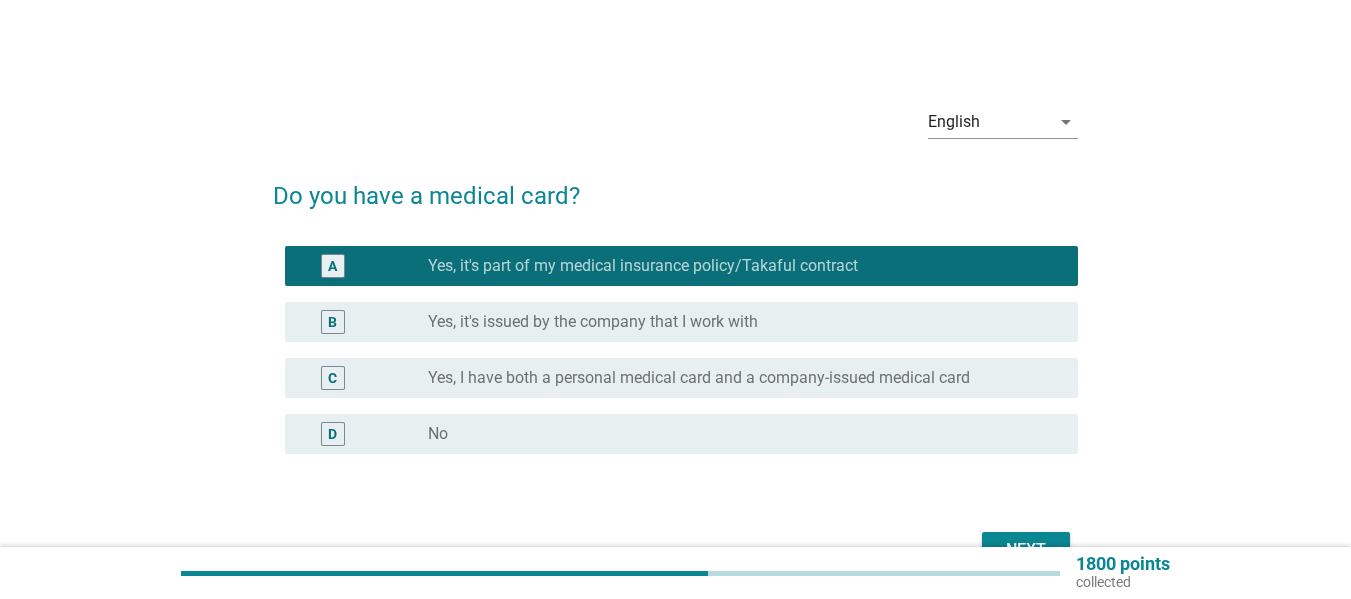 scroll, scrollTop: 117, scrollLeft: 0, axis: vertical 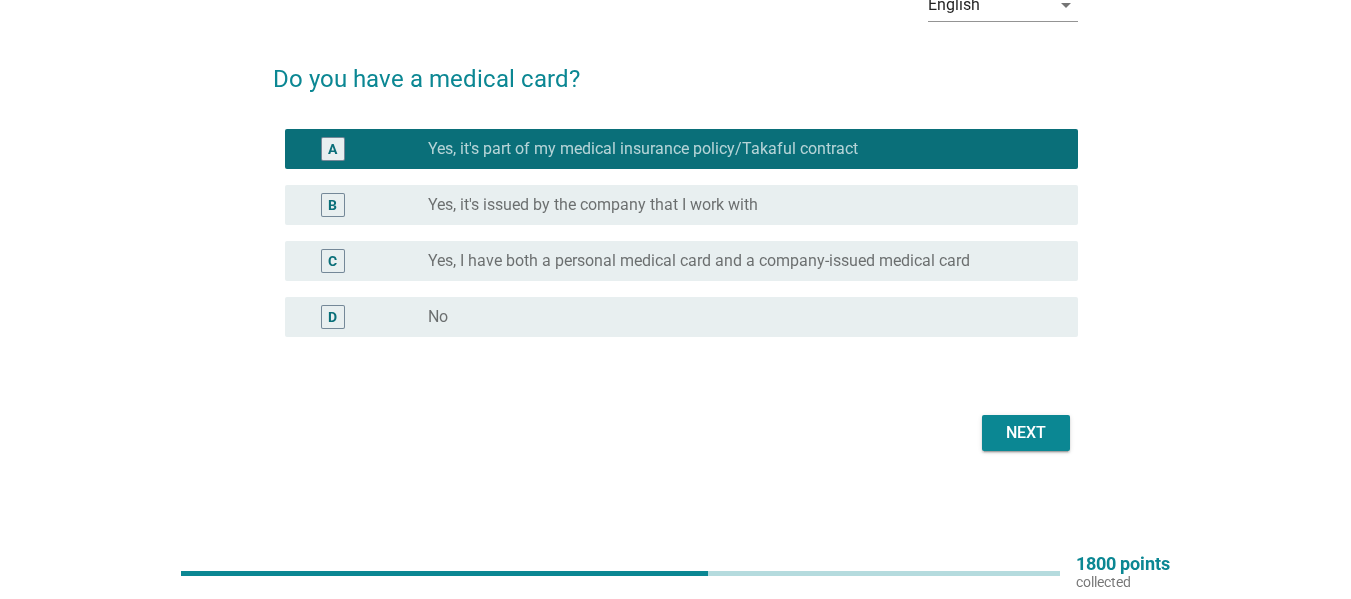 click on "Next" at bounding box center (1026, 433) 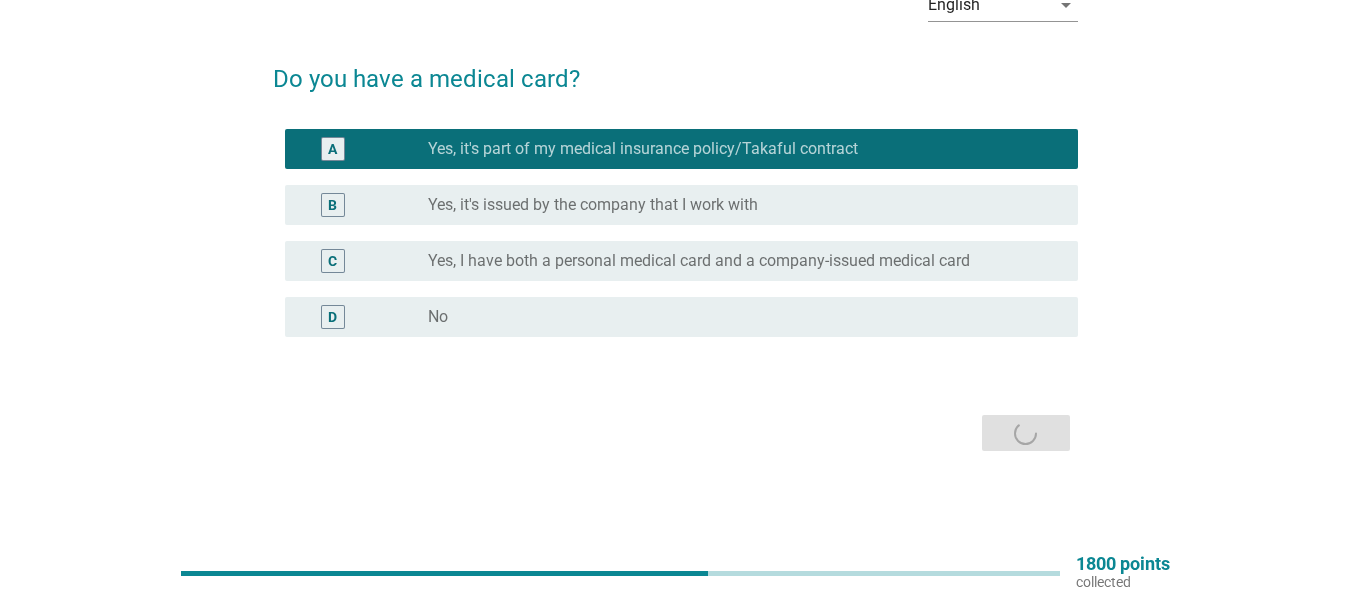 scroll, scrollTop: 0, scrollLeft: 0, axis: both 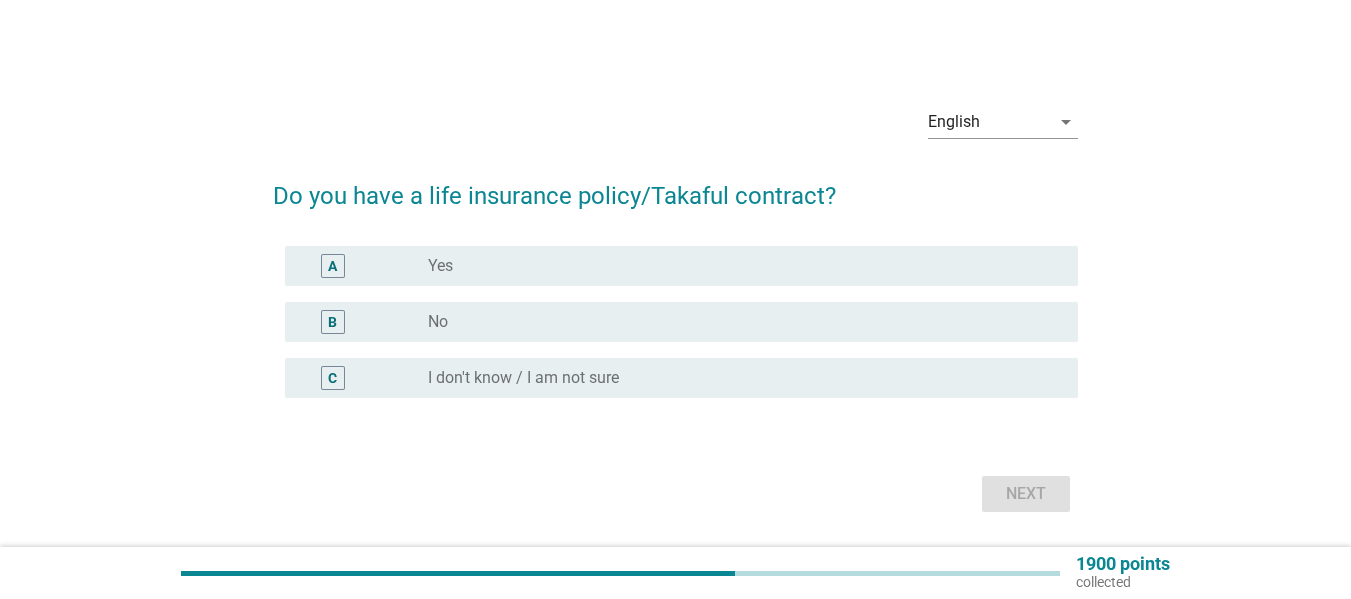 drag, startPoint x: 578, startPoint y: 322, endPoint x: 951, endPoint y: 453, distance: 395.3353 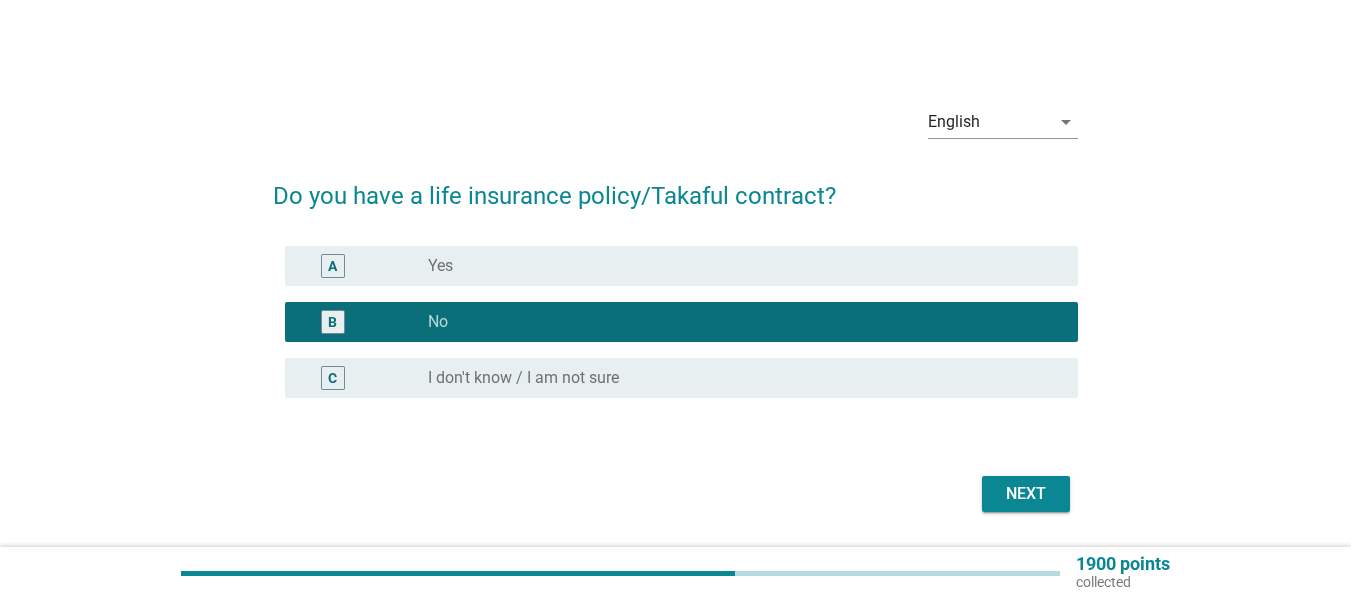 click on "Next" at bounding box center [1026, 494] 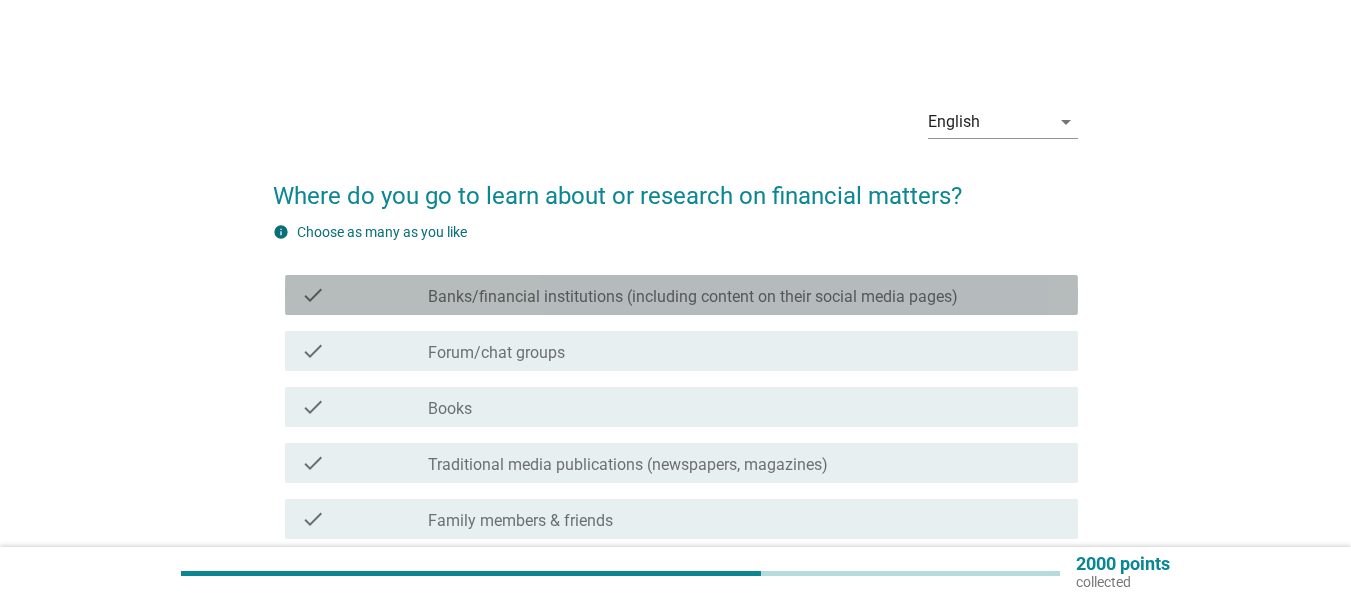 click on "check_box_outline_blank Banks/financial institutions (including content on their social media pages)" at bounding box center [745, 295] 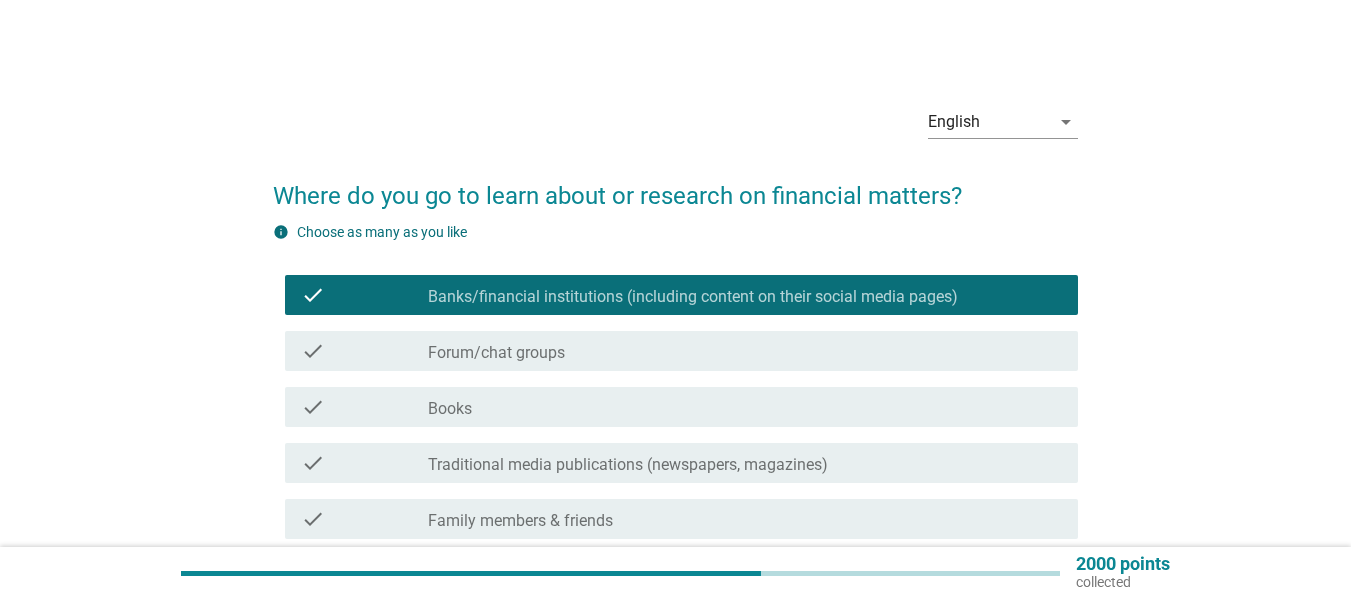 scroll, scrollTop: 200, scrollLeft: 0, axis: vertical 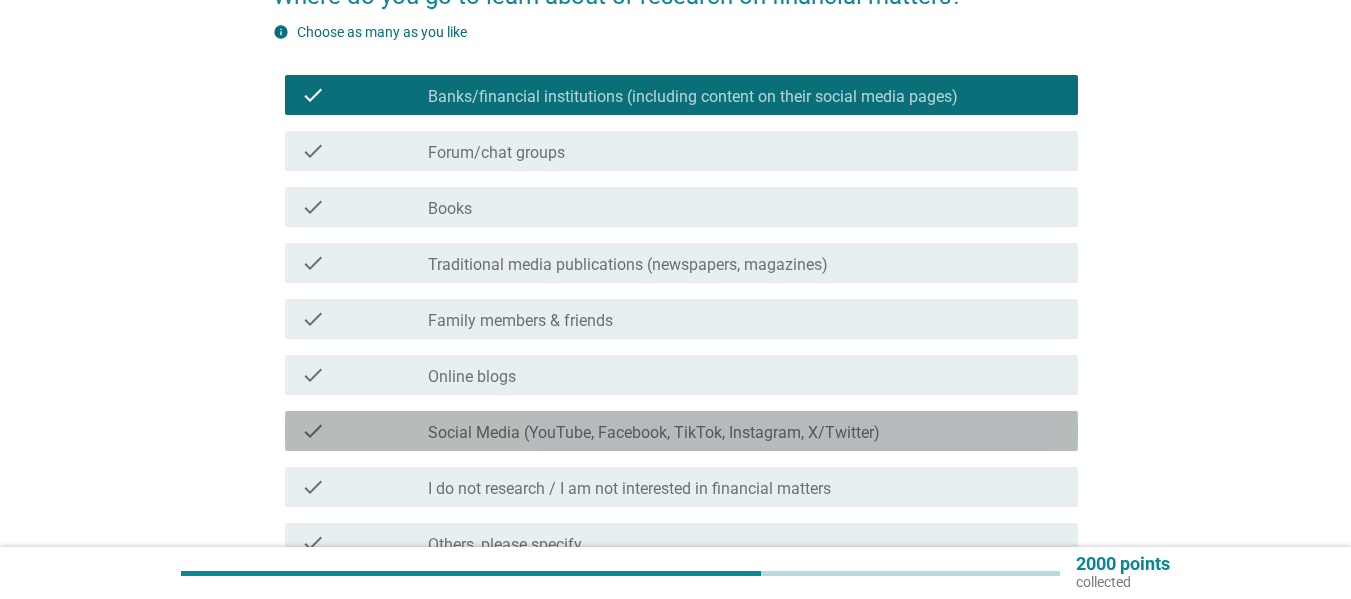 click on "check_box_outline_blank Social Media (YouTube, Facebook, TikTok, Instagram, X/Twitter)" at bounding box center (745, 431) 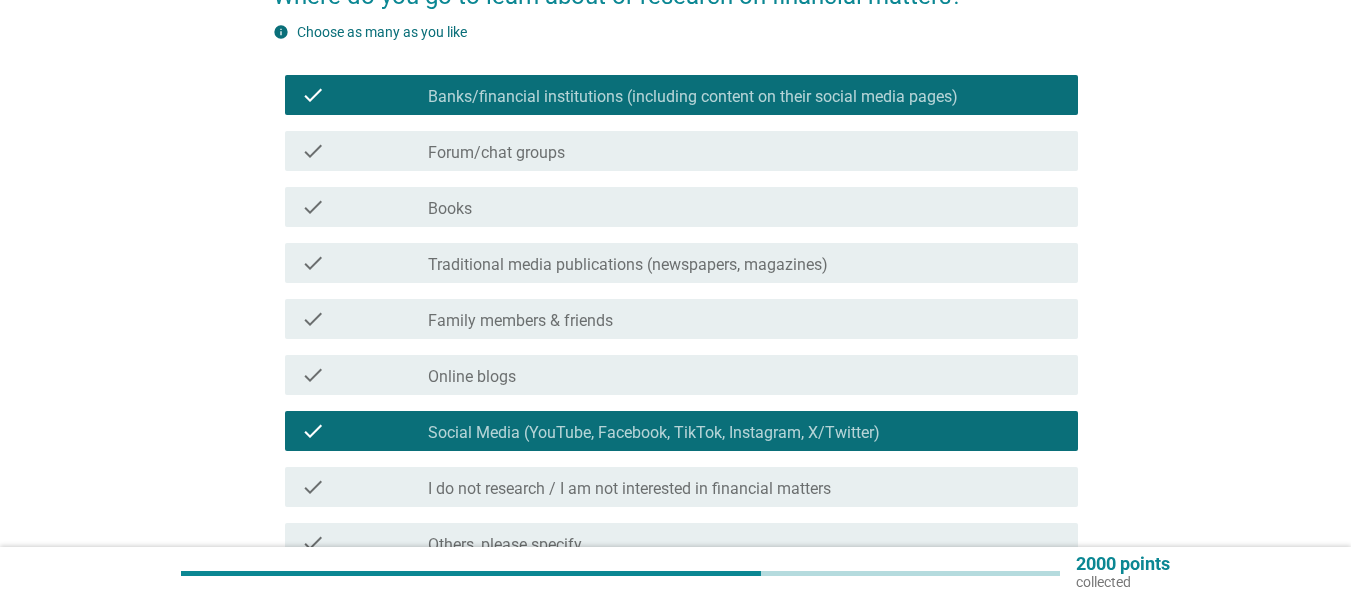 scroll, scrollTop: 400, scrollLeft: 0, axis: vertical 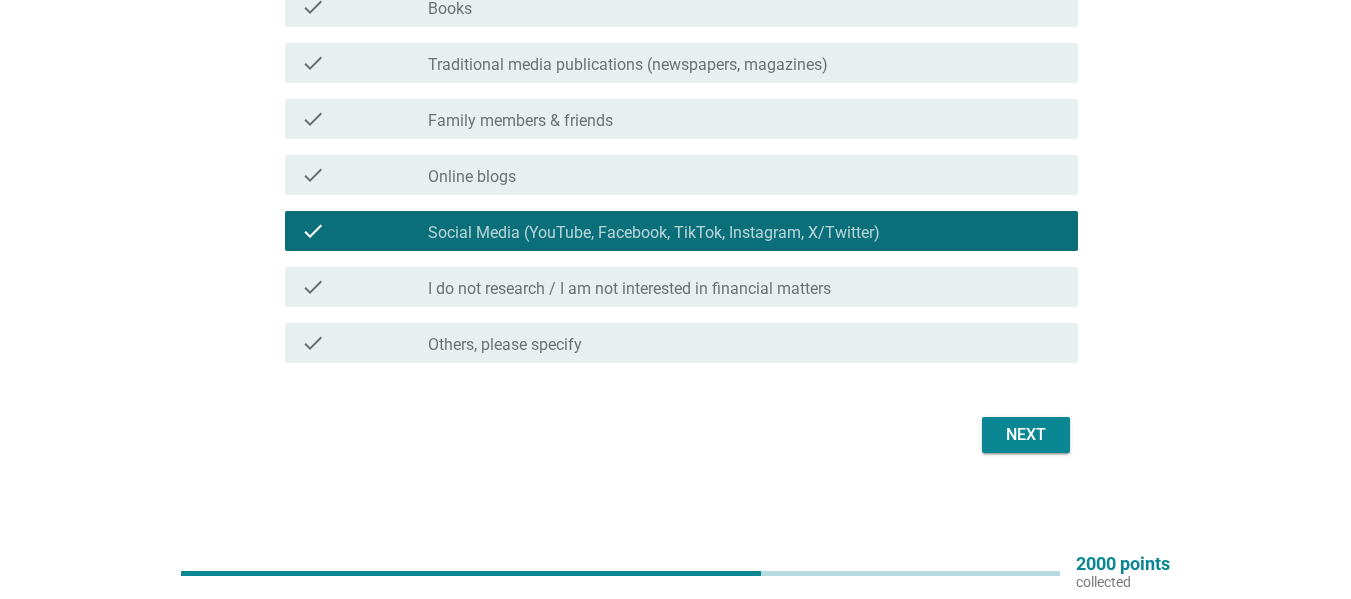 click on "check_box_outline_blank Family members & friends" at bounding box center (745, 119) 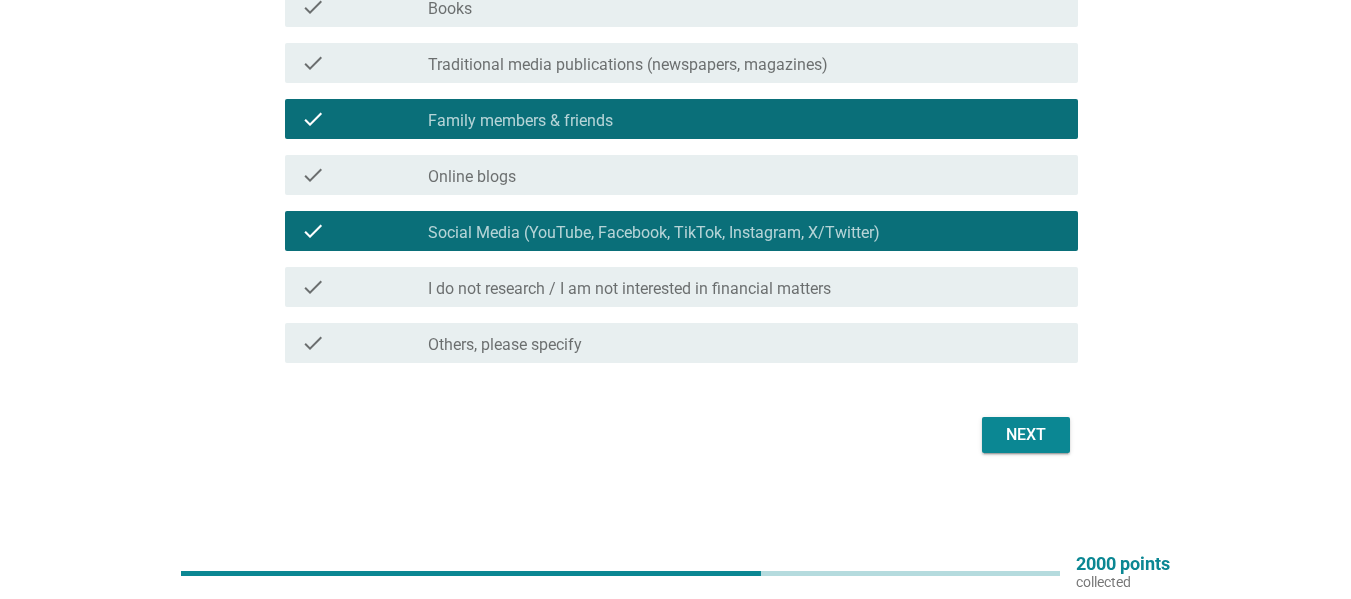click on "Next" at bounding box center (1026, 435) 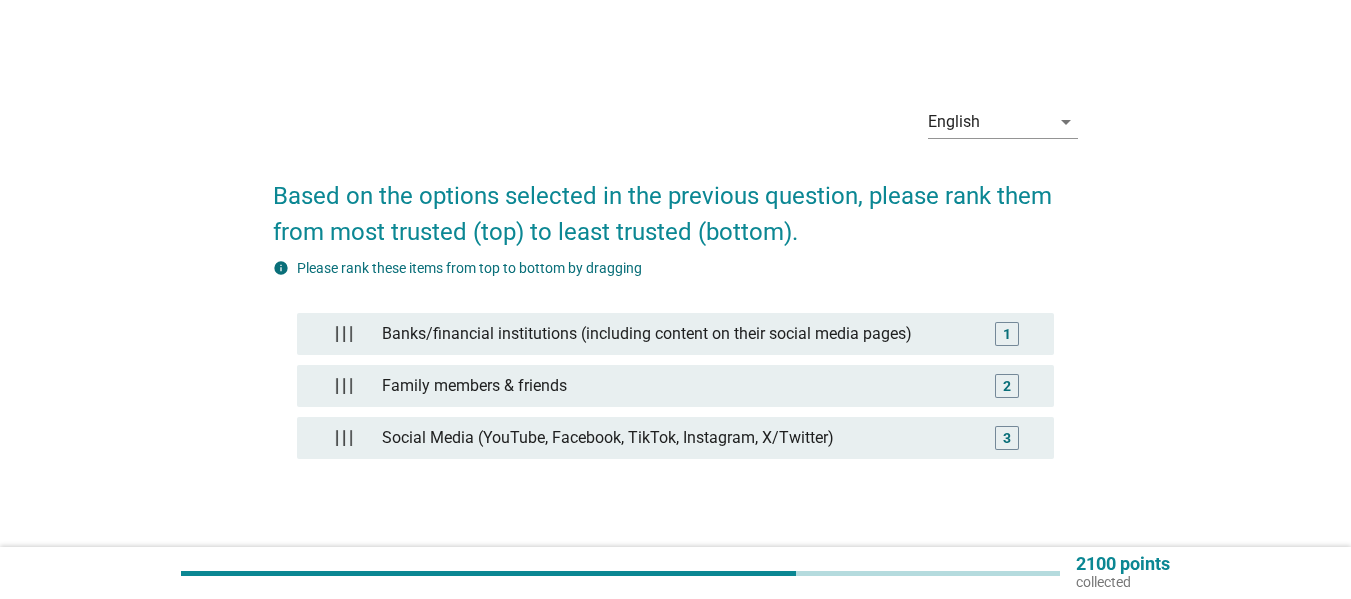 scroll, scrollTop: 134, scrollLeft: 0, axis: vertical 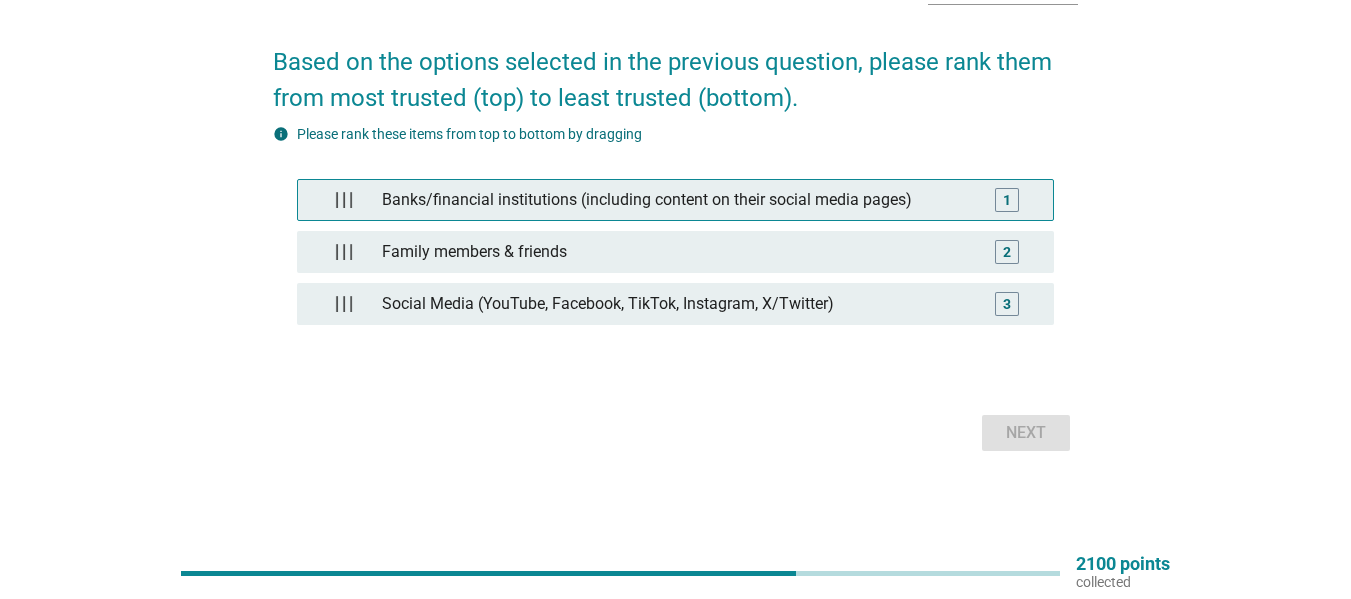 click on "1" at bounding box center [1007, 200] 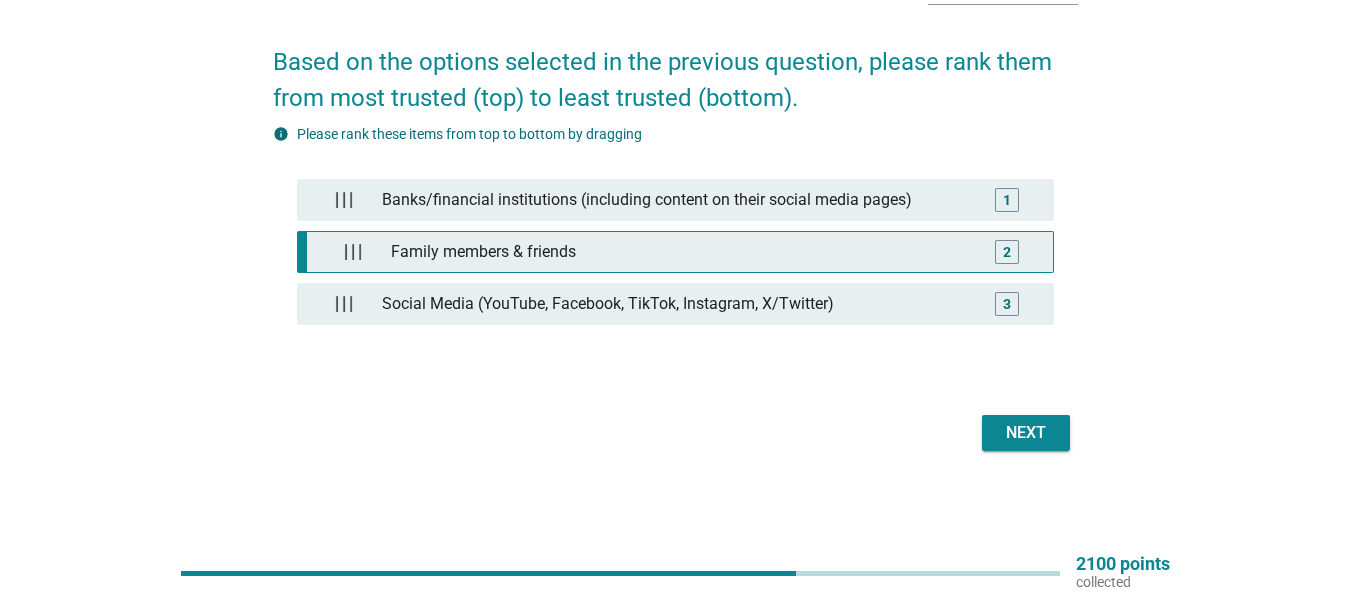 click on "2" at bounding box center [1007, 252] 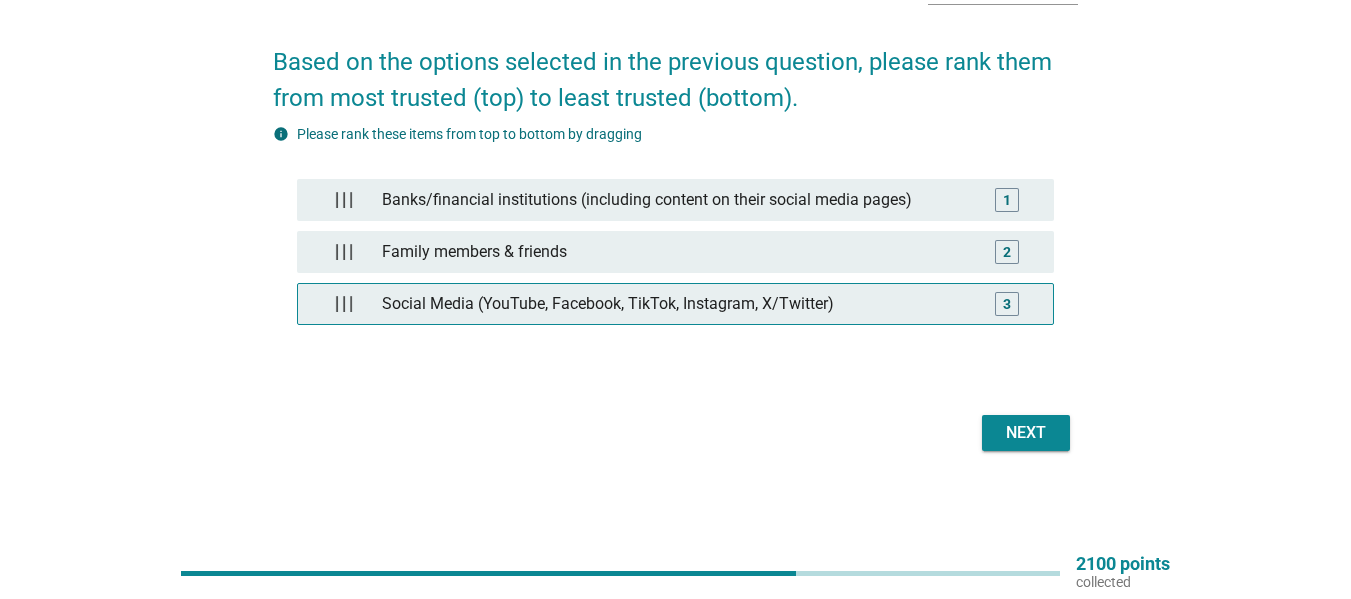 click on "3" at bounding box center (1007, 304) 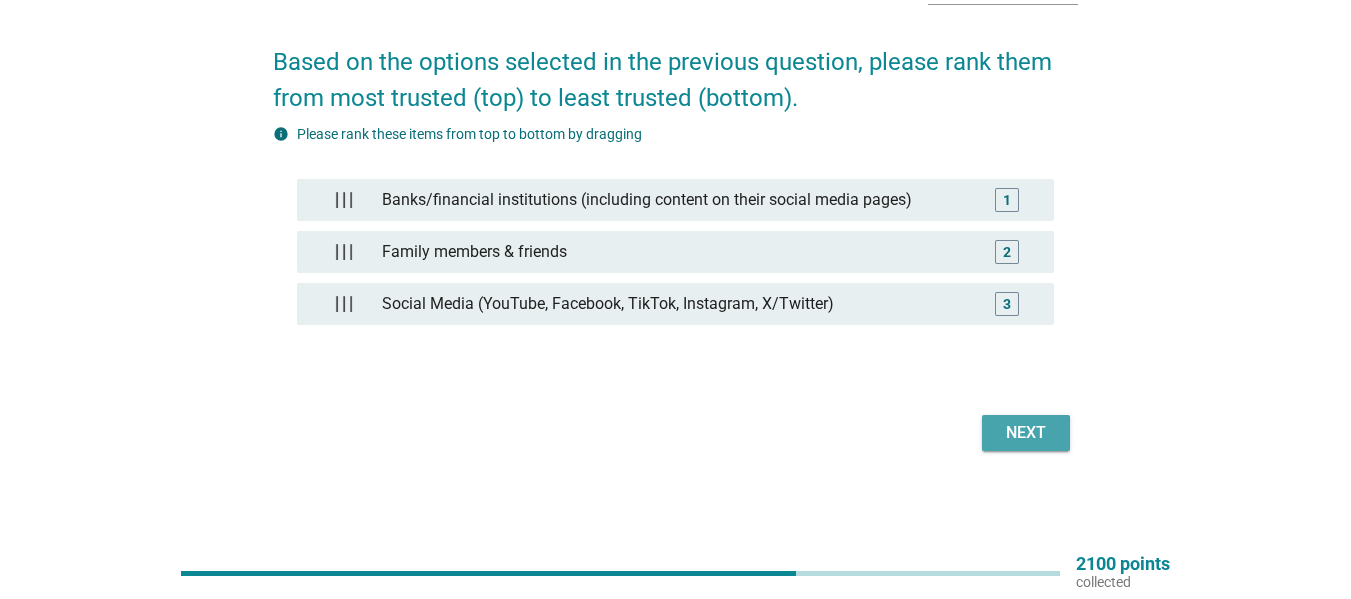 click on "Next" at bounding box center [1026, 433] 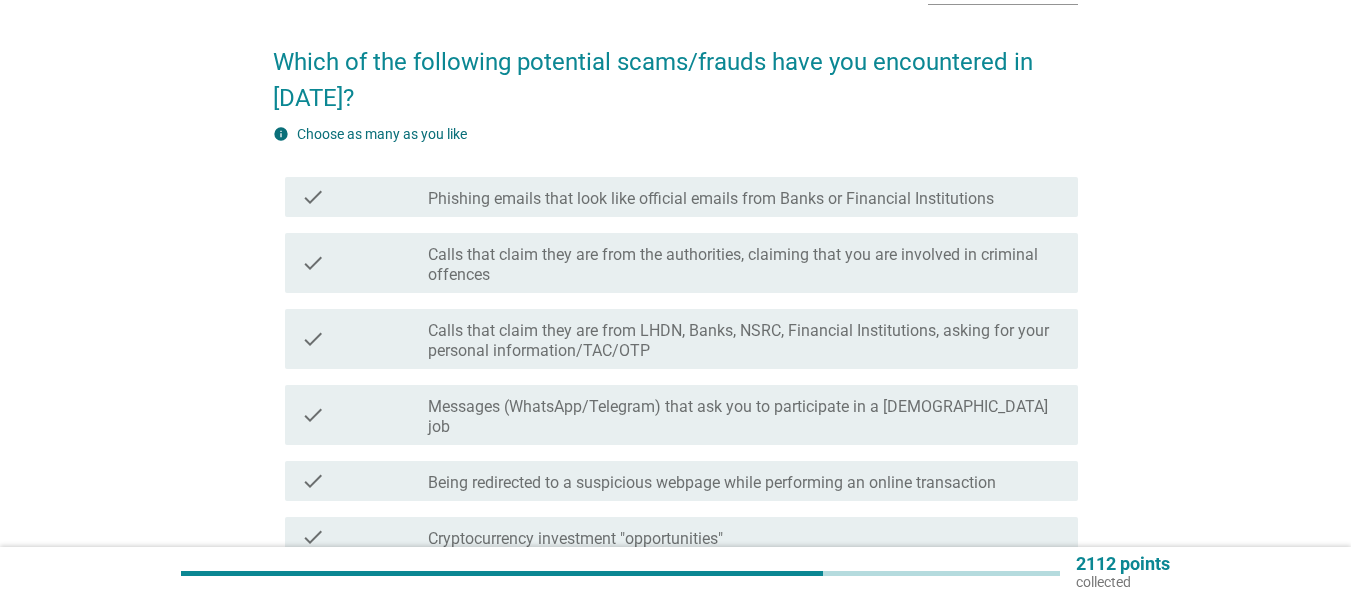 scroll, scrollTop: 0, scrollLeft: 0, axis: both 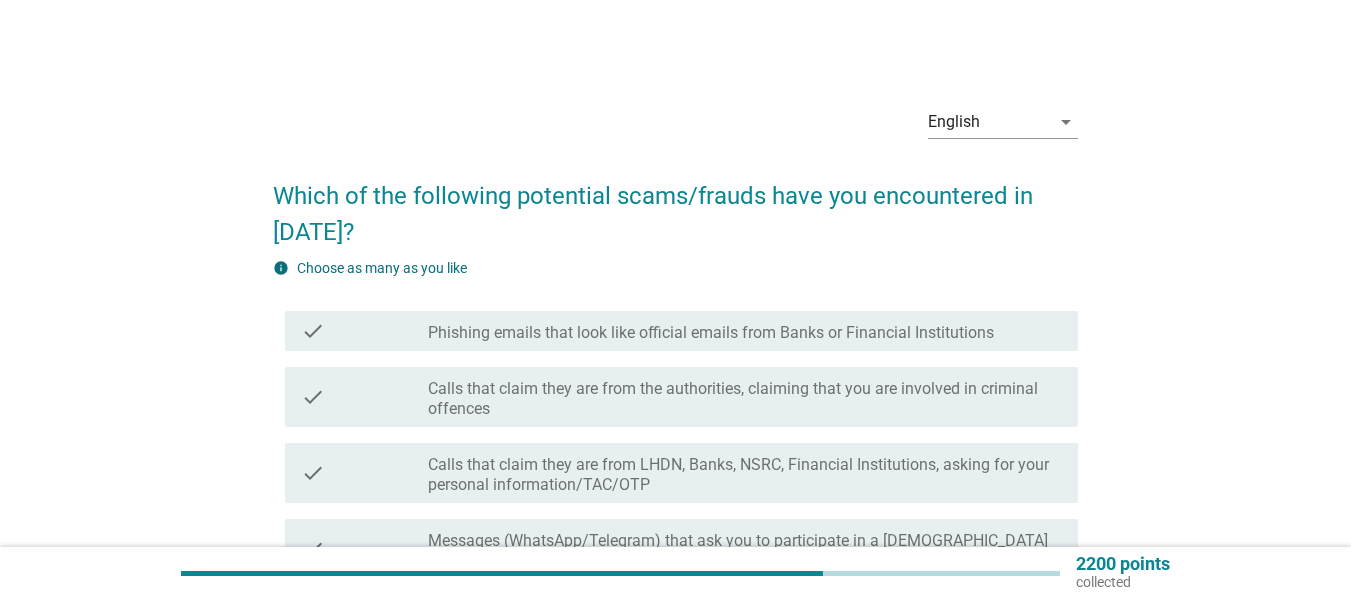 click on "English arrow_drop_down   Which of the following potential scams/frauds have you encountered in [DATE]?     info   Choose as many as you like   check     check_box_outline_blank Phishing emails that look like official emails from Banks or Financial Institutions    check     check_box_outline_blank Calls that claim they are from the authorities, claiming that you are involved in criminal offences    check     check_box_outline_blank Calls that claim they are from LHDN, Banks, NSRC, Financial Institutions, asking for your personal information/TAC/OTP    check     check_box_outline_blank Messages (WhatsApp/Telegram) that ask you to participate in a [DEMOGRAPHIC_DATA] job    check     check_box_outline_blank Being redirected to a suspicious webpage while performing an online transaction    check     check_box_outline_blank Cryptocurrency investment "opportunities"    check     check_box_outline_blank AI/"Deepfake" scams impersonating trusted persons    check     check_box_outline_blank   check     check_box_outline_blank" at bounding box center (675, 522) 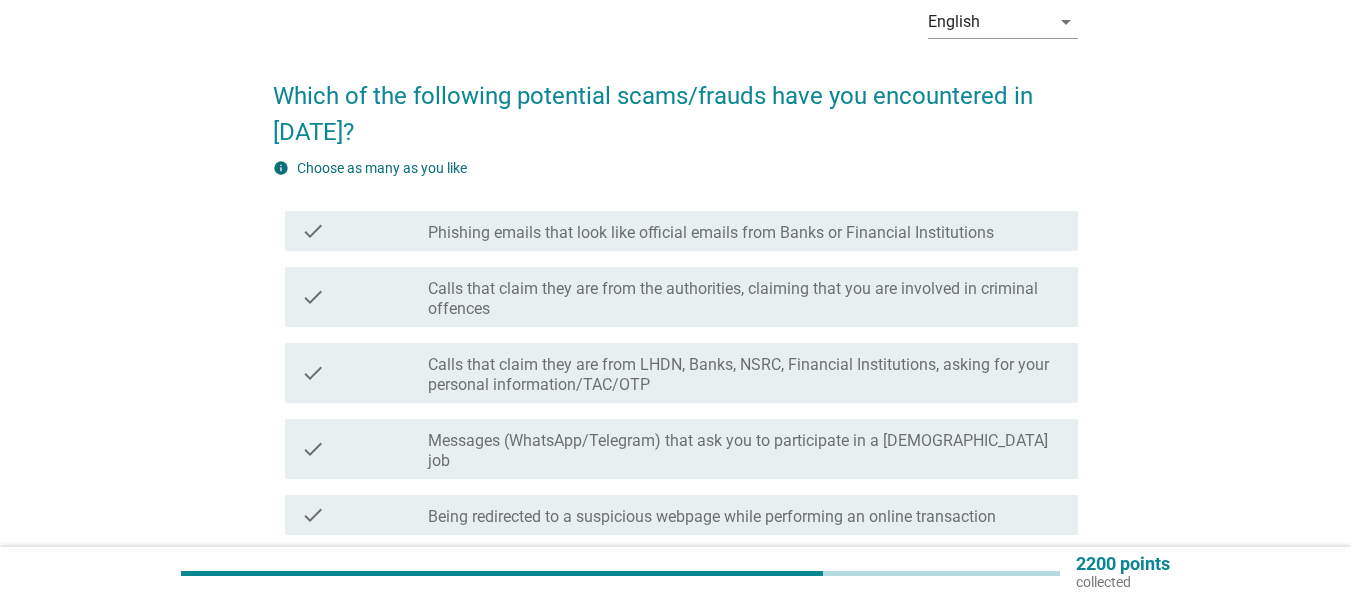 click on "Calls that claim they are from the authorities, claiming that you are involved in criminal offences" at bounding box center [745, 299] 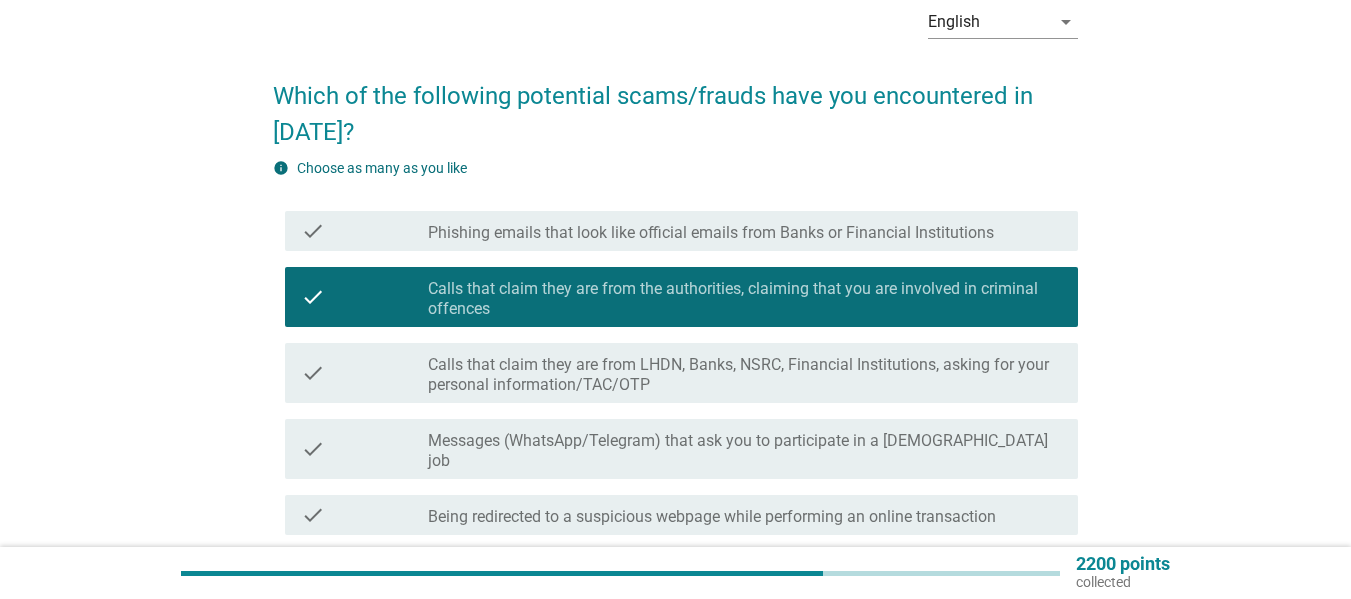 click on "Phishing emails that look like official emails from Banks or Financial Institutions" at bounding box center [711, 233] 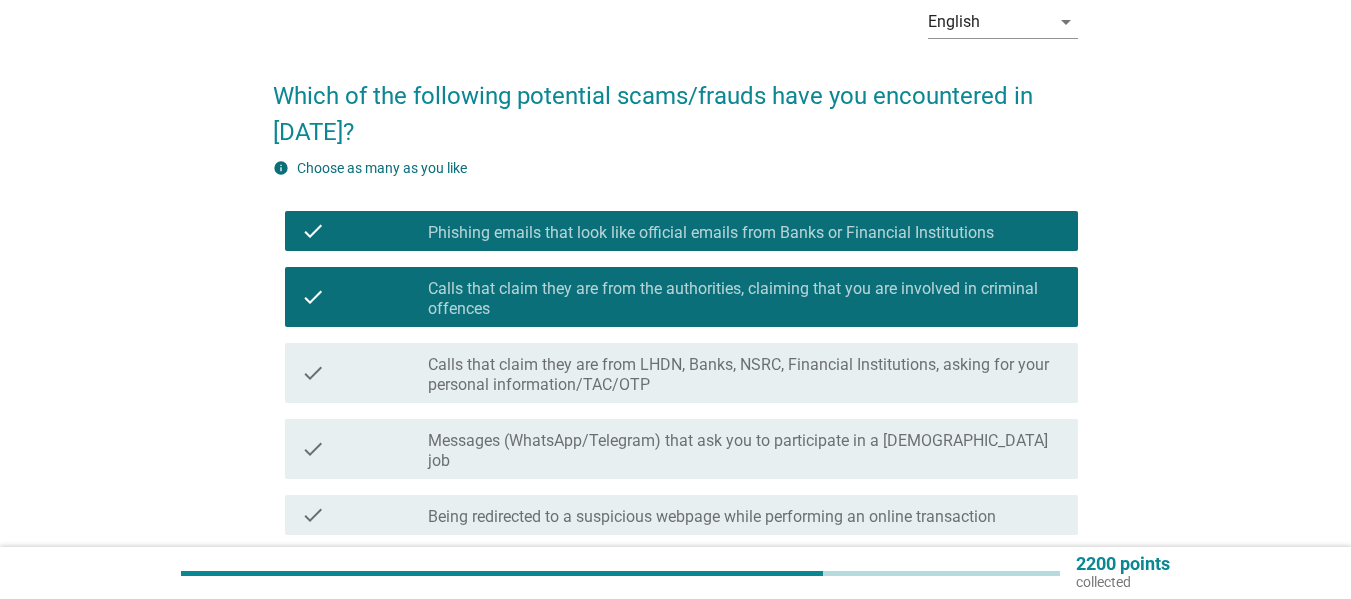 click on "Phishing emails that look like official emails from Banks or Financial Institutions" at bounding box center (711, 233) 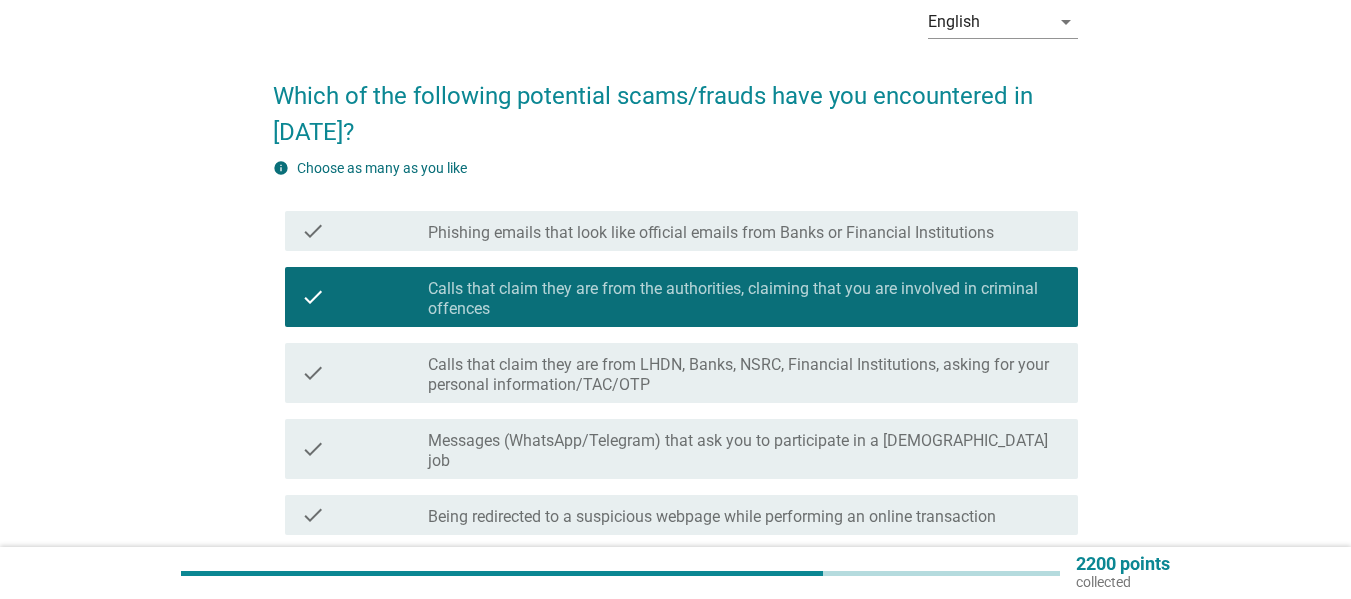 scroll, scrollTop: 200, scrollLeft: 0, axis: vertical 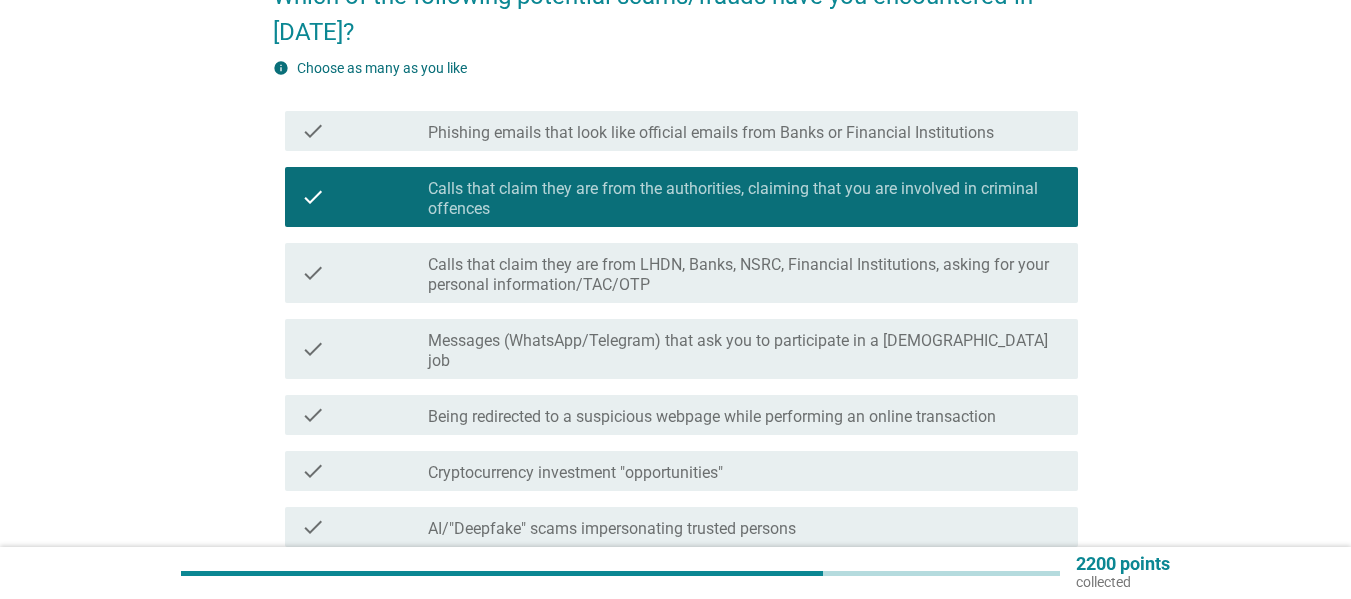 click on "check_box_outline_blank Messages (WhatsApp/Telegram) that ask you to participate in a [DEMOGRAPHIC_DATA] job" at bounding box center (745, 349) 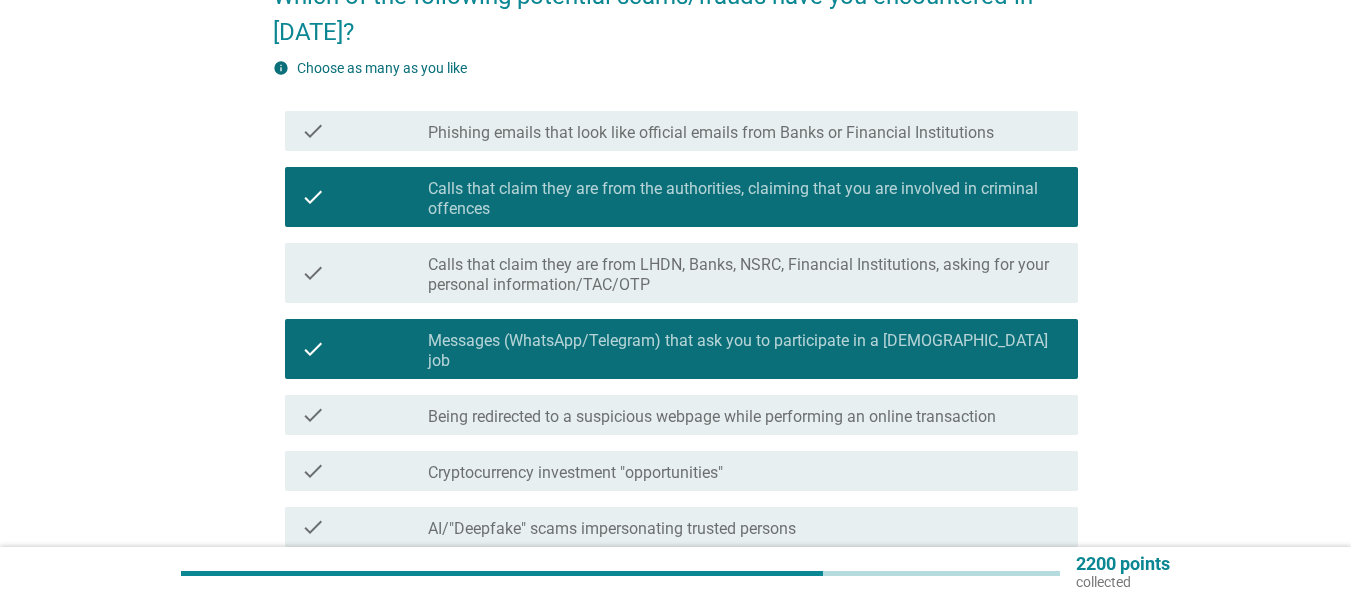 scroll, scrollTop: 400, scrollLeft: 0, axis: vertical 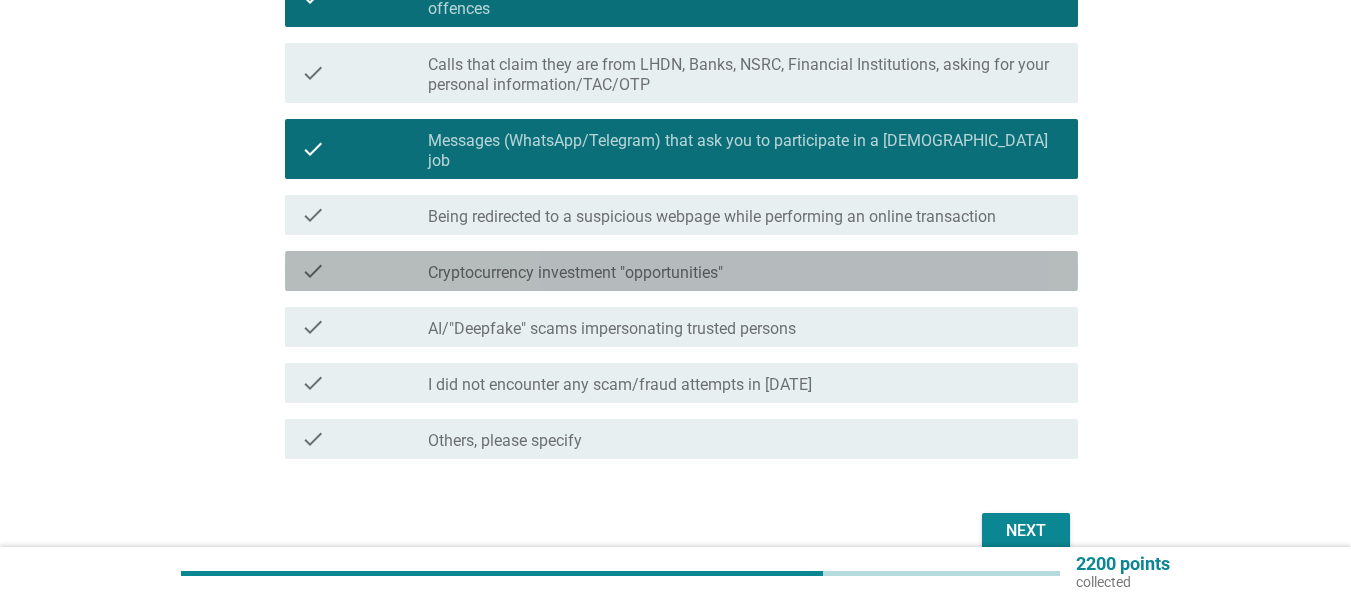 click on "Cryptocurrency investment "opportunities"" at bounding box center (575, 273) 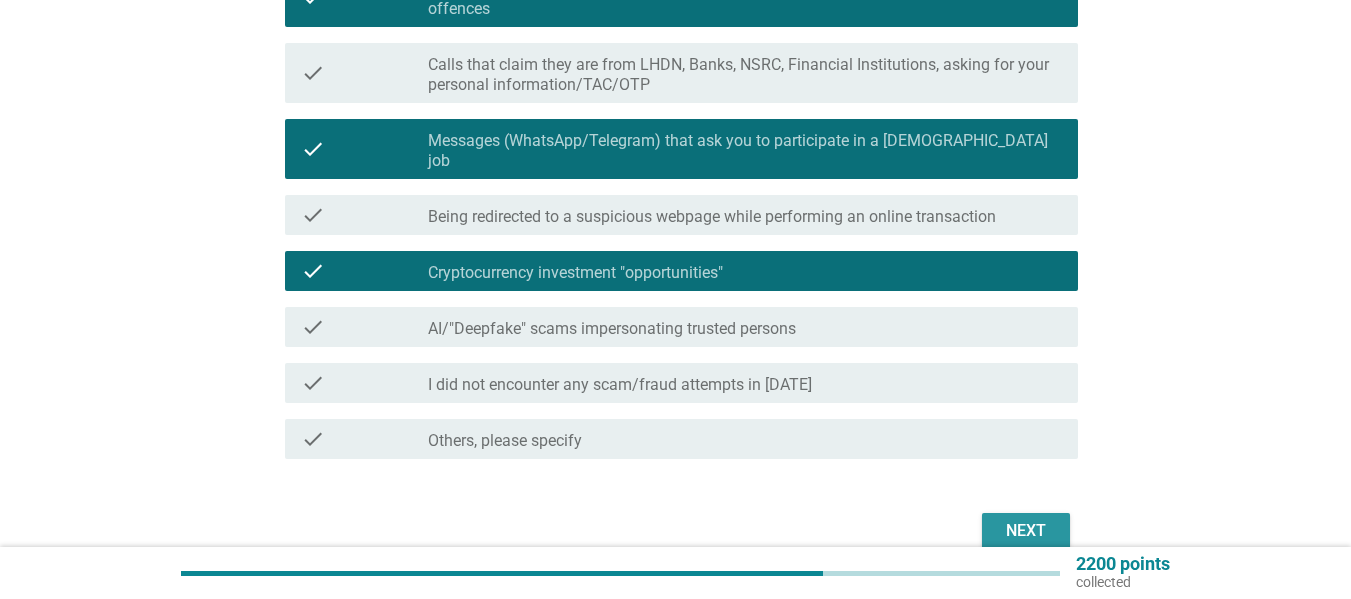 click on "Next" at bounding box center (1026, 531) 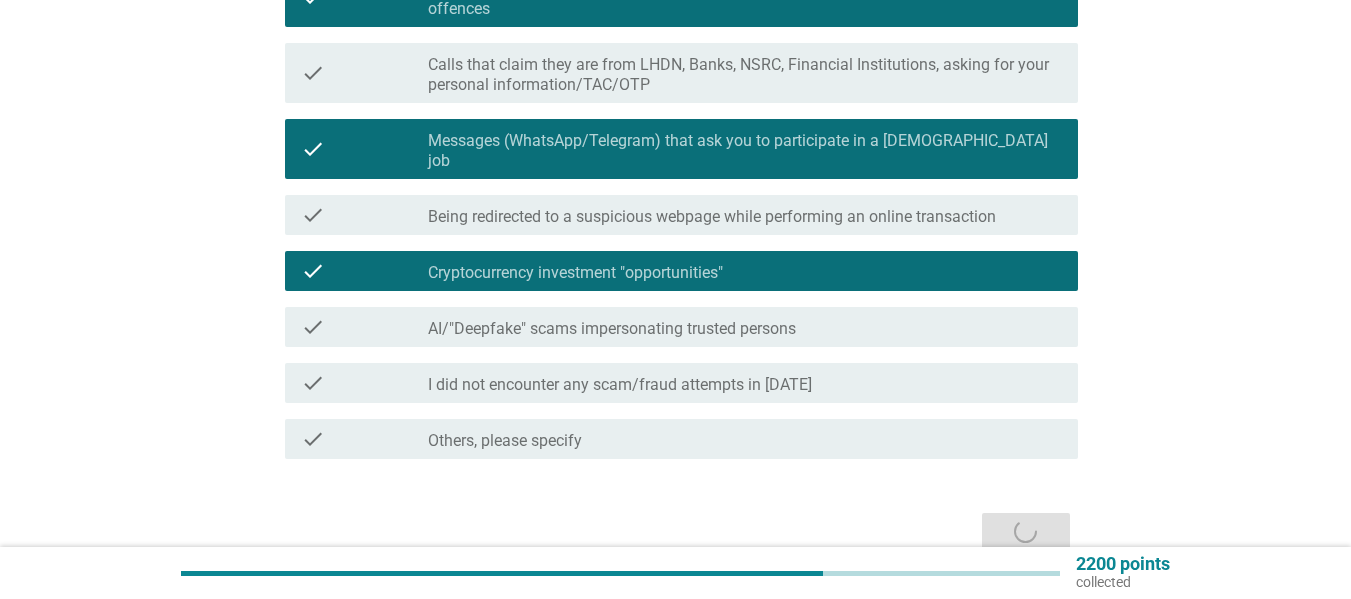 scroll, scrollTop: 0, scrollLeft: 0, axis: both 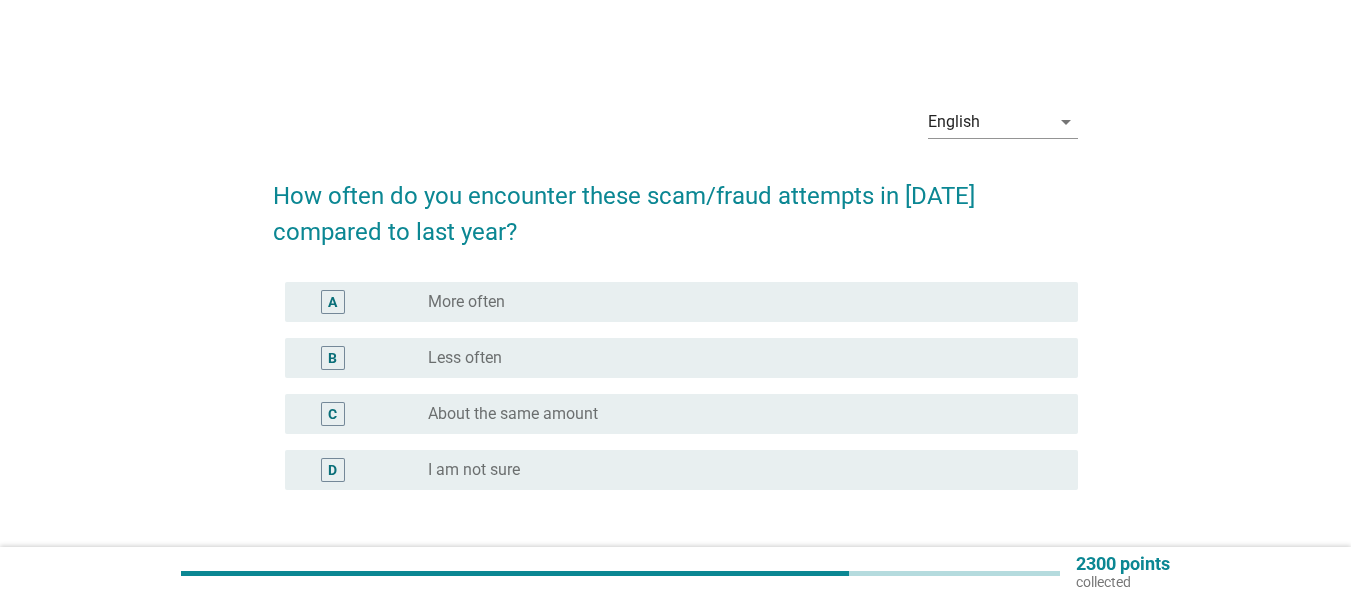 click on "radio_button_unchecked Less often" at bounding box center [737, 358] 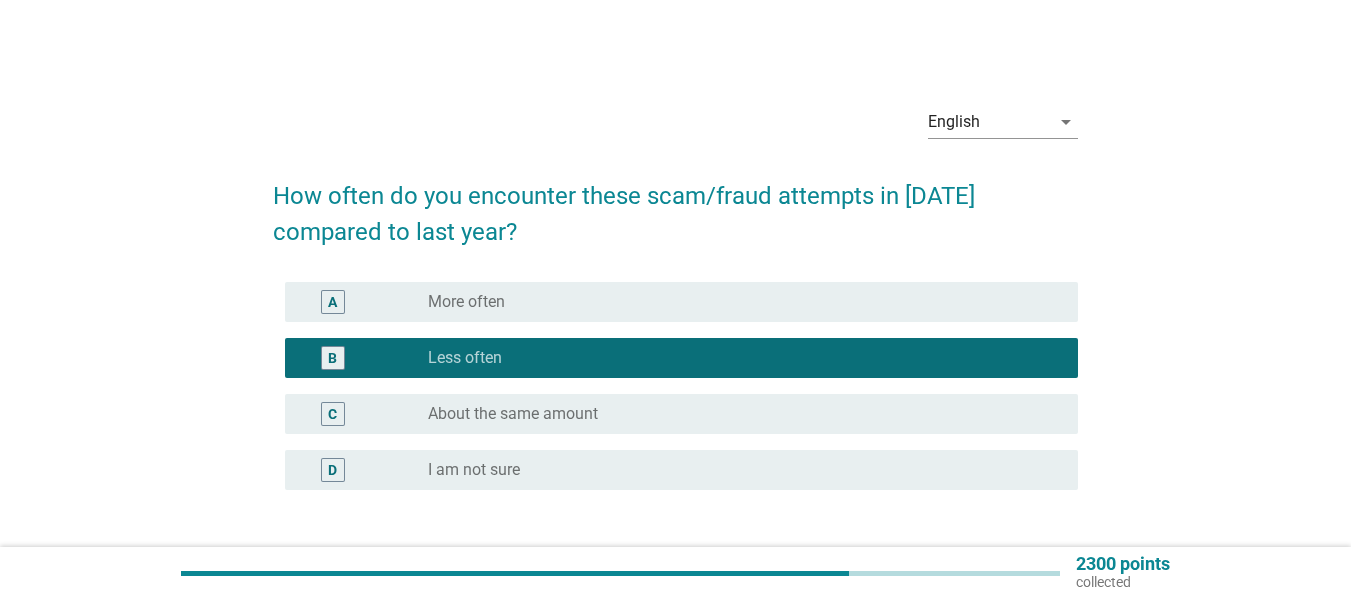 scroll, scrollTop: 153, scrollLeft: 0, axis: vertical 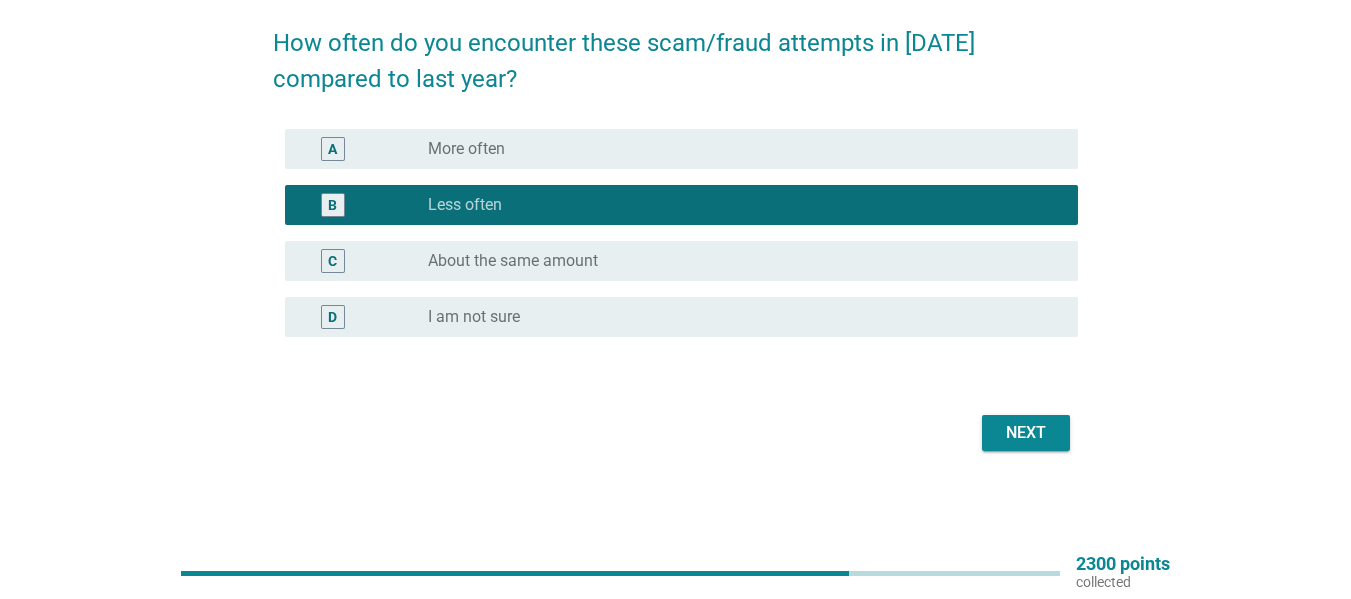 click on "Next" at bounding box center (1026, 433) 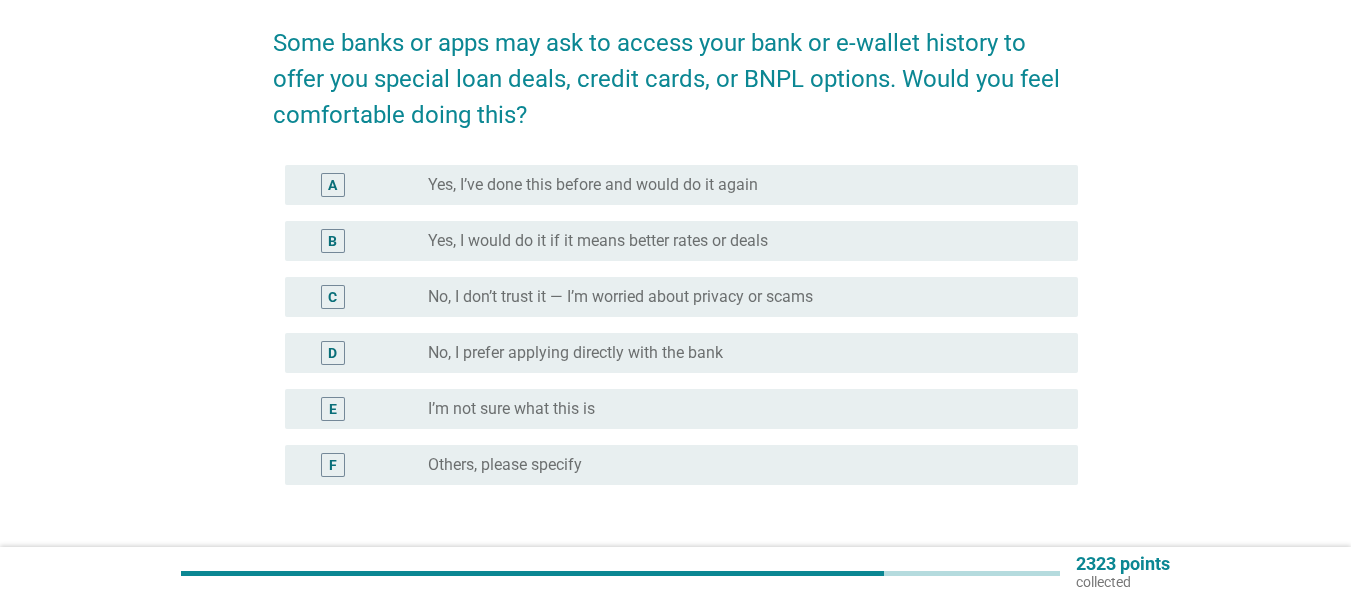 scroll, scrollTop: 0, scrollLeft: 0, axis: both 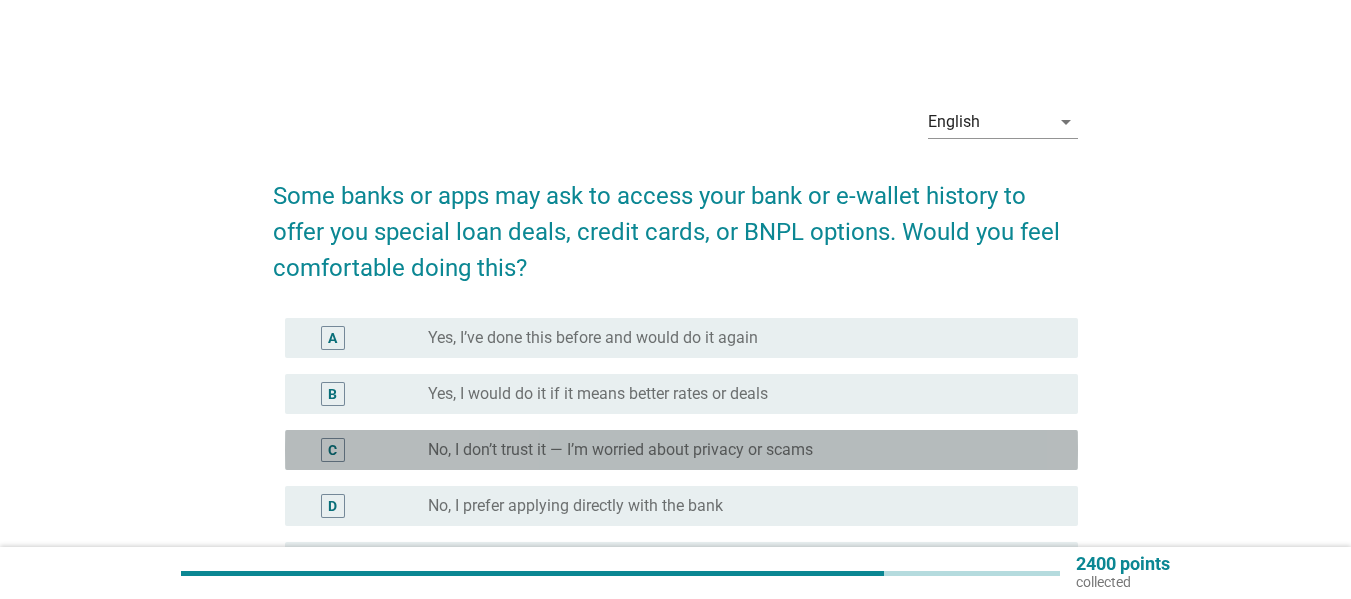 click on "radio_button_unchecked No, I don’t trust it — I’m worried about privacy or scams" at bounding box center [737, 450] 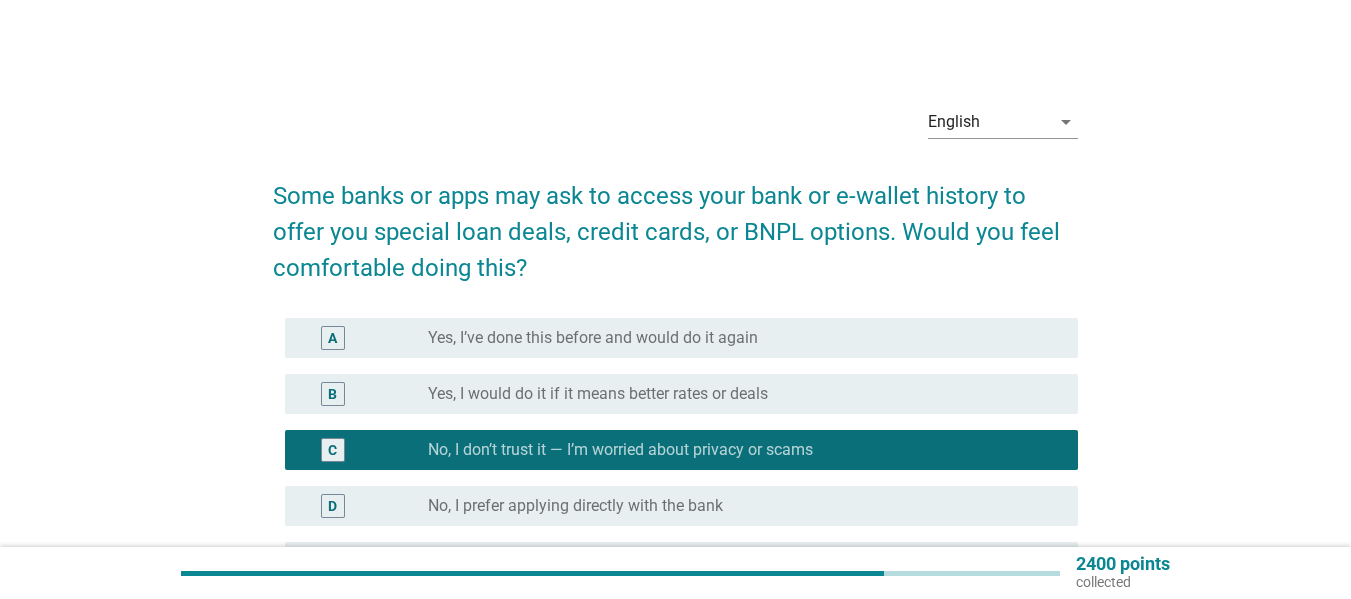 scroll, scrollTop: 300, scrollLeft: 0, axis: vertical 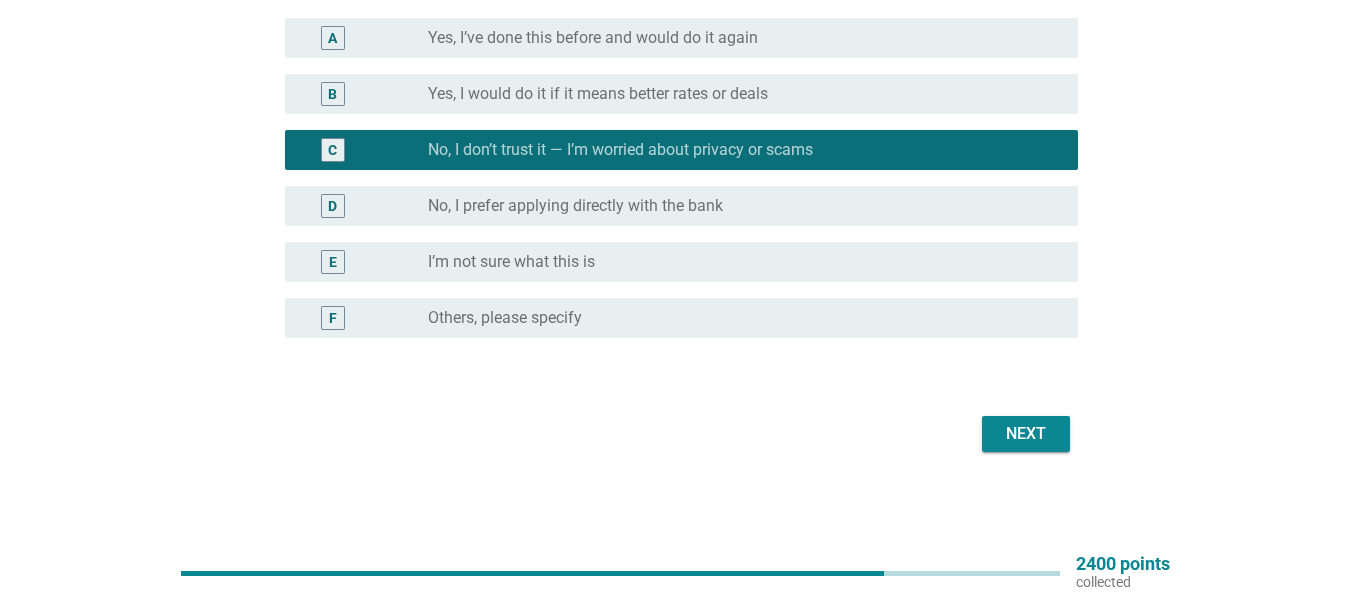 click on "Next" at bounding box center (1026, 434) 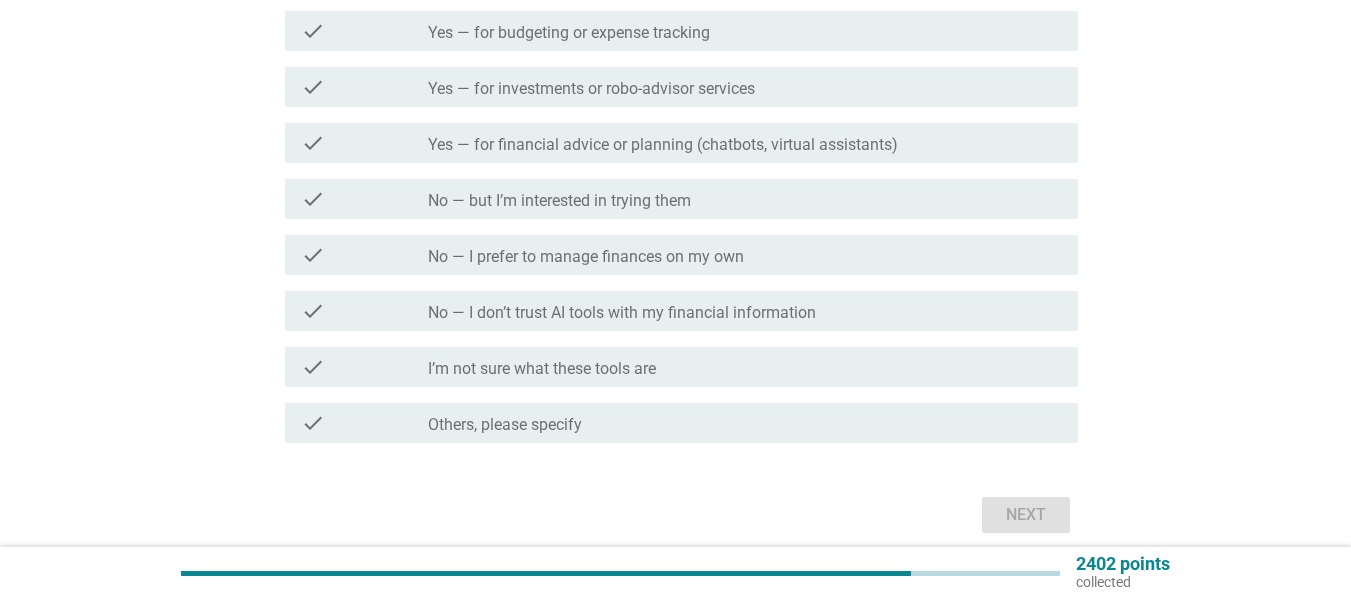 scroll, scrollTop: 0, scrollLeft: 0, axis: both 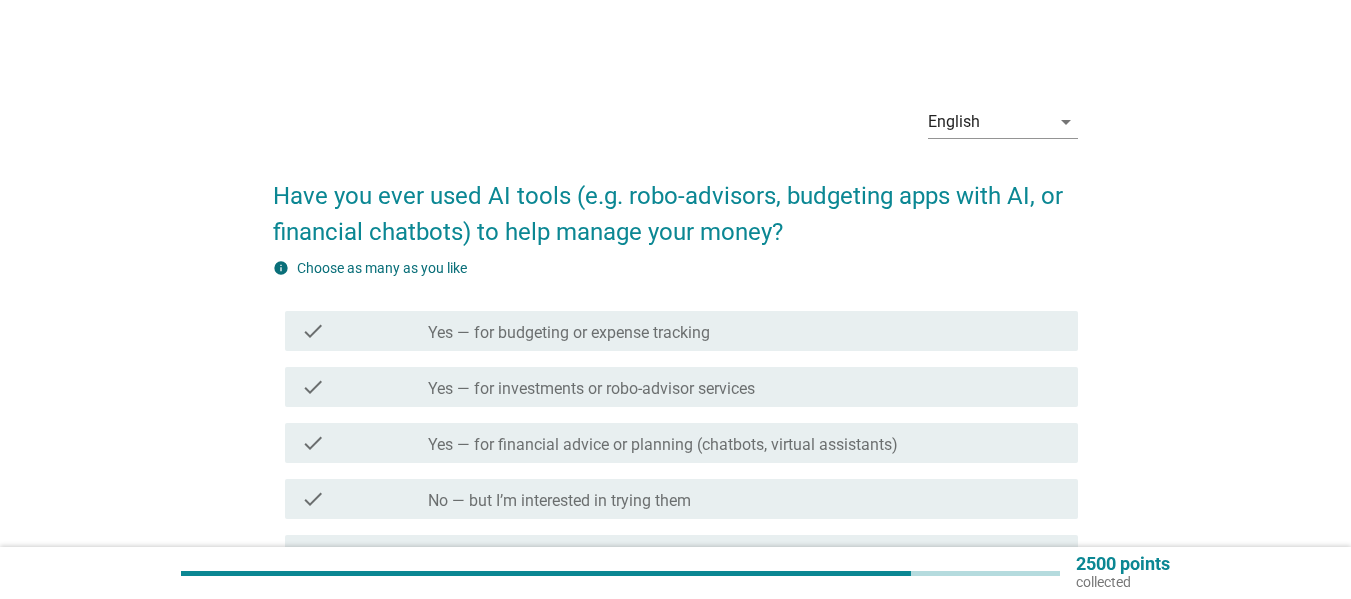 click on "check_box_outline_blank No — but I’m interested in trying them" at bounding box center (745, 499) 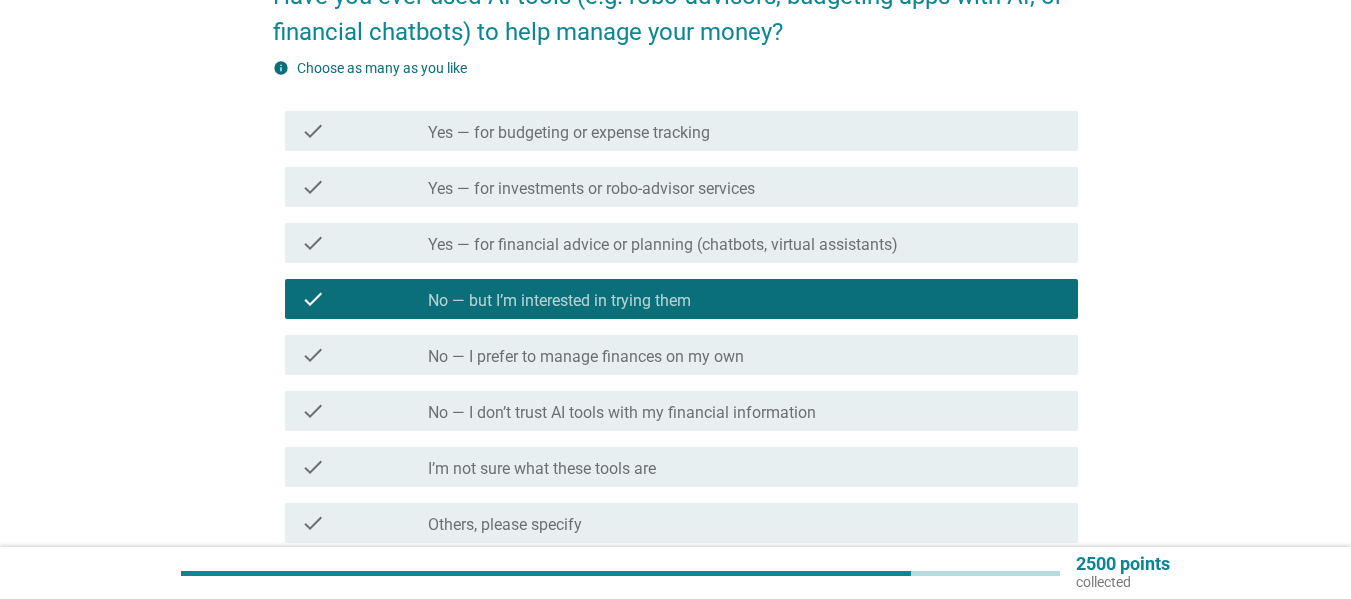 scroll, scrollTop: 382, scrollLeft: 0, axis: vertical 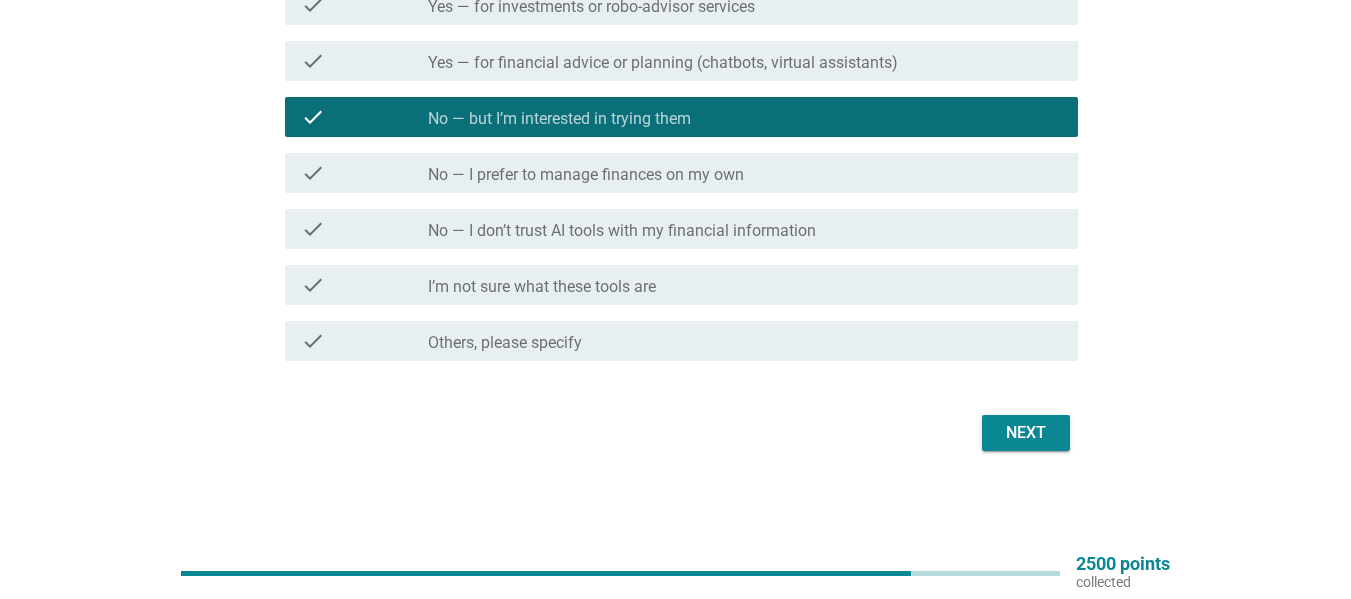 click on "Next" at bounding box center [1026, 433] 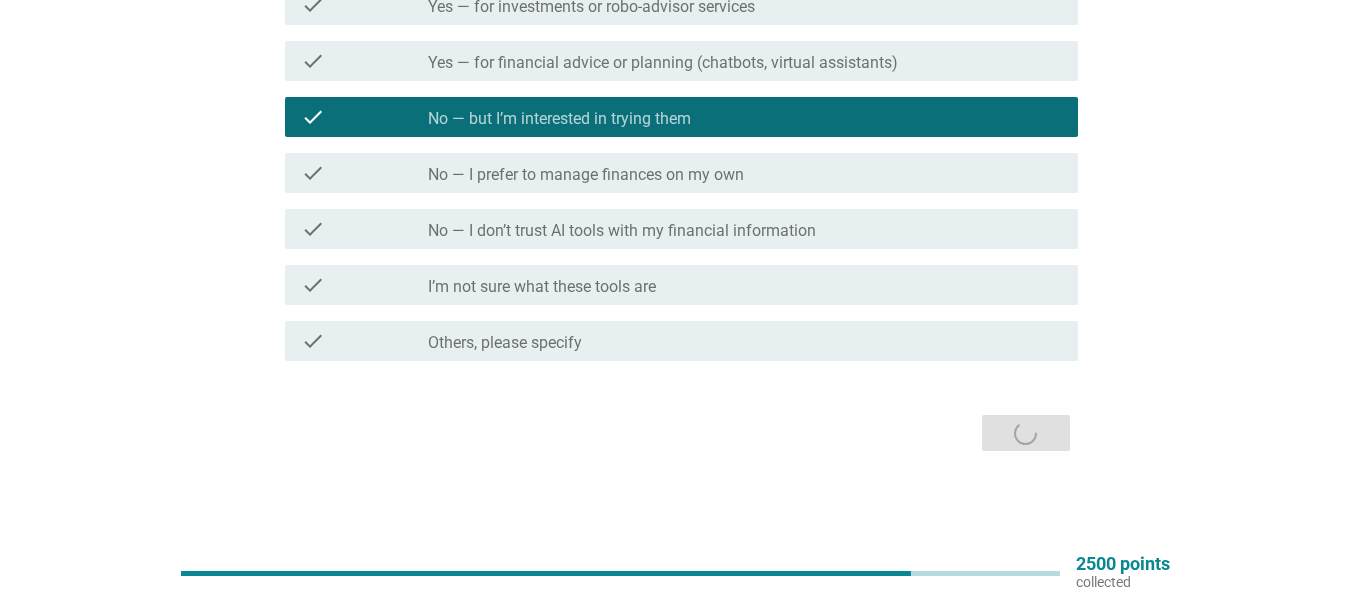 scroll, scrollTop: 0, scrollLeft: 0, axis: both 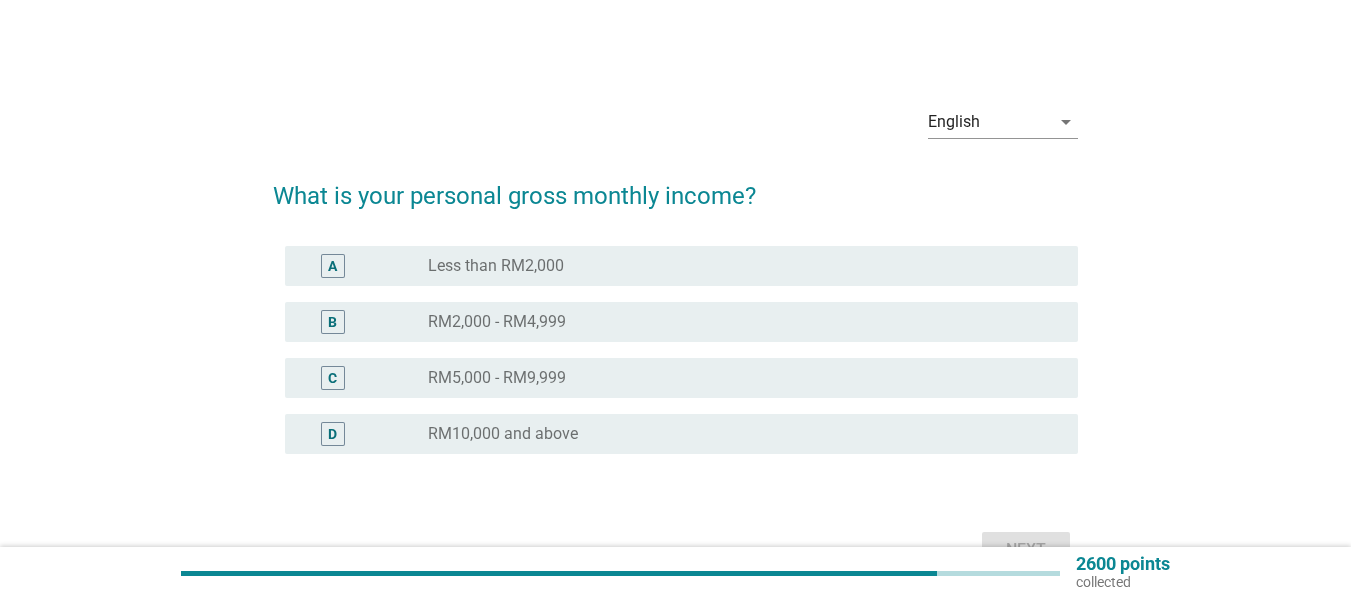 click on "radio_button_unchecked RM5,000 - RM9,999" at bounding box center (737, 378) 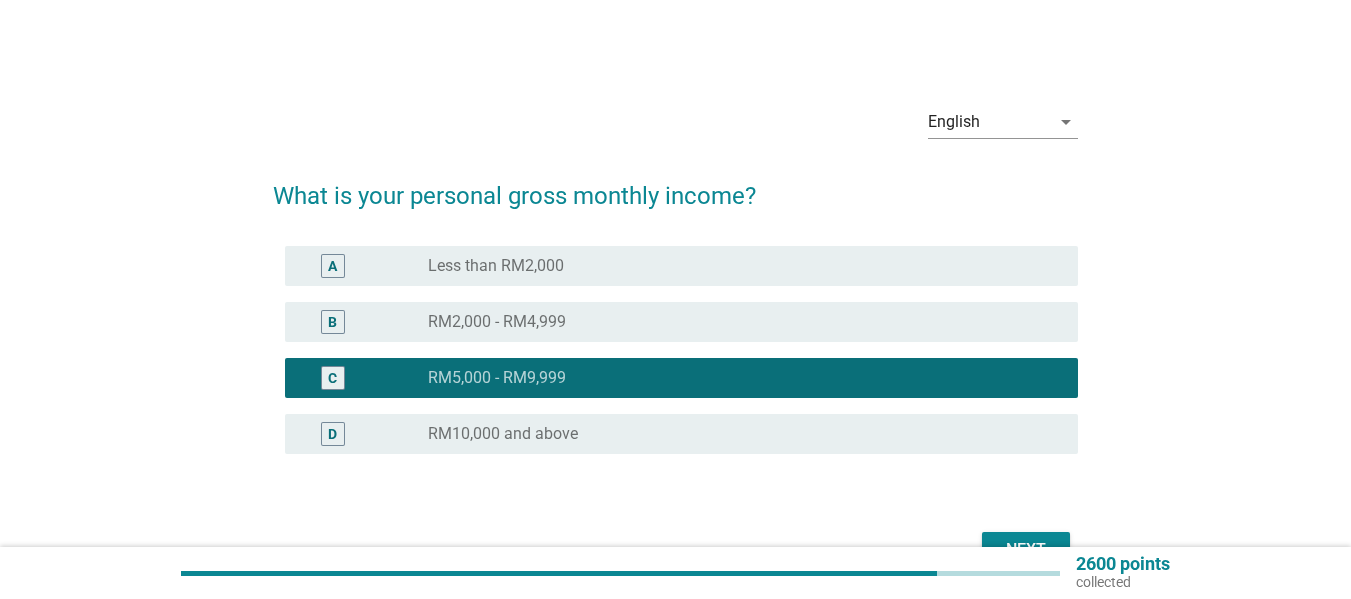 scroll, scrollTop: 117, scrollLeft: 0, axis: vertical 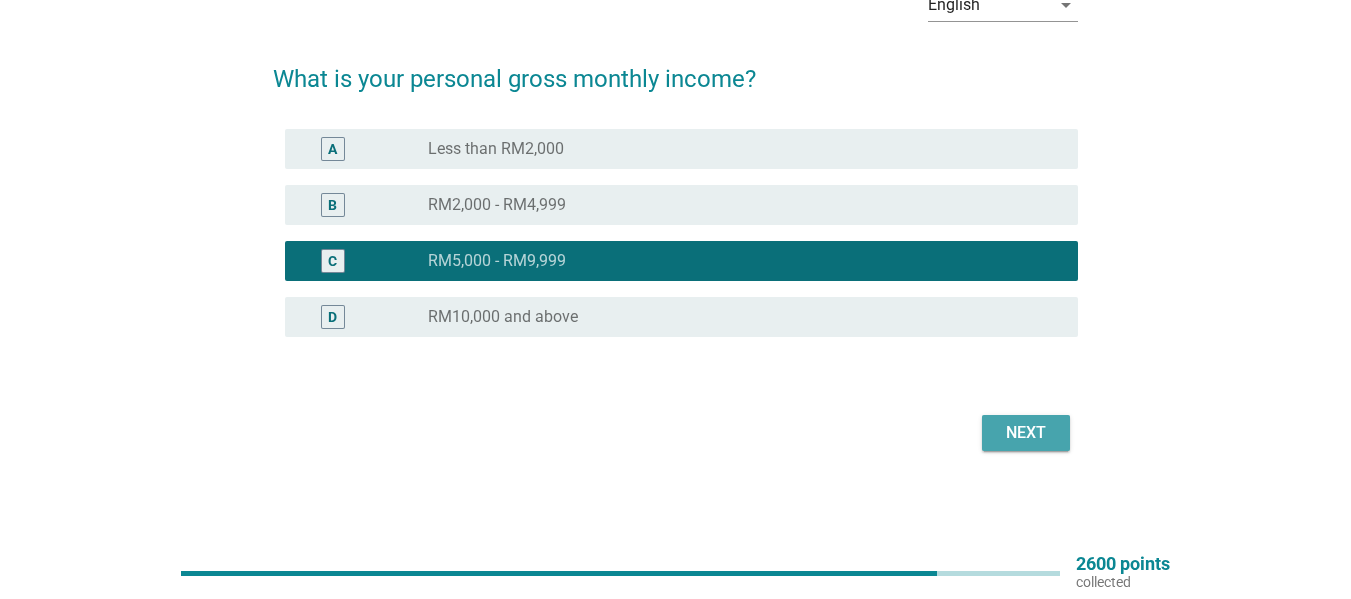 click on "Next" at bounding box center (1026, 433) 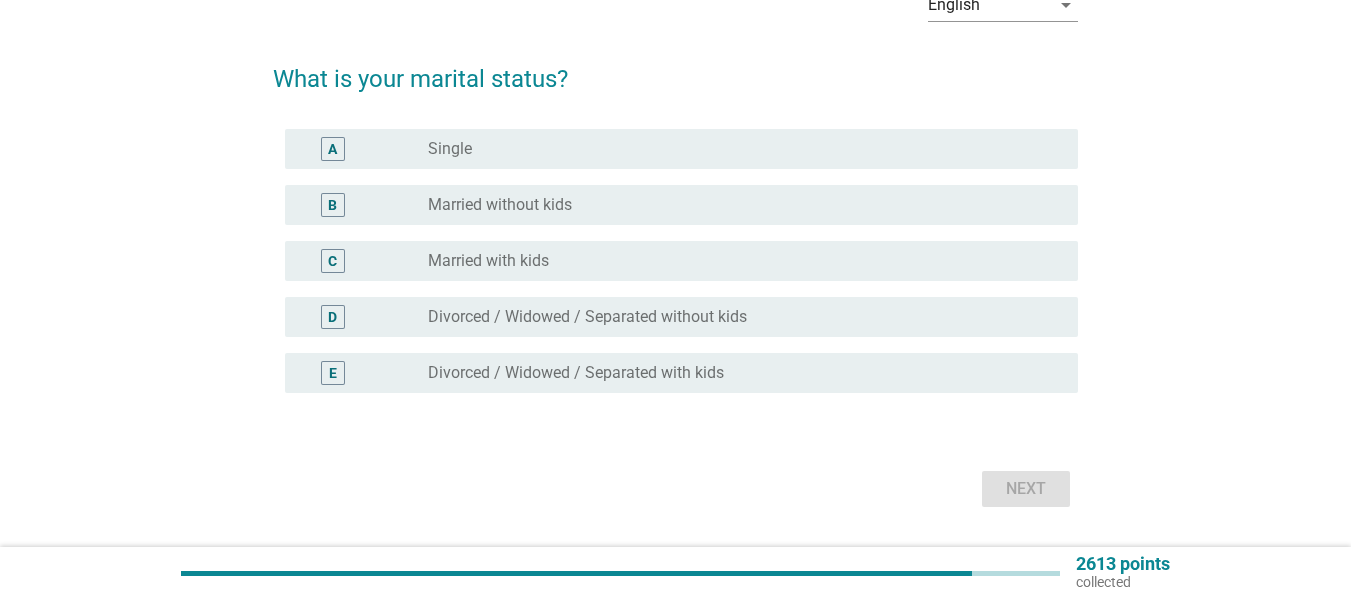 scroll, scrollTop: 0, scrollLeft: 0, axis: both 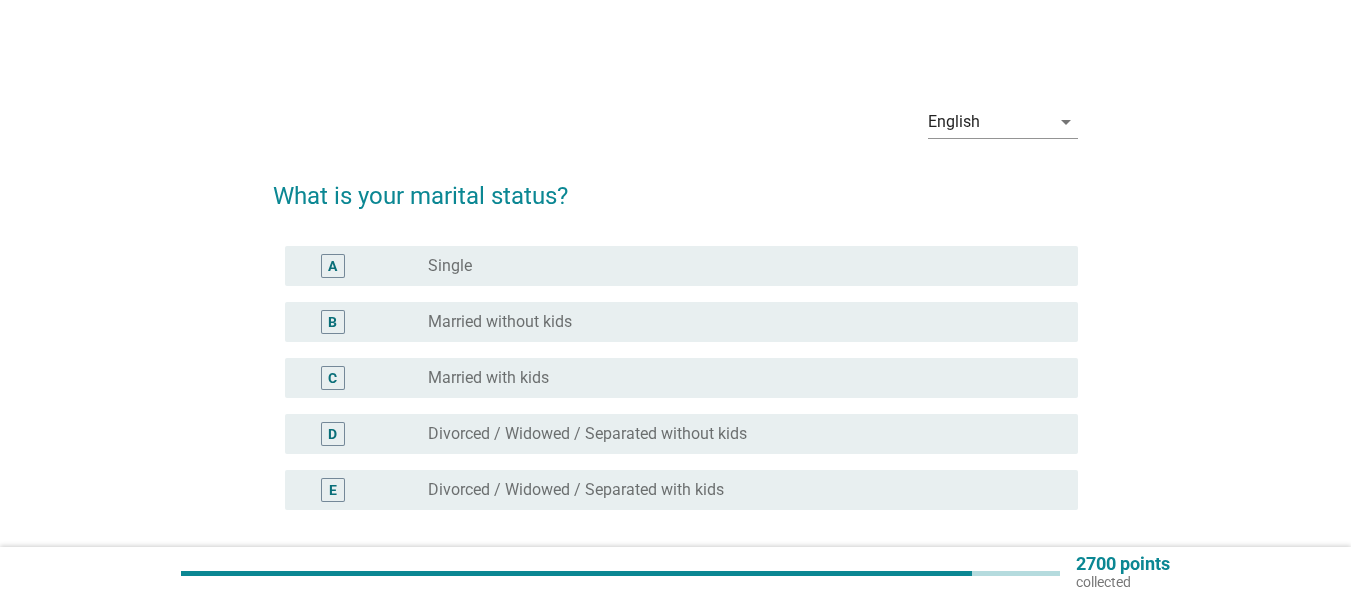 click on "radio_button_unchecked Married with kids" at bounding box center [737, 378] 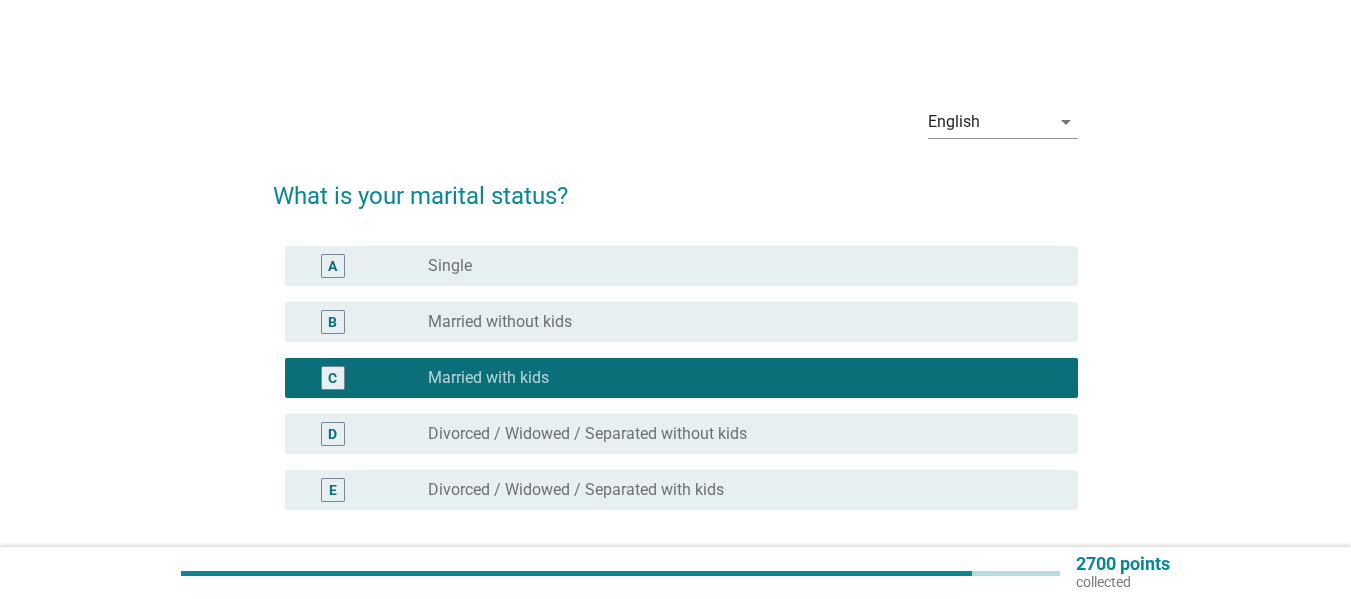scroll, scrollTop: 173, scrollLeft: 0, axis: vertical 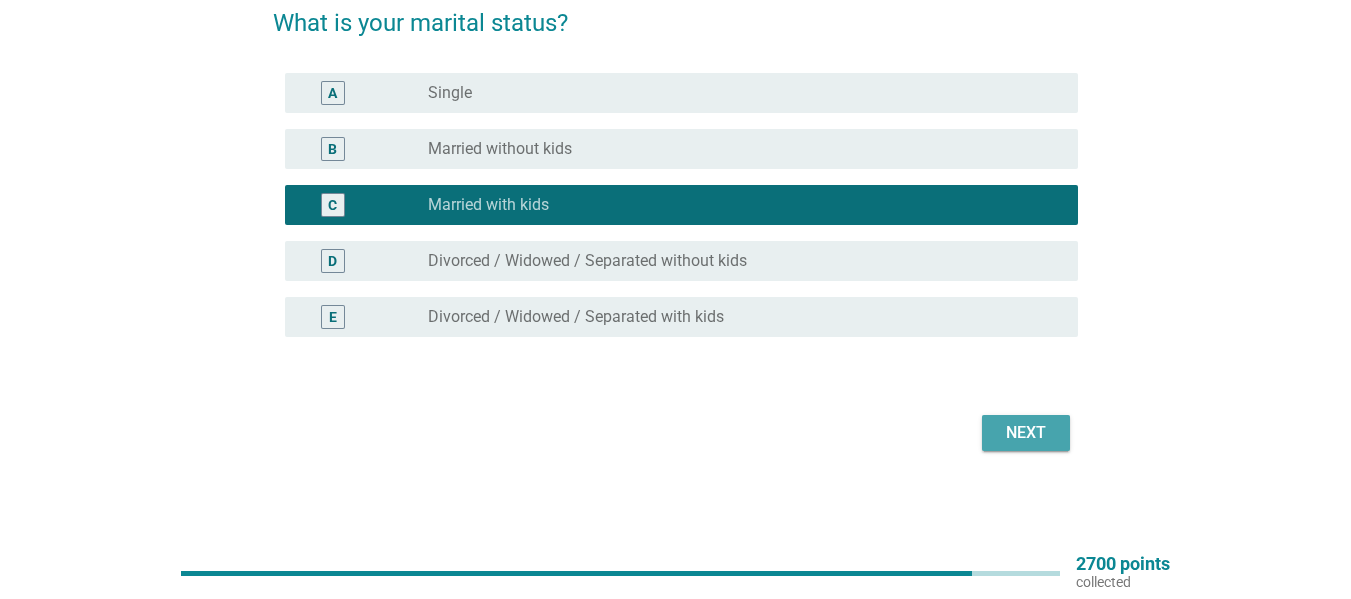 click on "Next" at bounding box center [1026, 433] 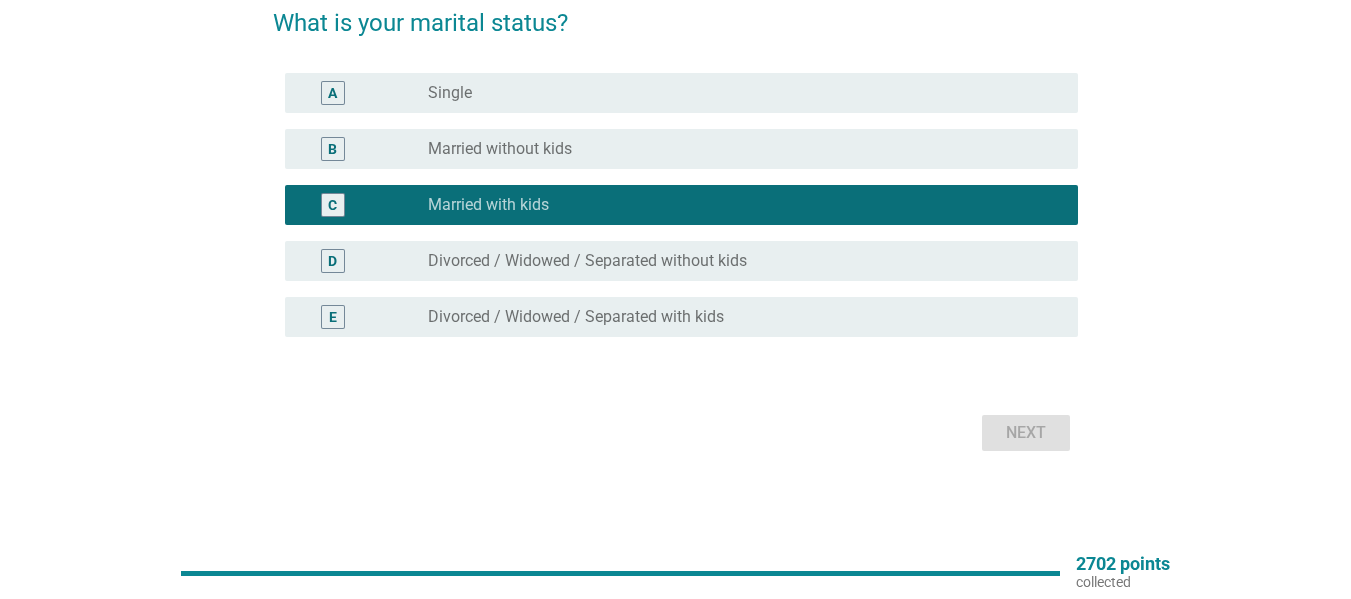 scroll, scrollTop: 0, scrollLeft: 0, axis: both 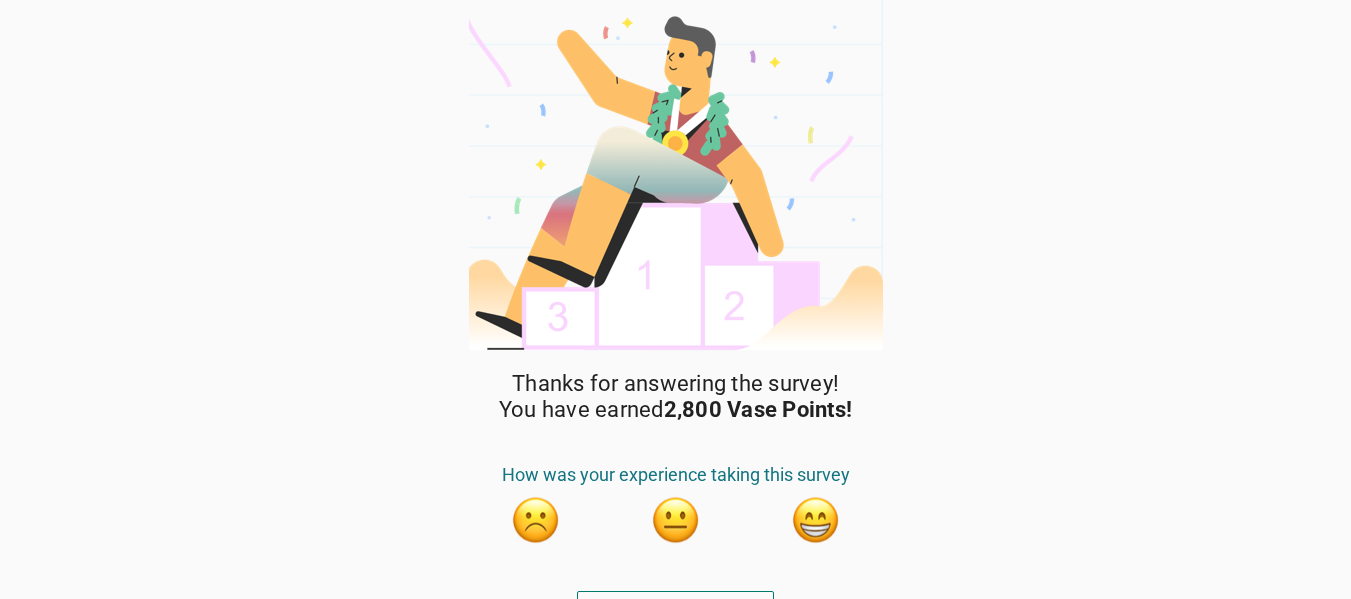 drag, startPoint x: 814, startPoint y: 504, endPoint x: 824, endPoint y: 497, distance: 12.206555 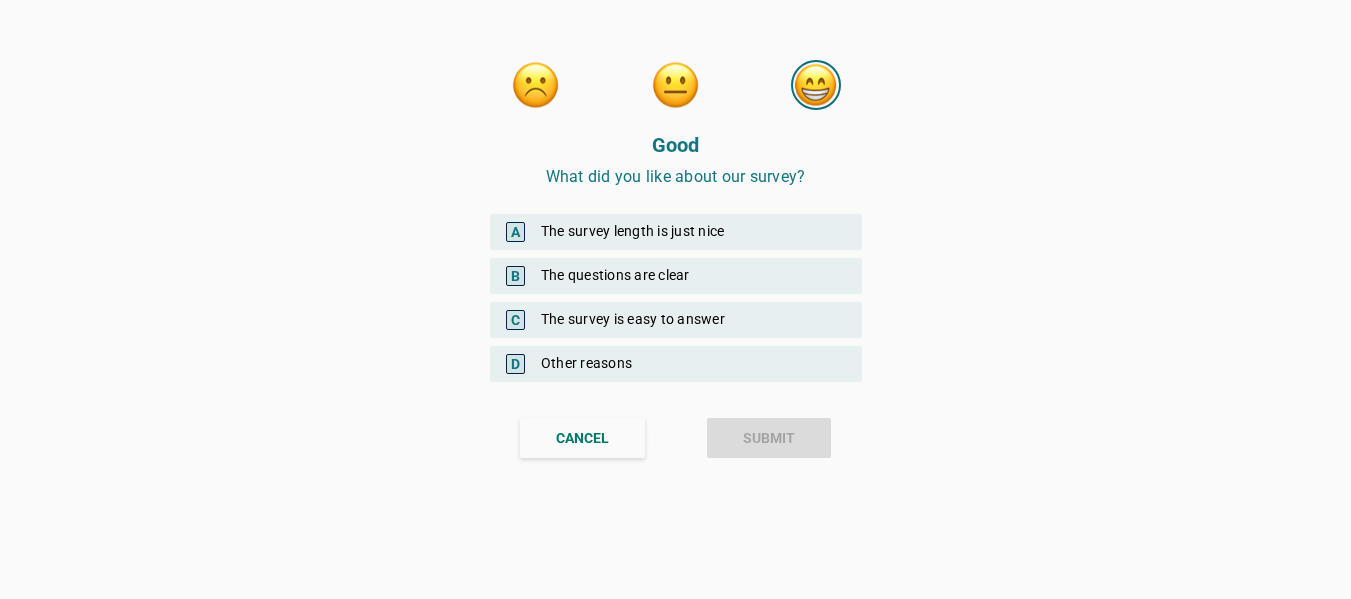 click on "A
The survey length is just nice" at bounding box center (676, 232) 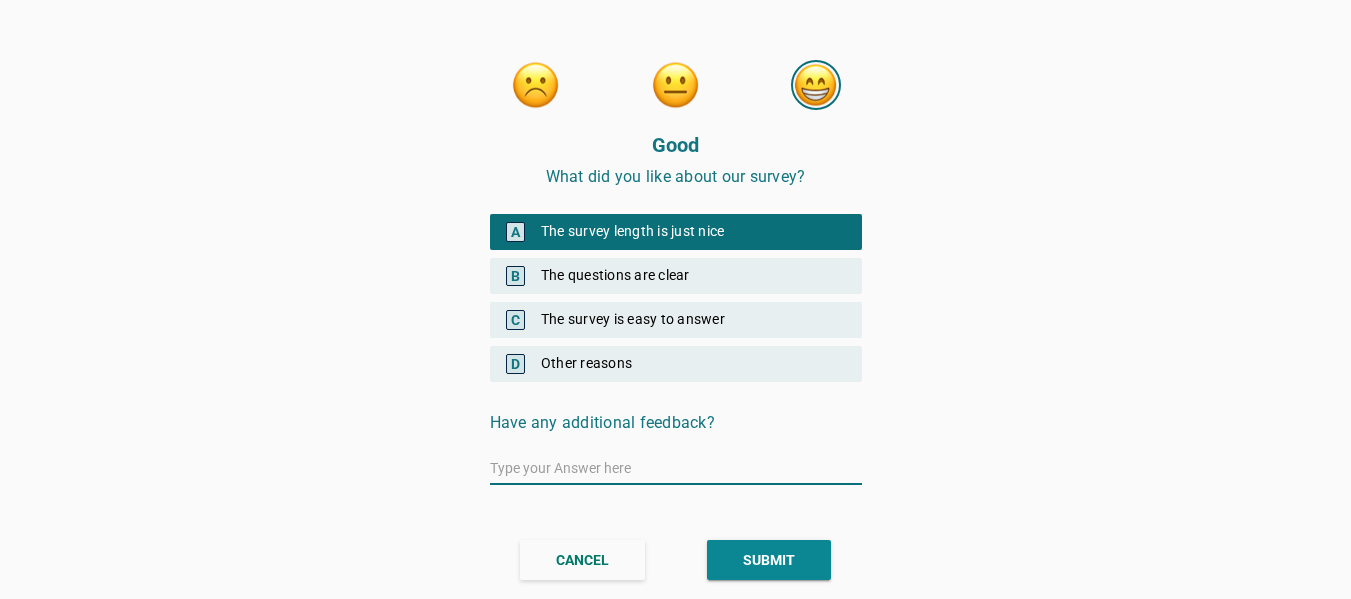 click on "SUBMIT" at bounding box center (769, 560) 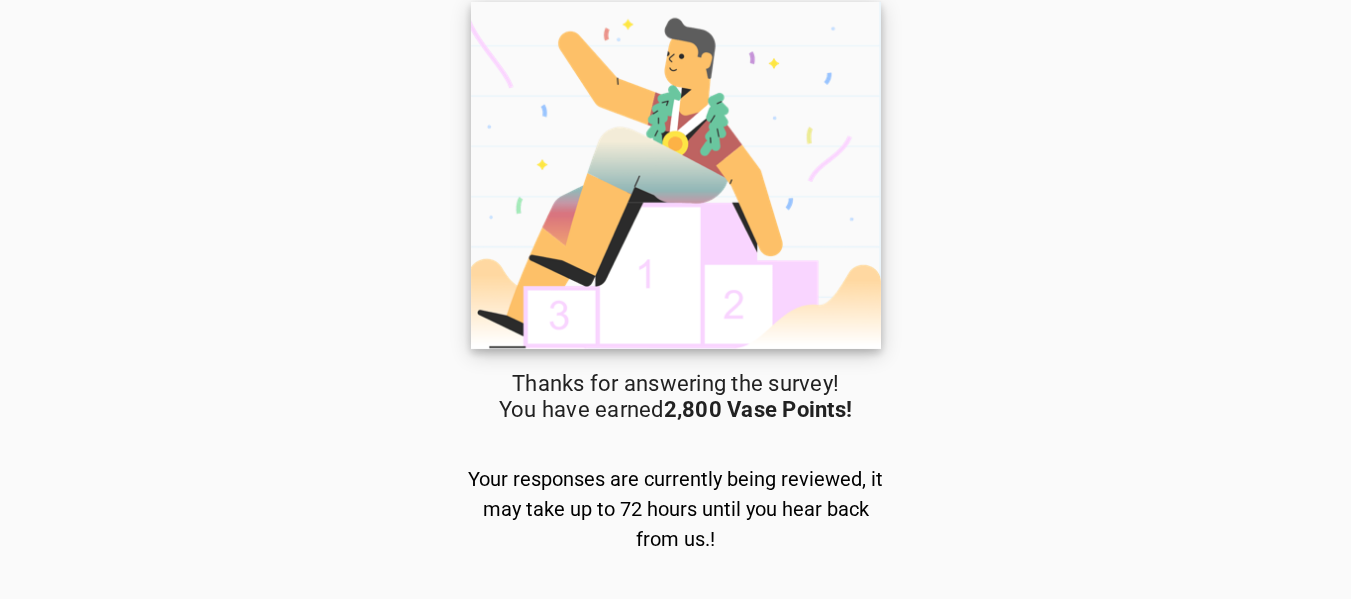 scroll, scrollTop: 43, scrollLeft: 0, axis: vertical 